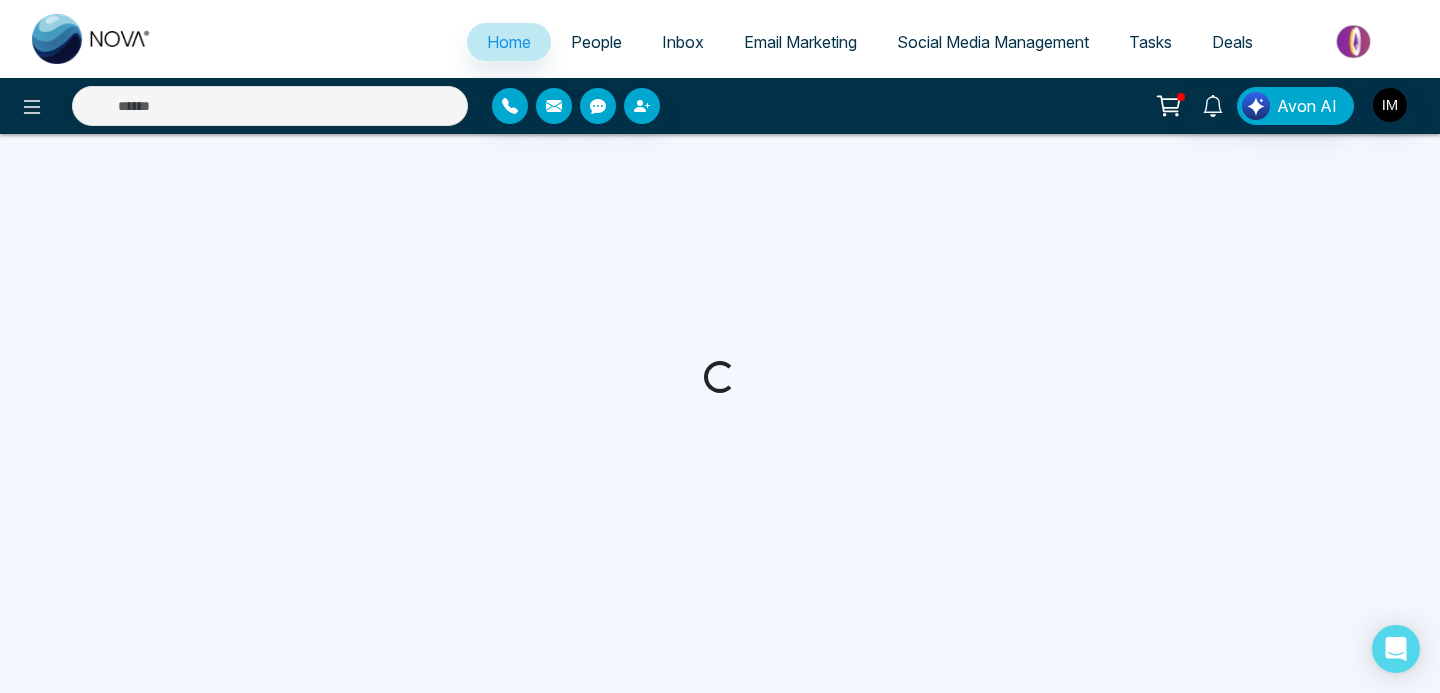 scroll, scrollTop: 0, scrollLeft: 0, axis: both 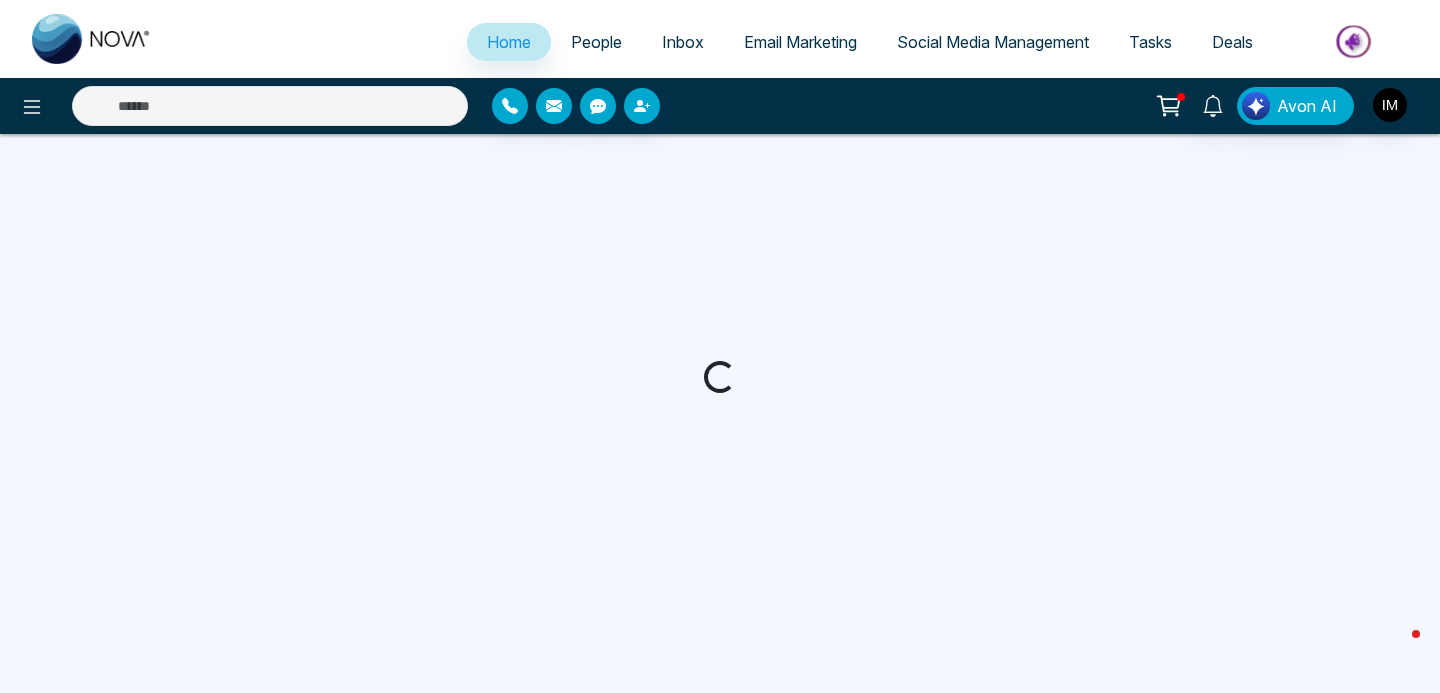 select on "*" 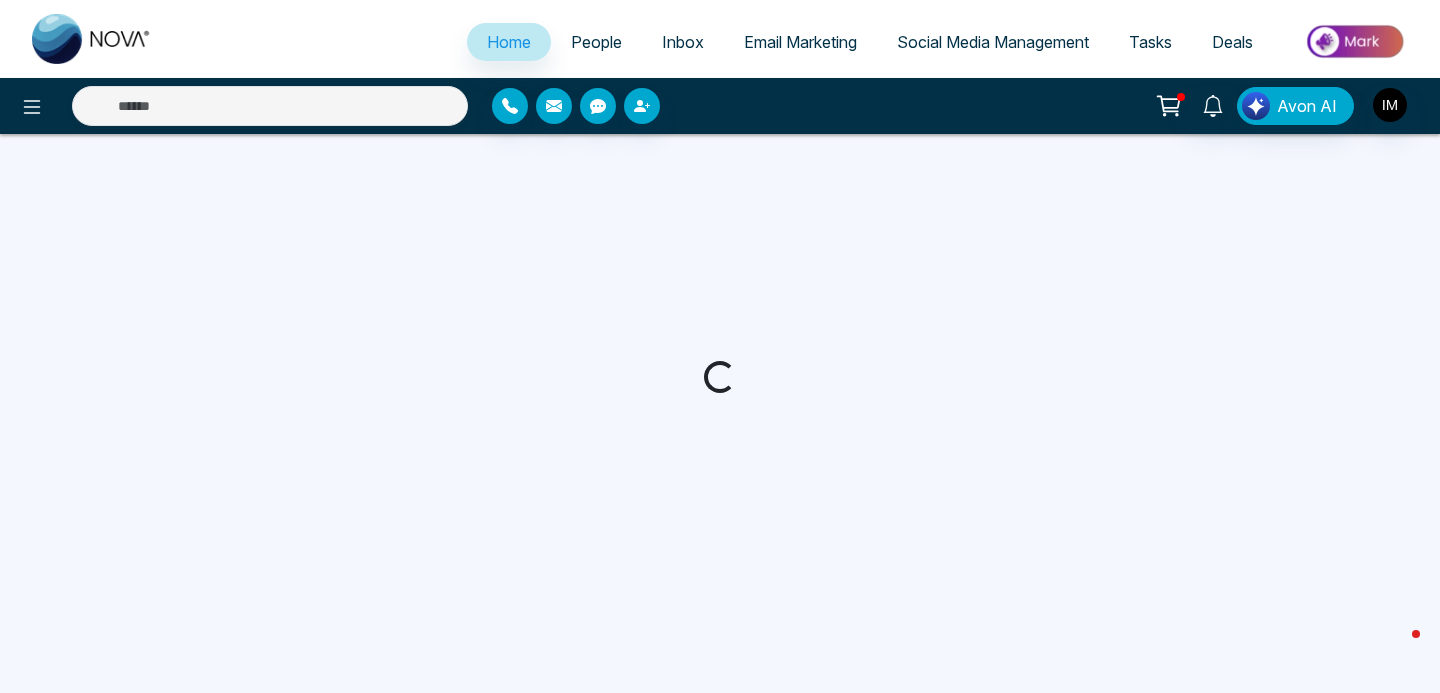 select on "*" 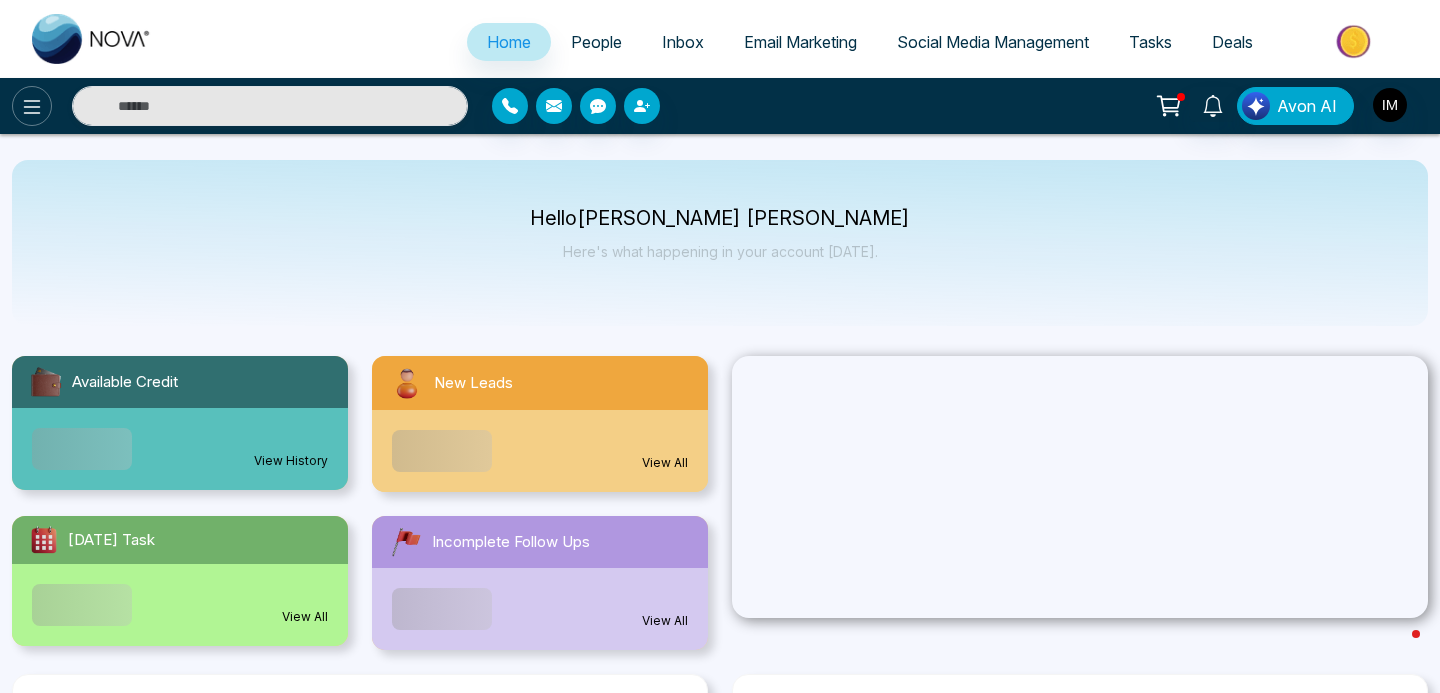 click 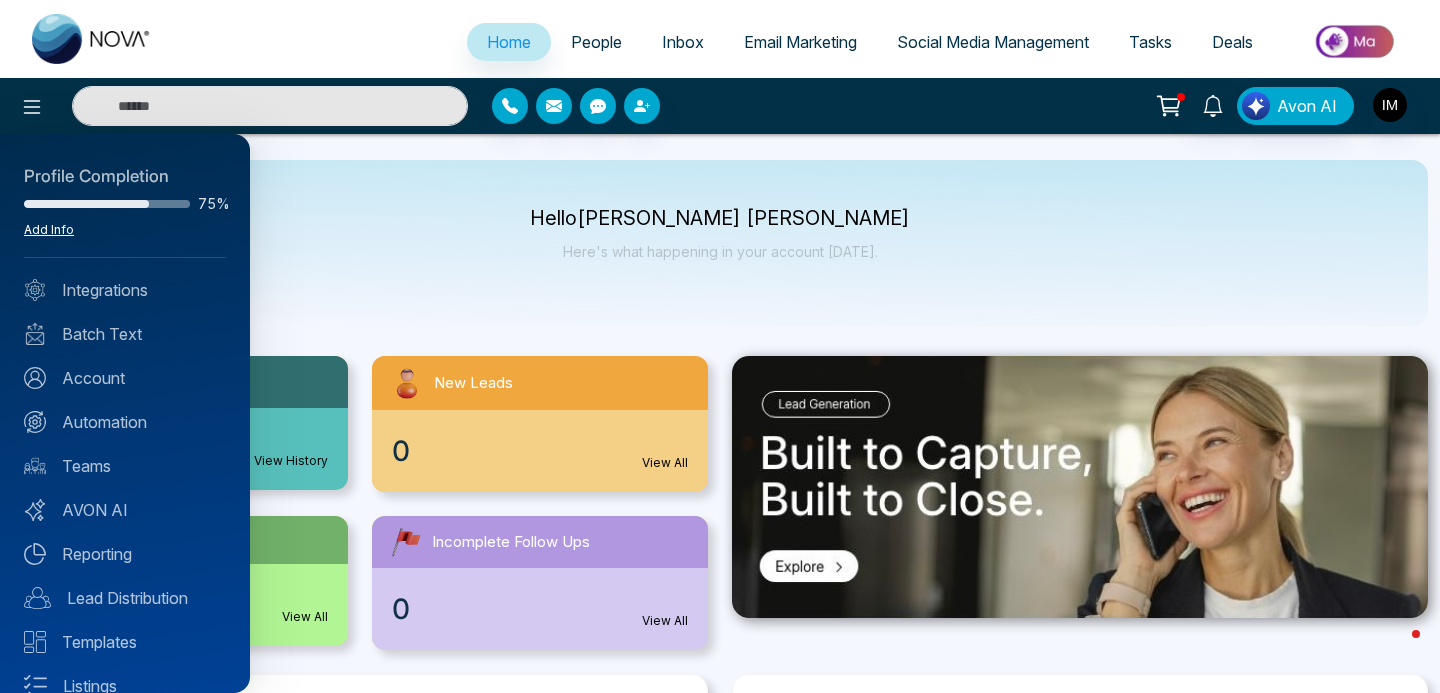 click on "Add Info" at bounding box center (49, 229) 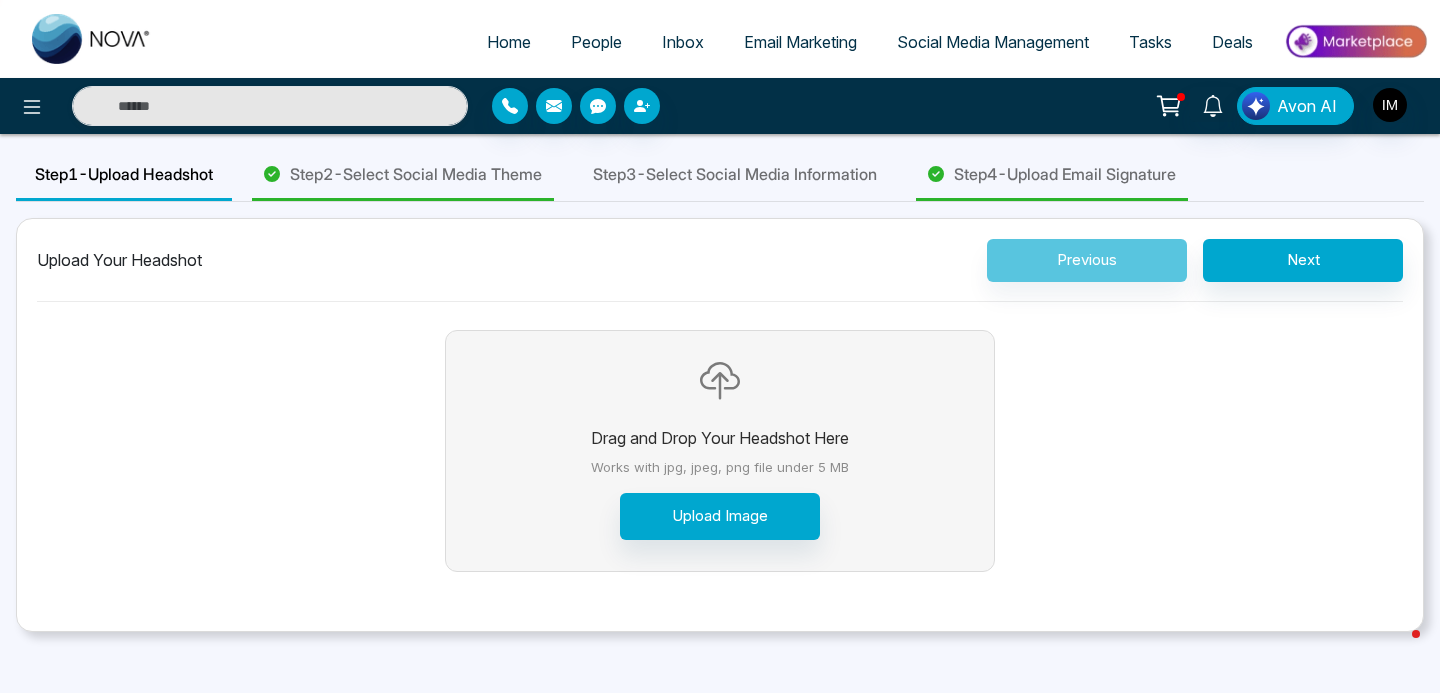 scroll, scrollTop: 20, scrollLeft: 0, axis: vertical 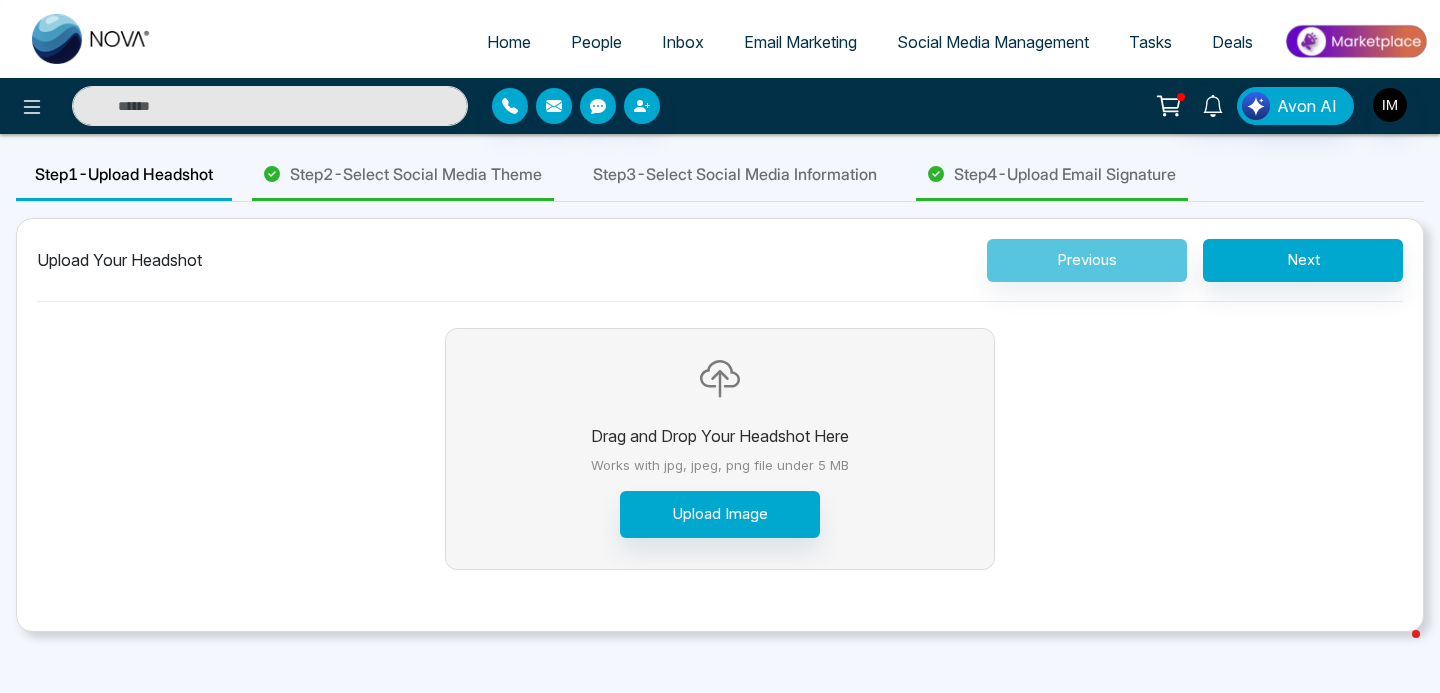 select on "*" 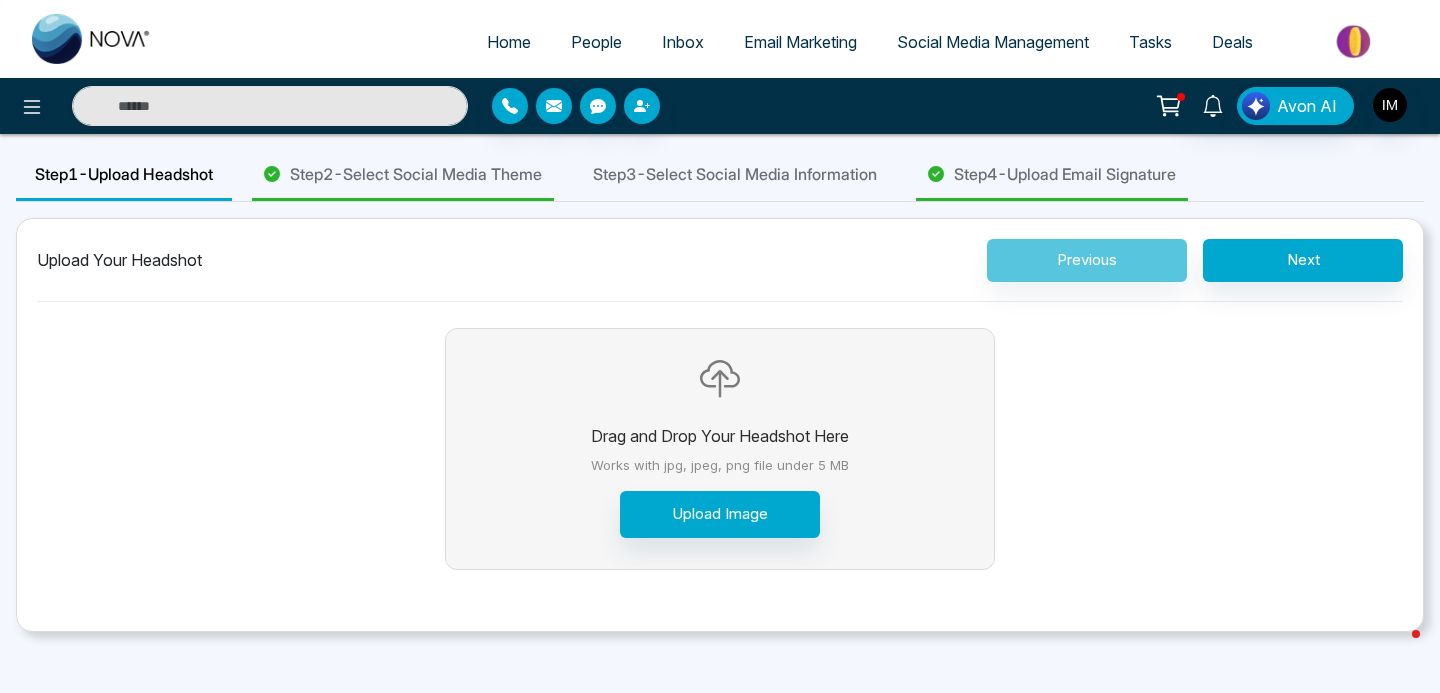 select on "*" 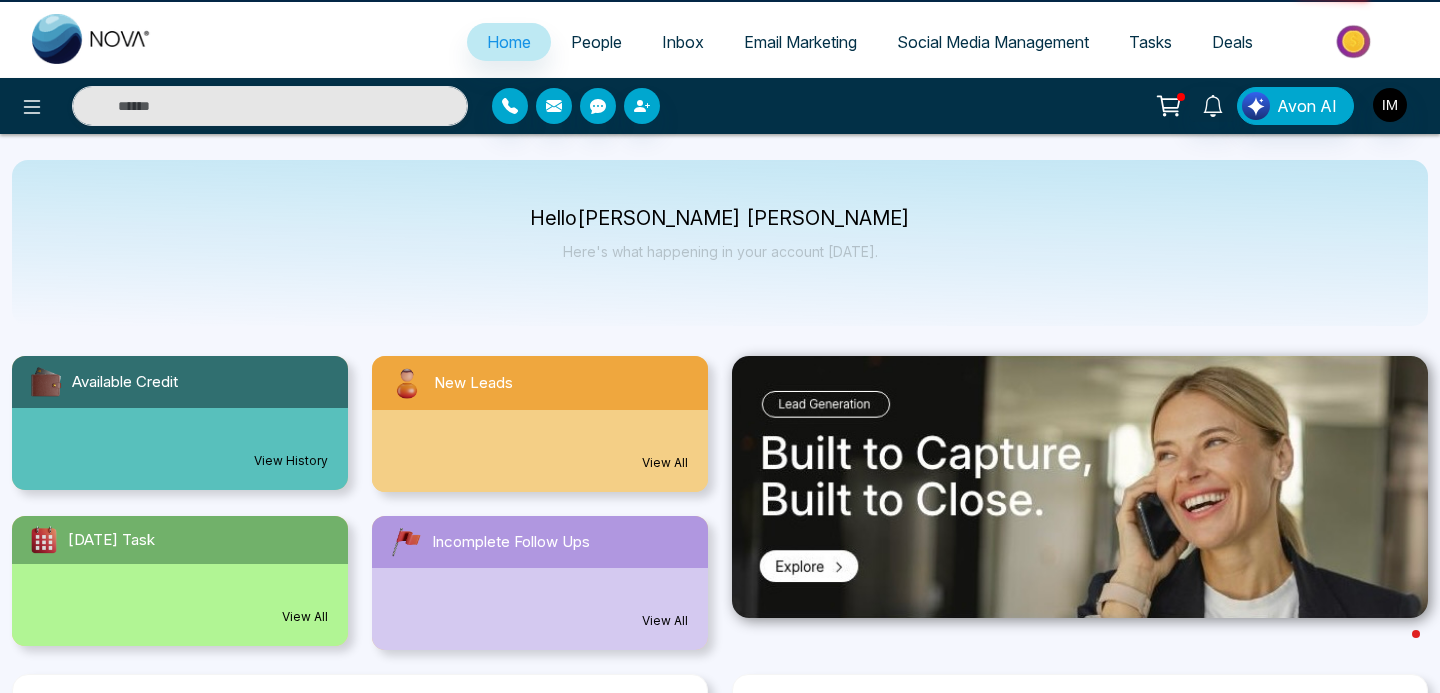 scroll, scrollTop: 1, scrollLeft: 0, axis: vertical 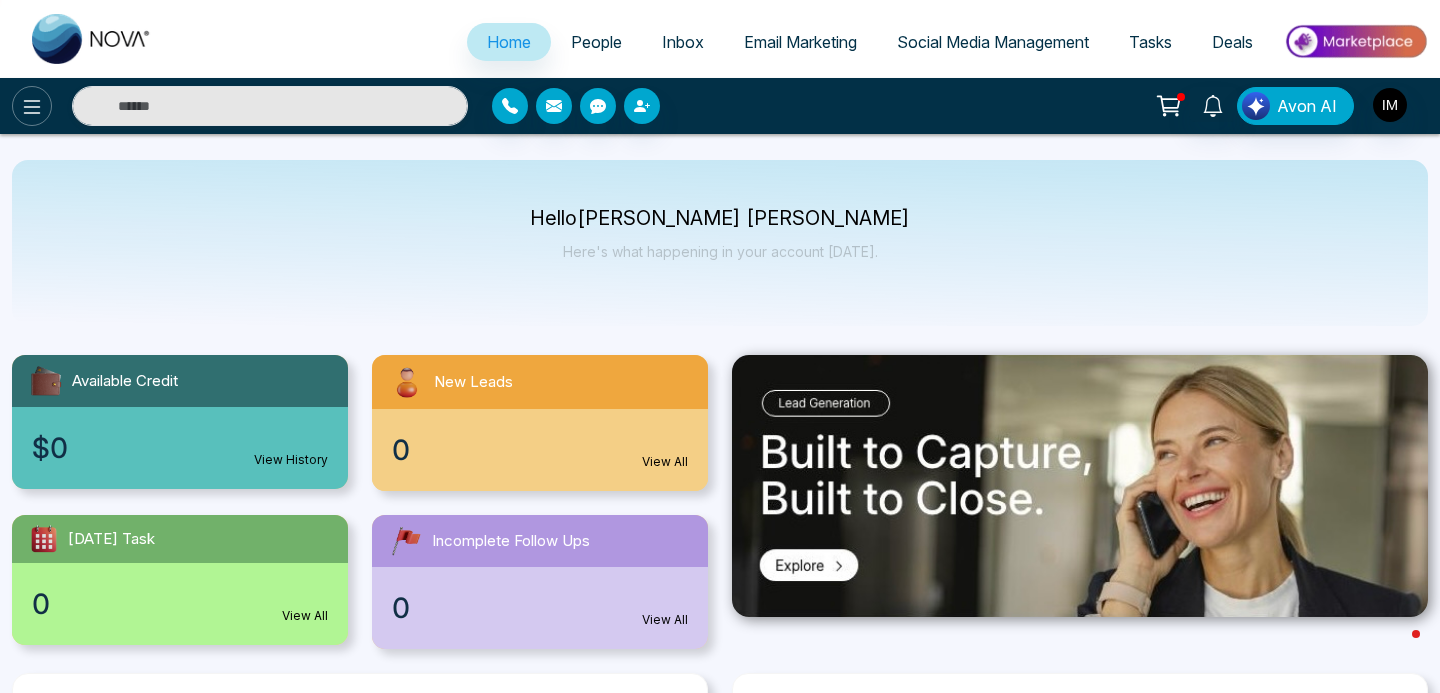click 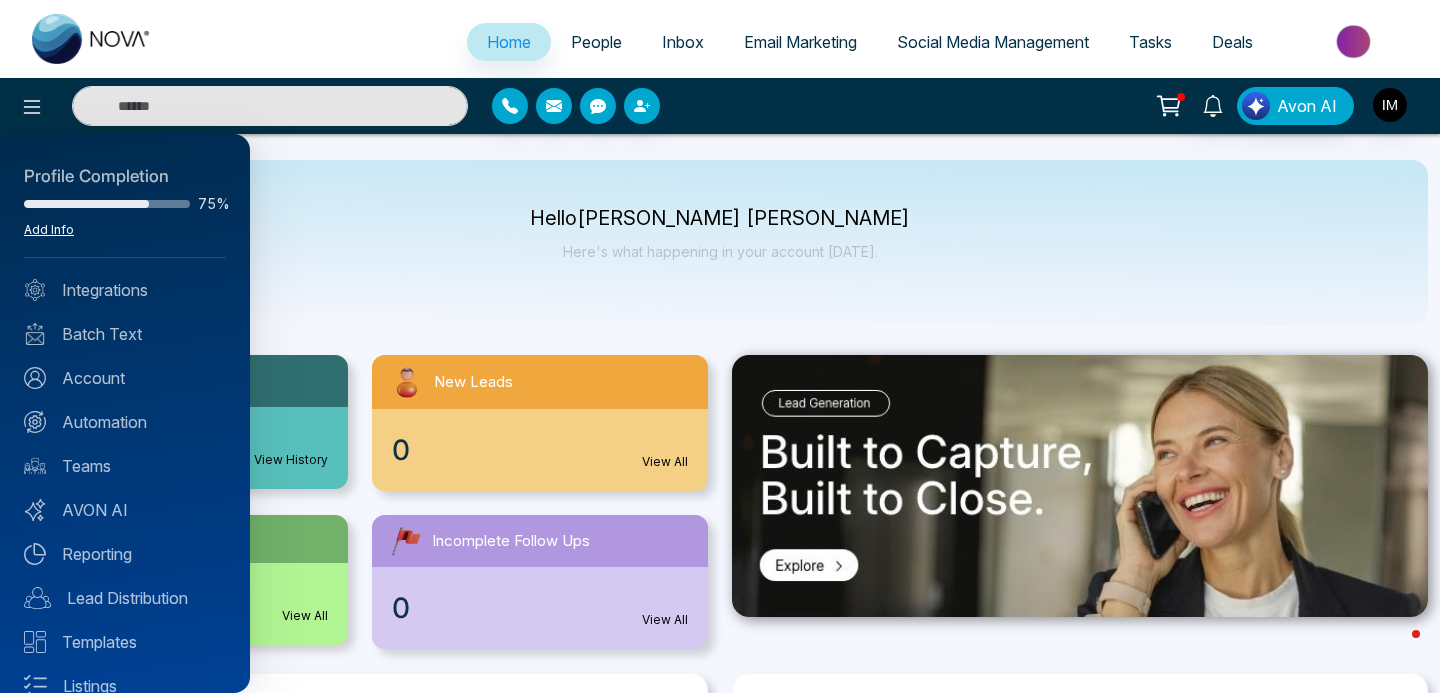 click on "Add Info" at bounding box center (49, 229) 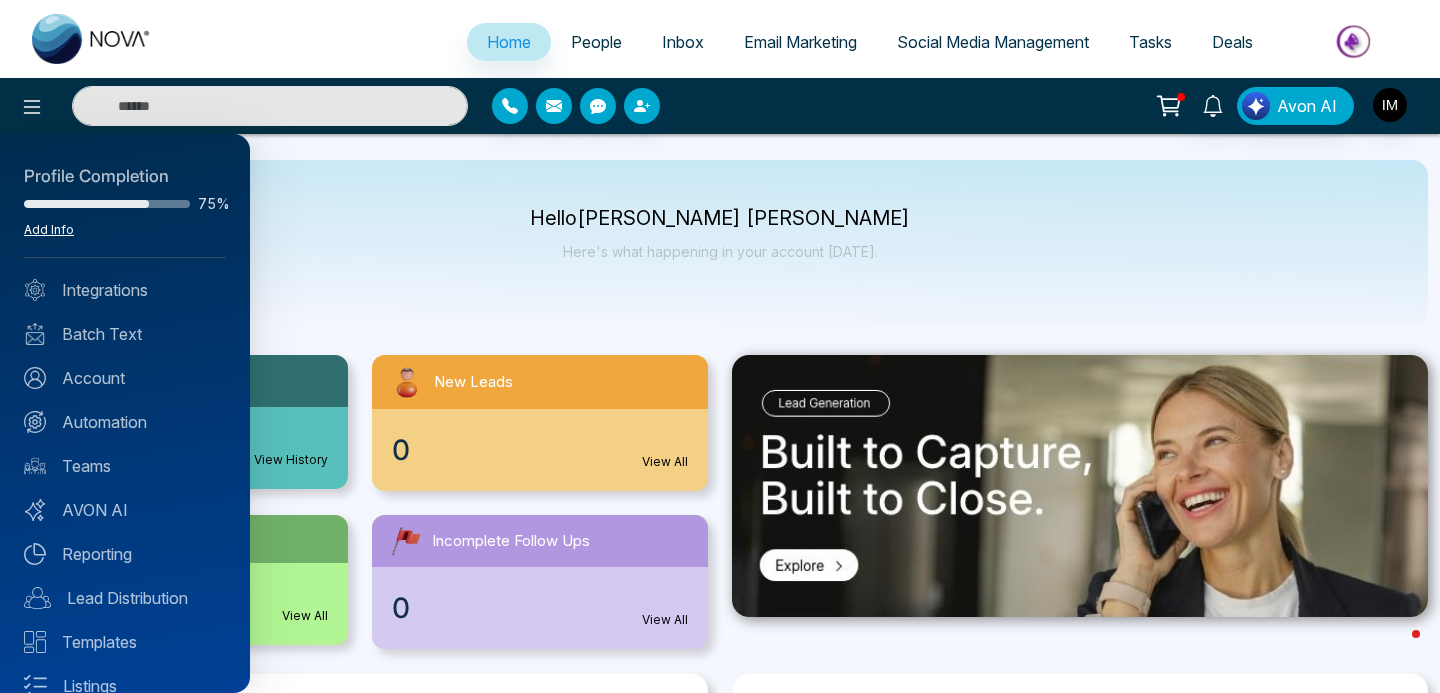 scroll, scrollTop: 0, scrollLeft: 0, axis: both 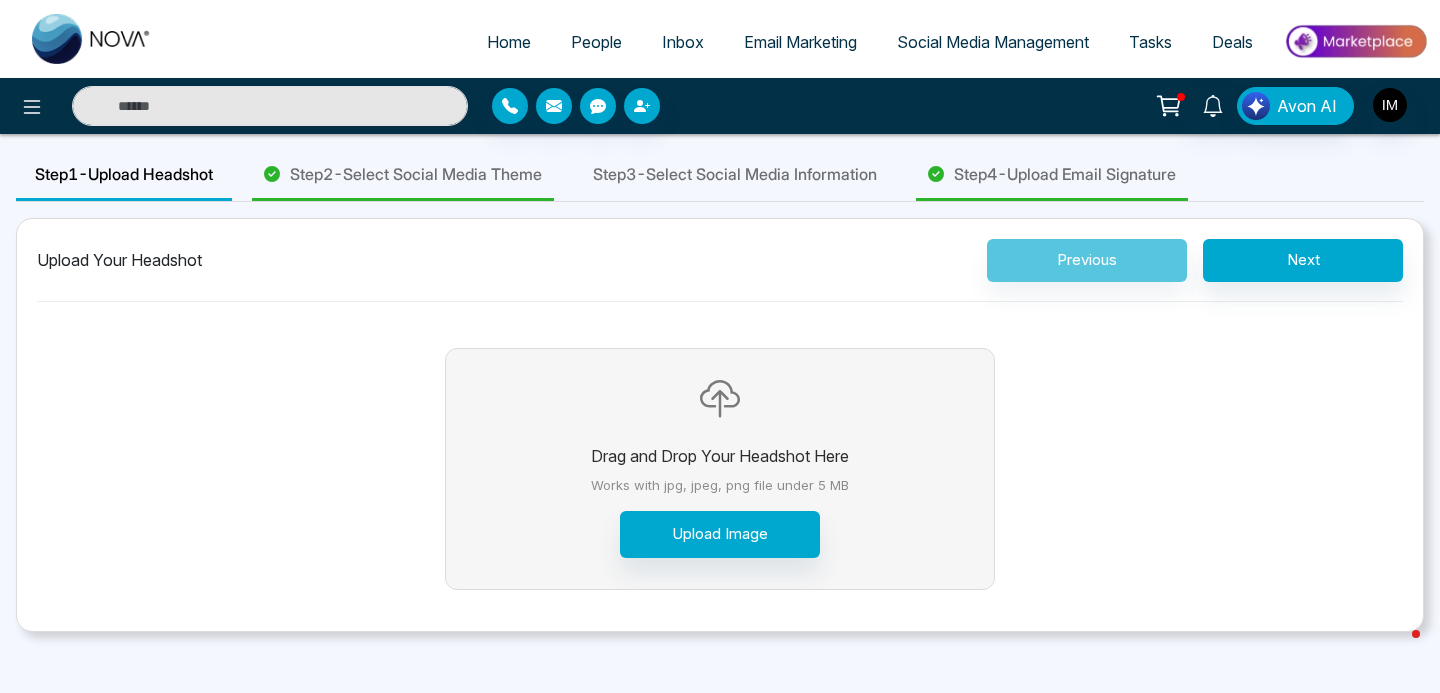 click on "Step  3  -  Select Social Media Information" at bounding box center (735, 174) 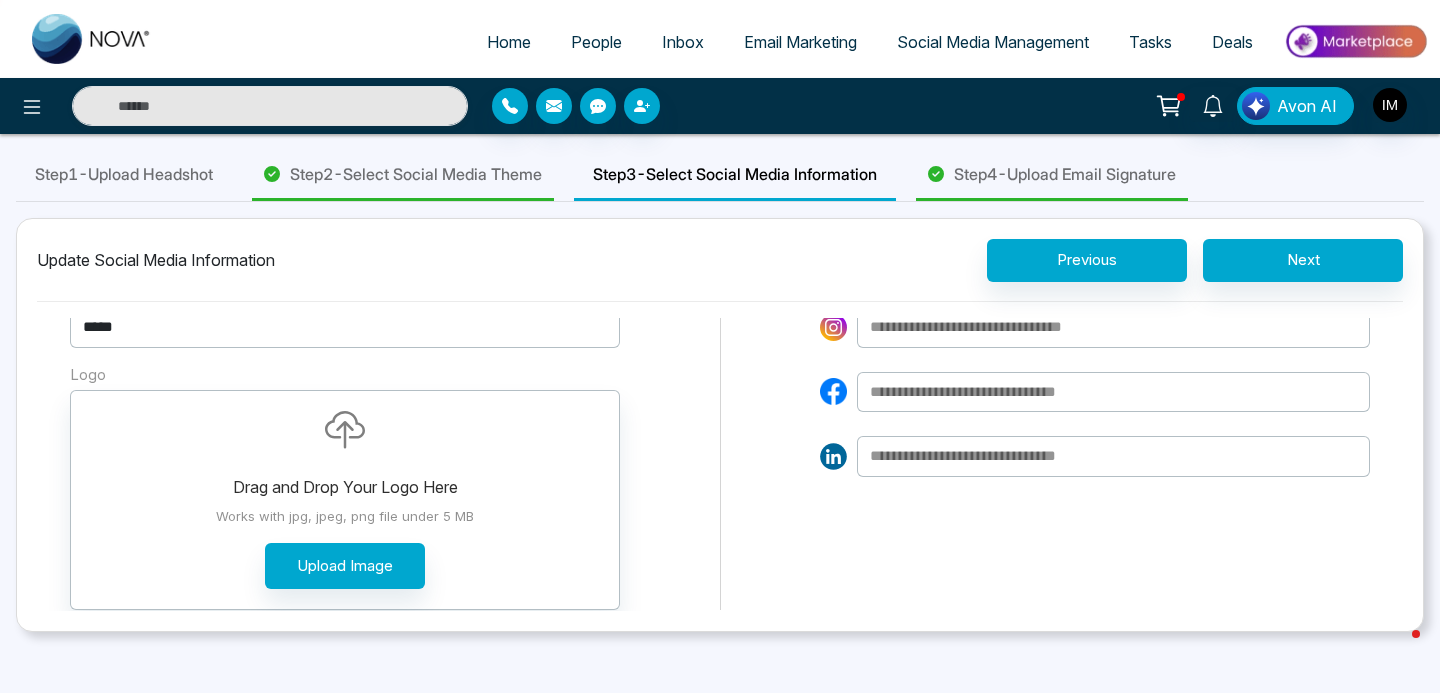 scroll, scrollTop: 15, scrollLeft: 0, axis: vertical 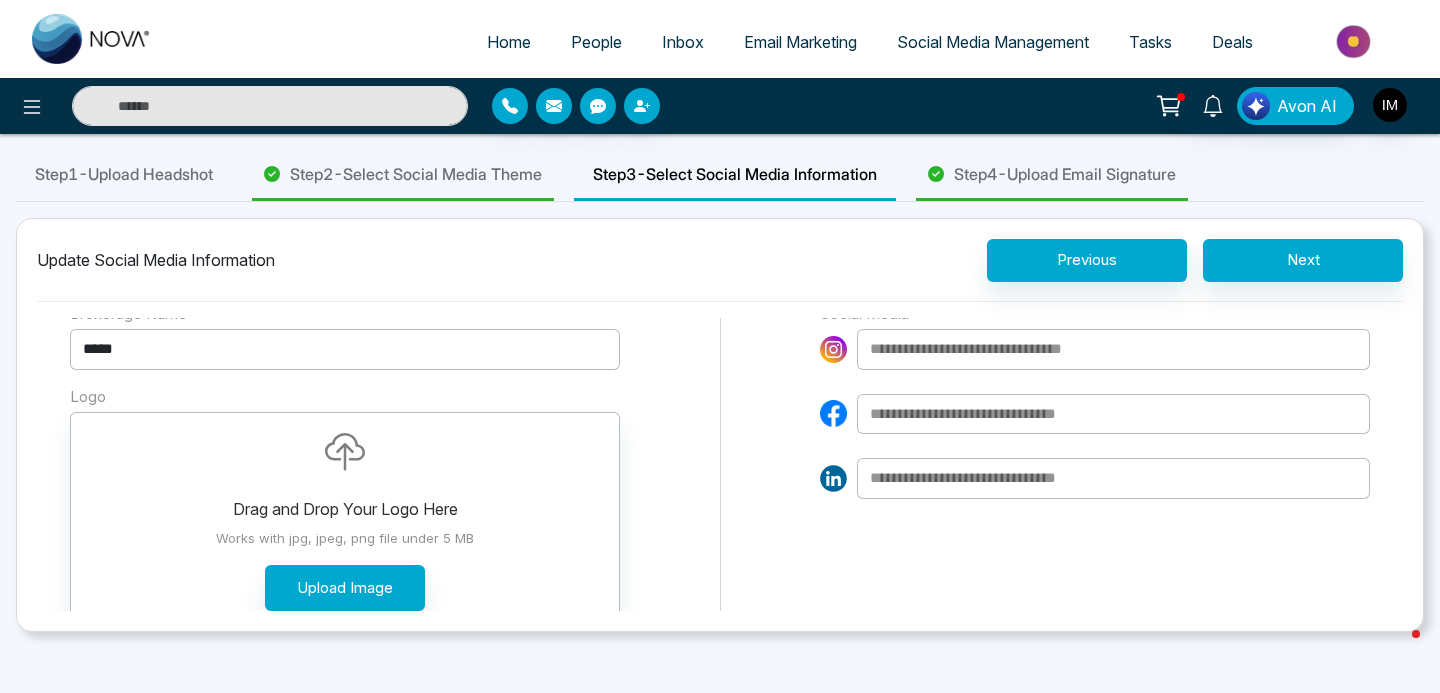 click on "*****" at bounding box center [345, 349] 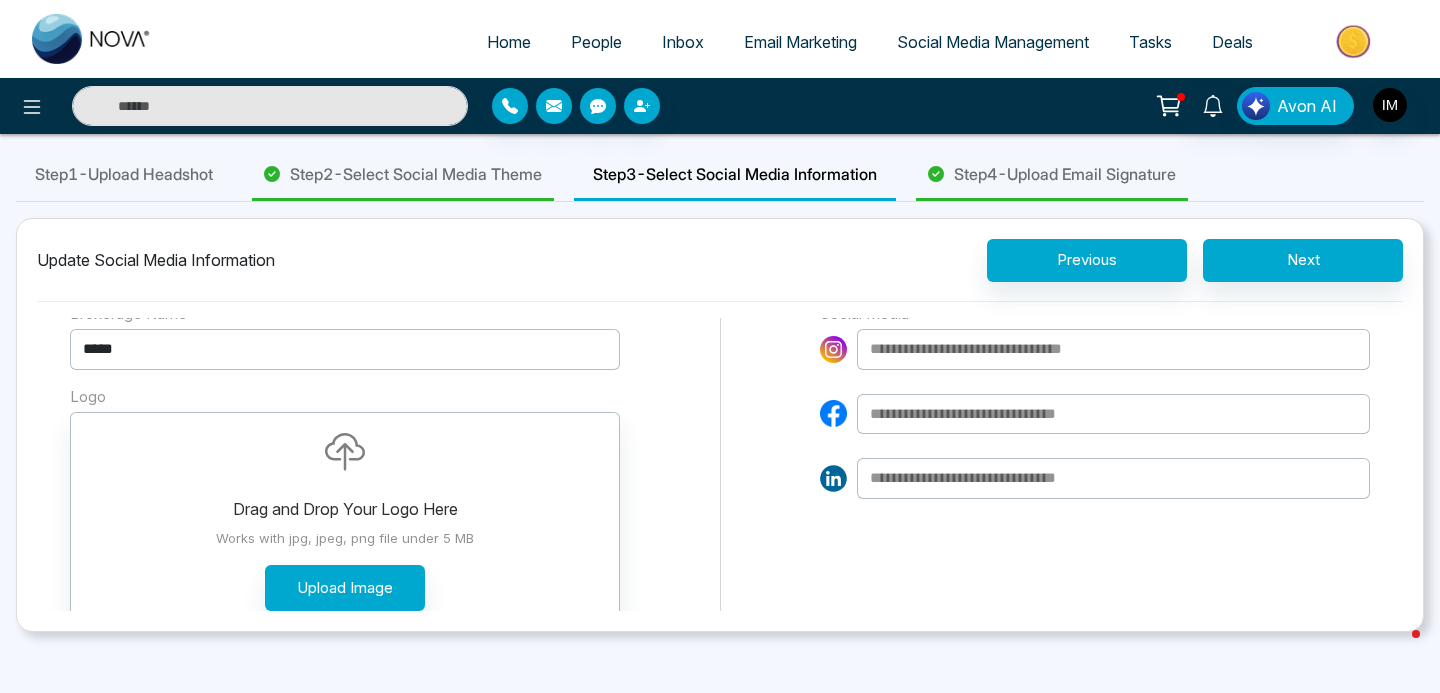 click on "*****" at bounding box center (345, 349) 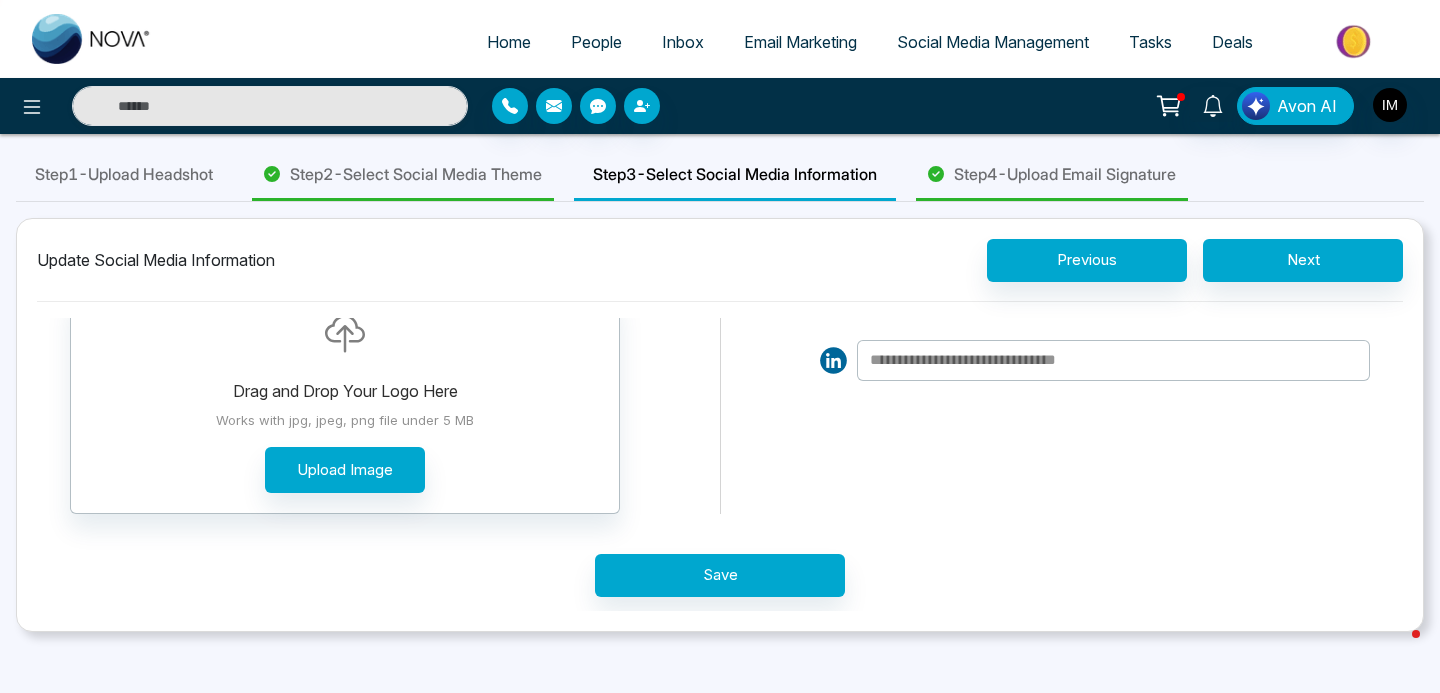 scroll, scrollTop: 0, scrollLeft: 0, axis: both 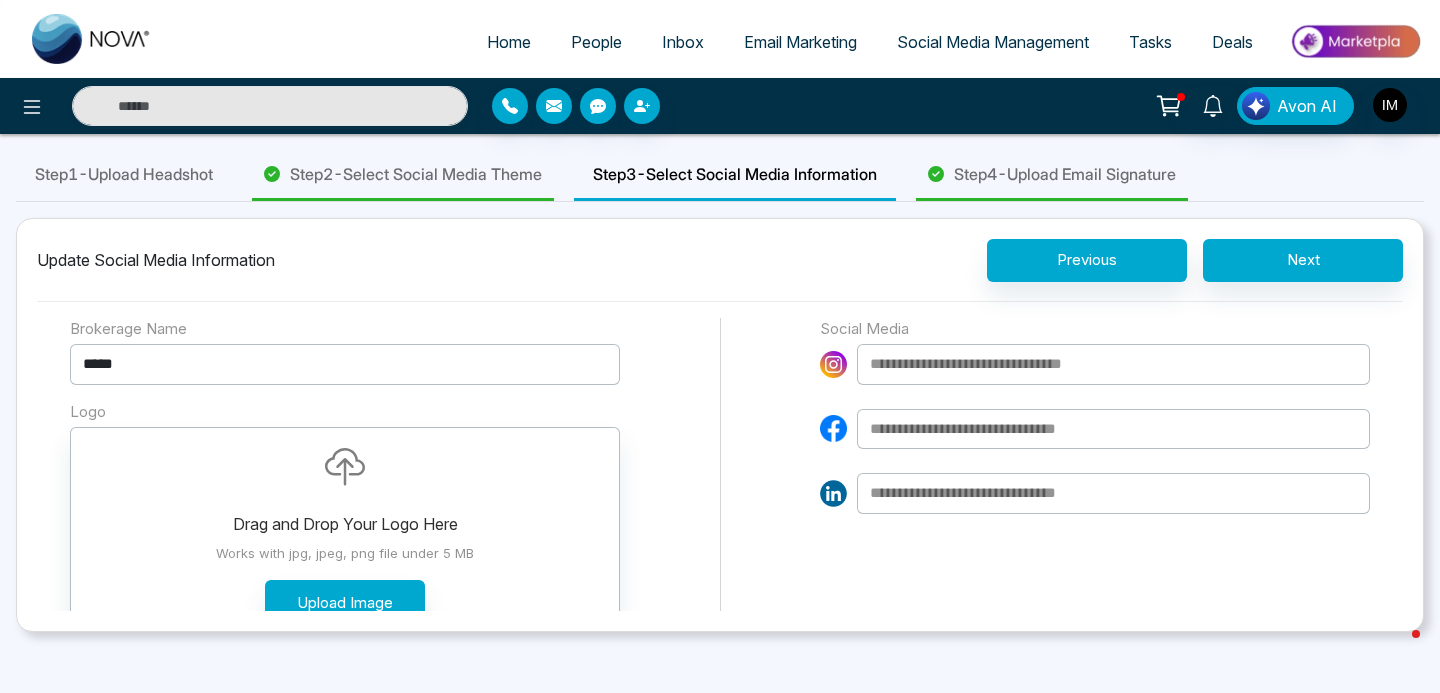 click on "Step  4  -  Upload Email Signature" at bounding box center (1065, 174) 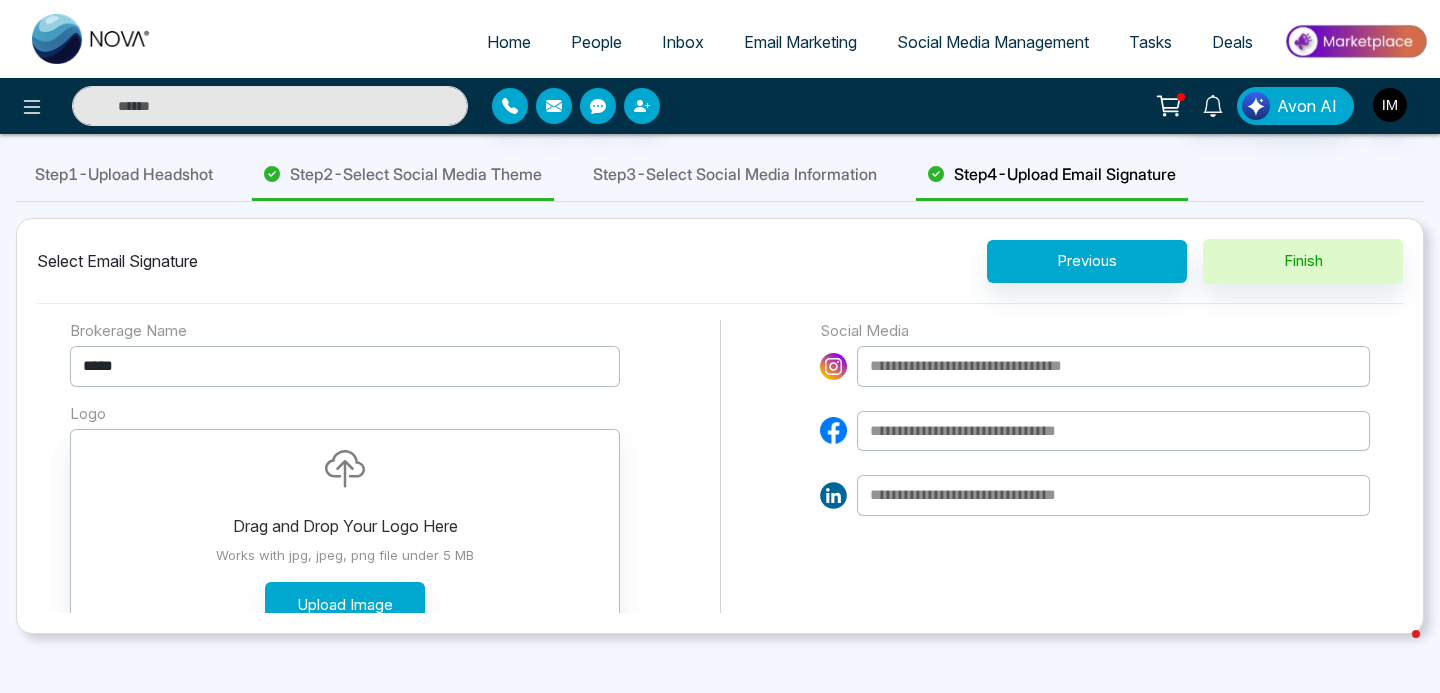 click on "Step  4  -  Upload Email Signature" at bounding box center [1065, 174] 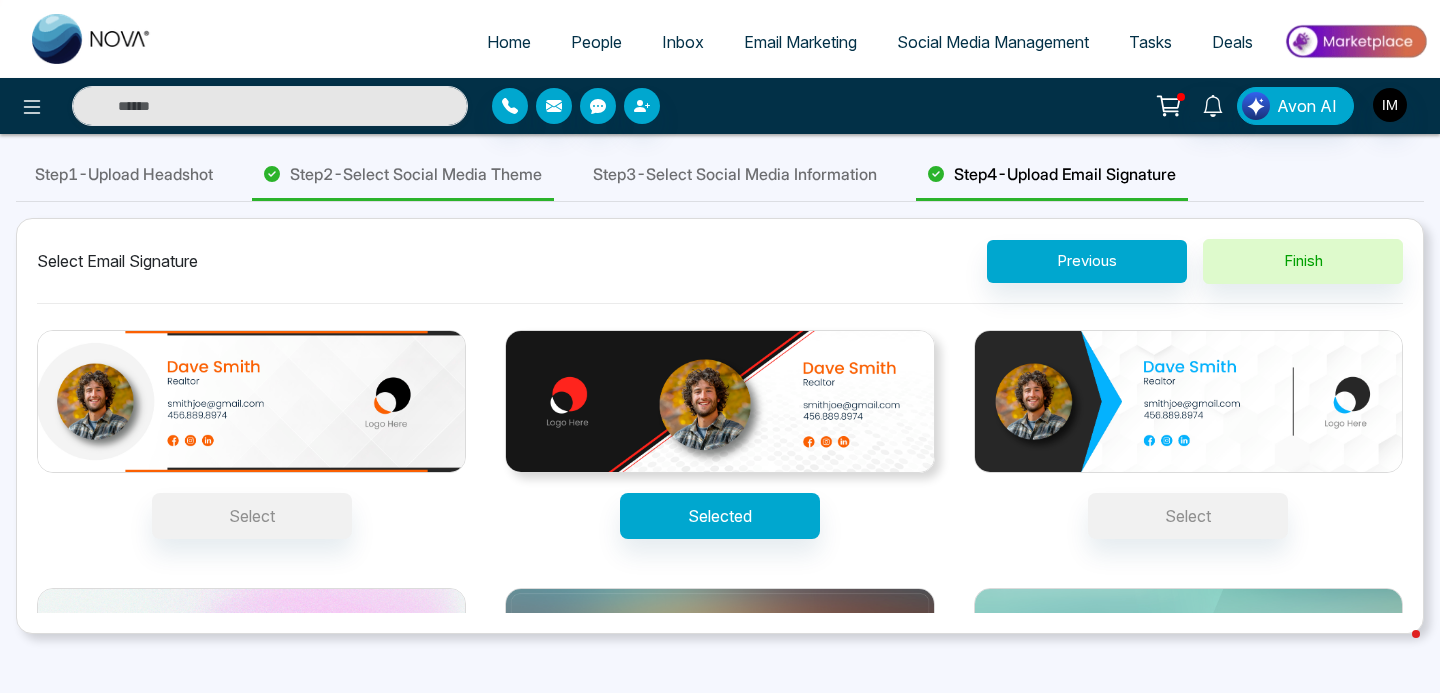 scroll, scrollTop: 5, scrollLeft: 0, axis: vertical 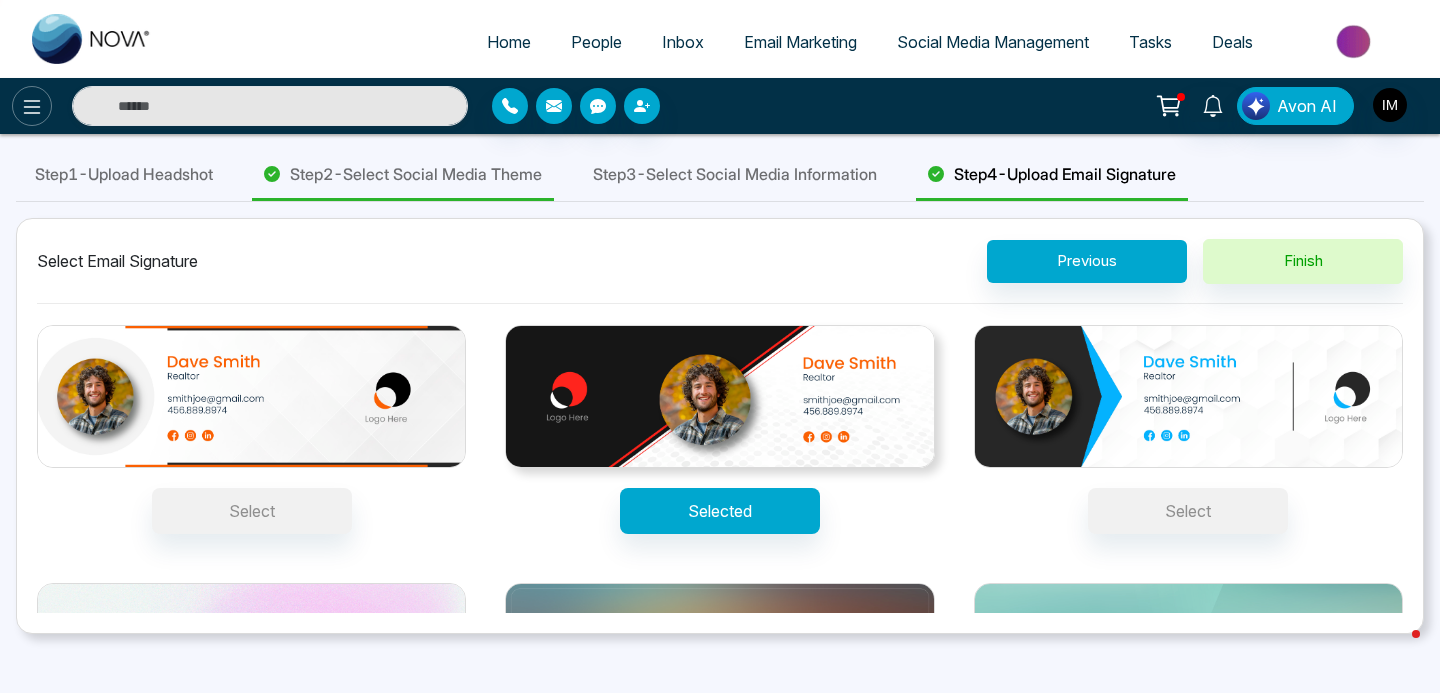click 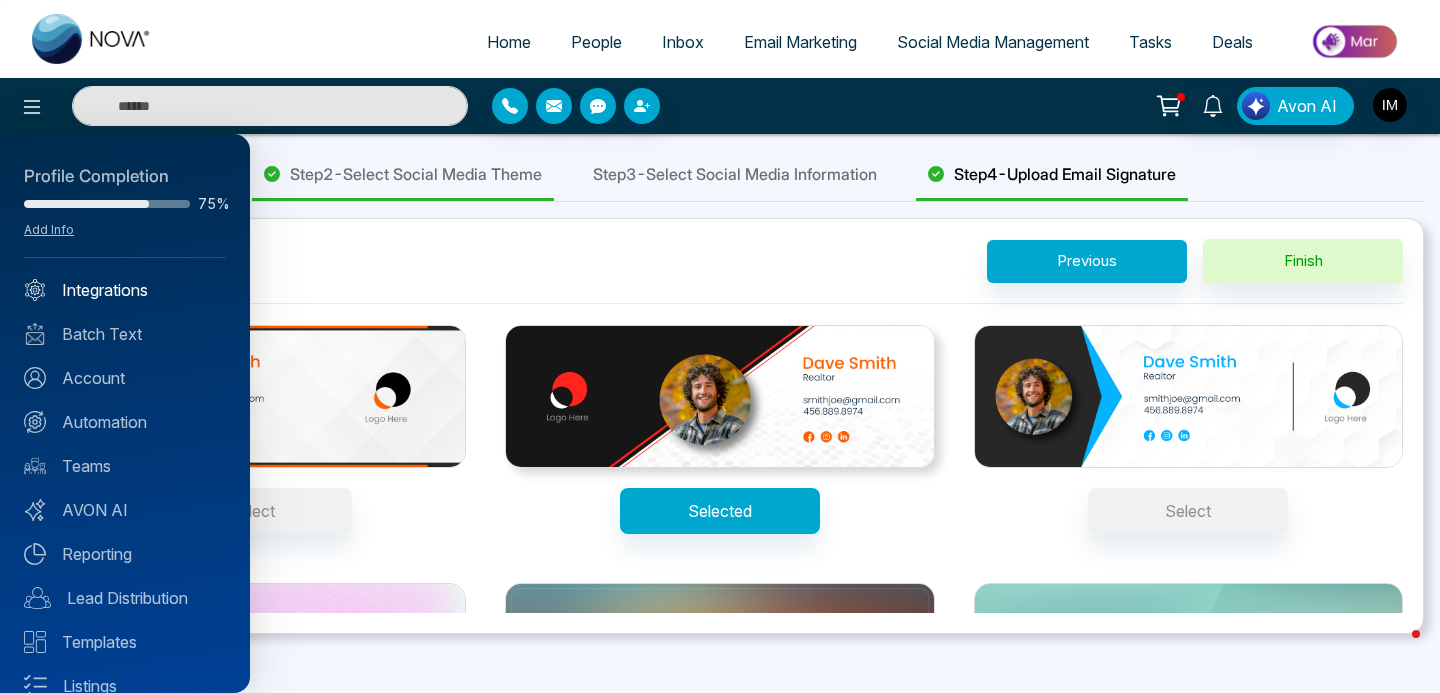 click on "Integrations" at bounding box center (125, 290) 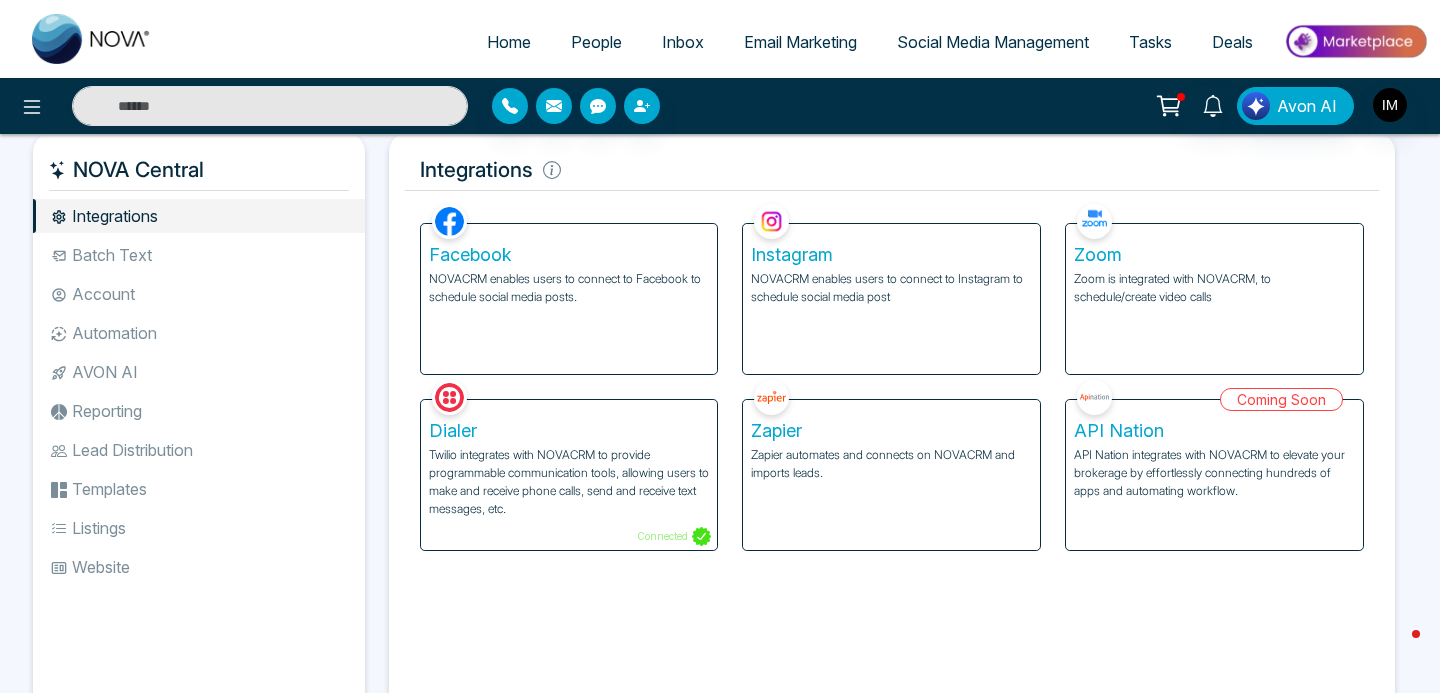 scroll, scrollTop: 12, scrollLeft: 0, axis: vertical 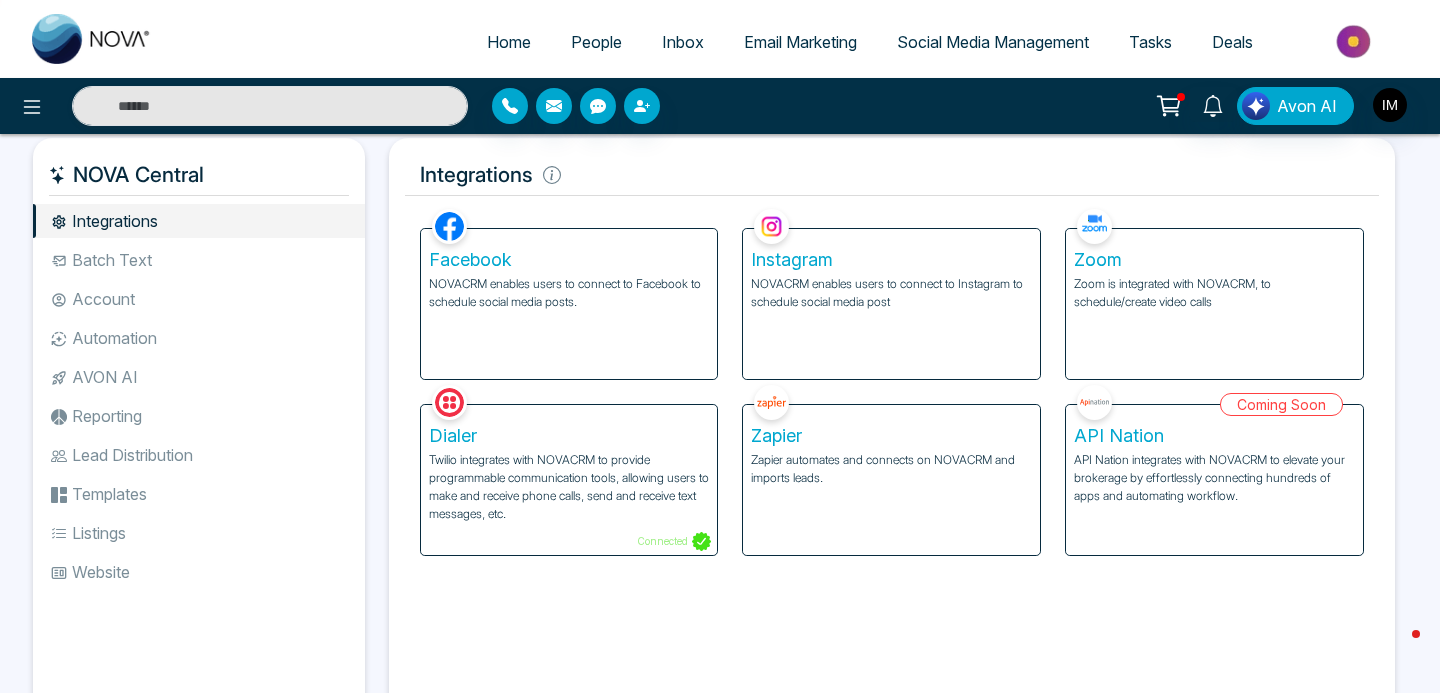 click on "Facebook NOVACRM enables users to connect to Facebook to schedule social media  posts." at bounding box center [569, 304] 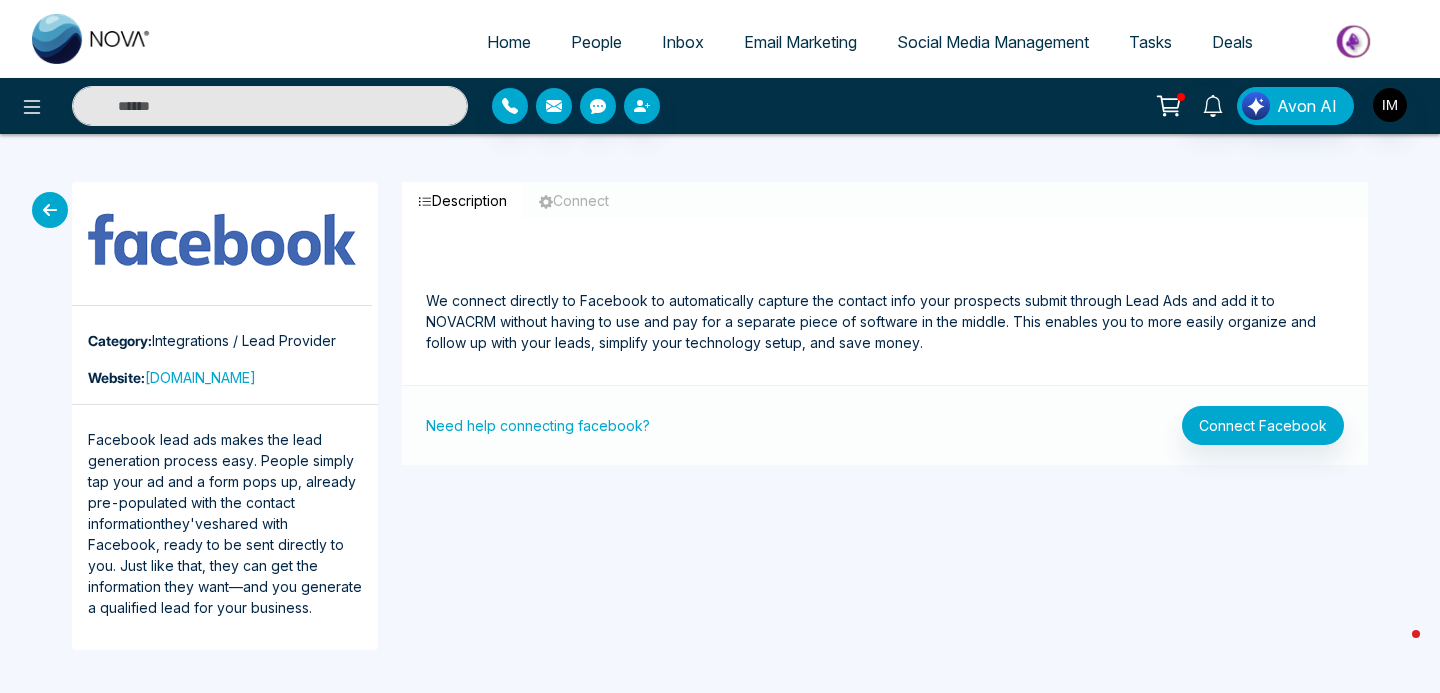 scroll, scrollTop: 5, scrollLeft: 0, axis: vertical 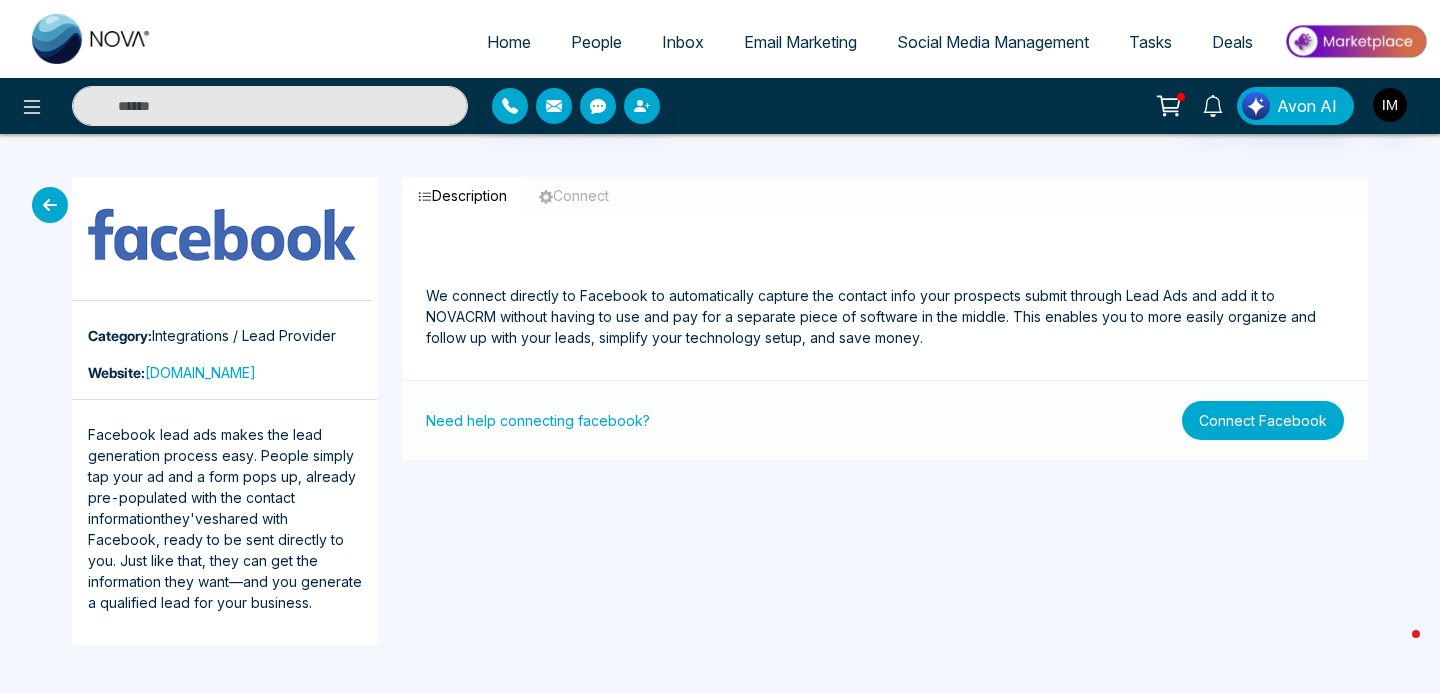 click on "Connect Facebook" at bounding box center (1263, 420) 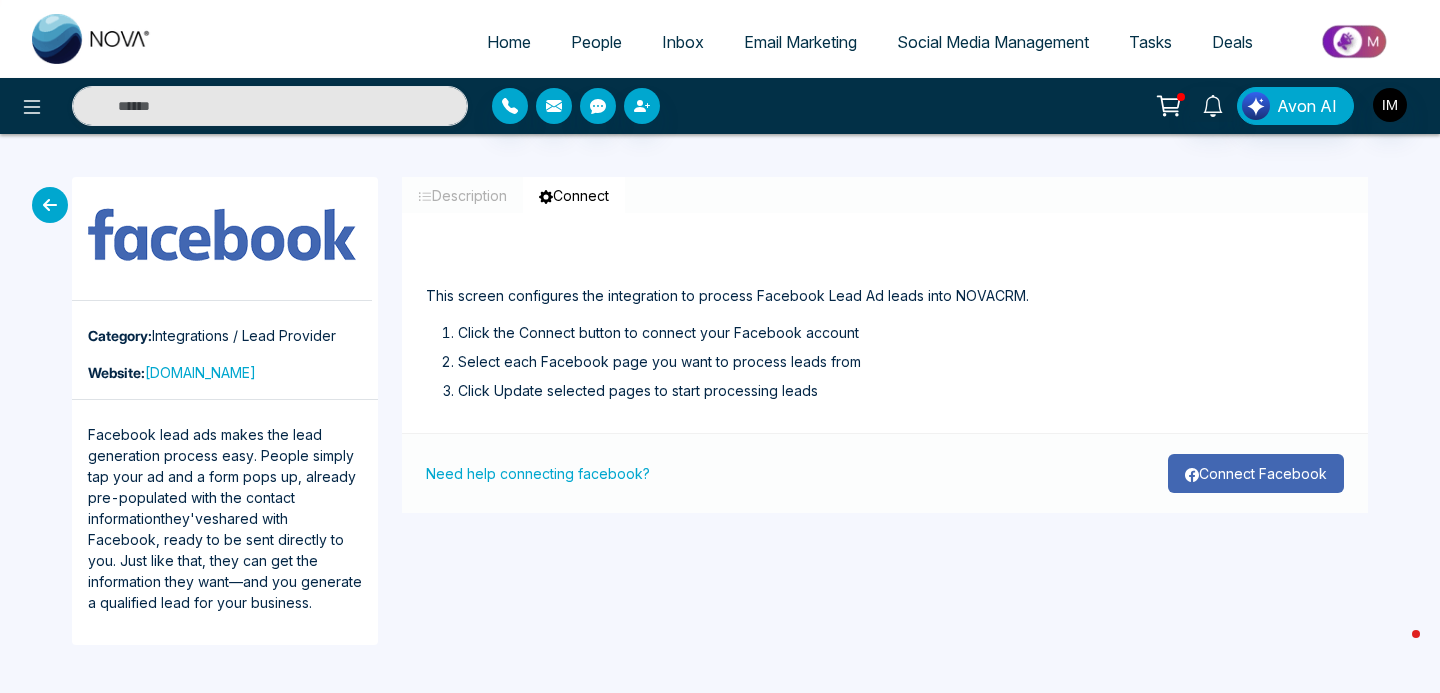 click on "Connect Facebook" at bounding box center [1256, 473] 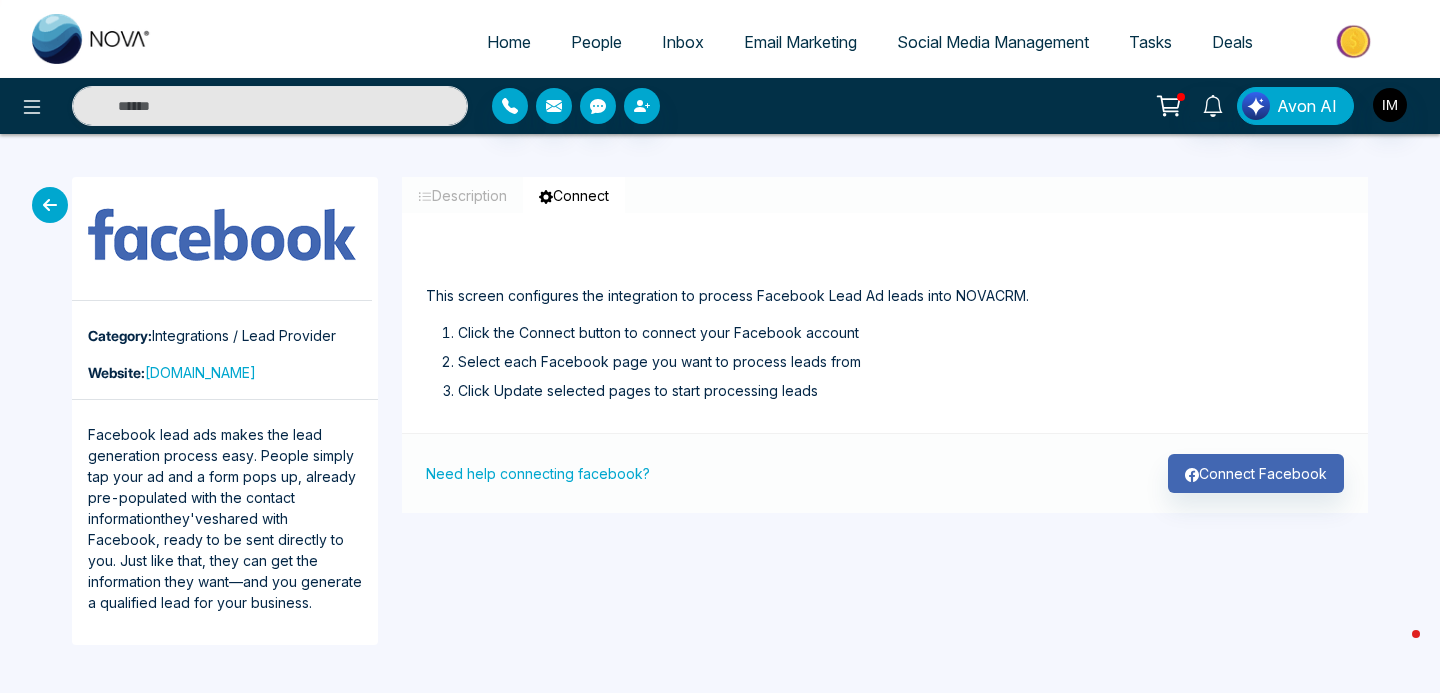 scroll, scrollTop: 0, scrollLeft: 0, axis: both 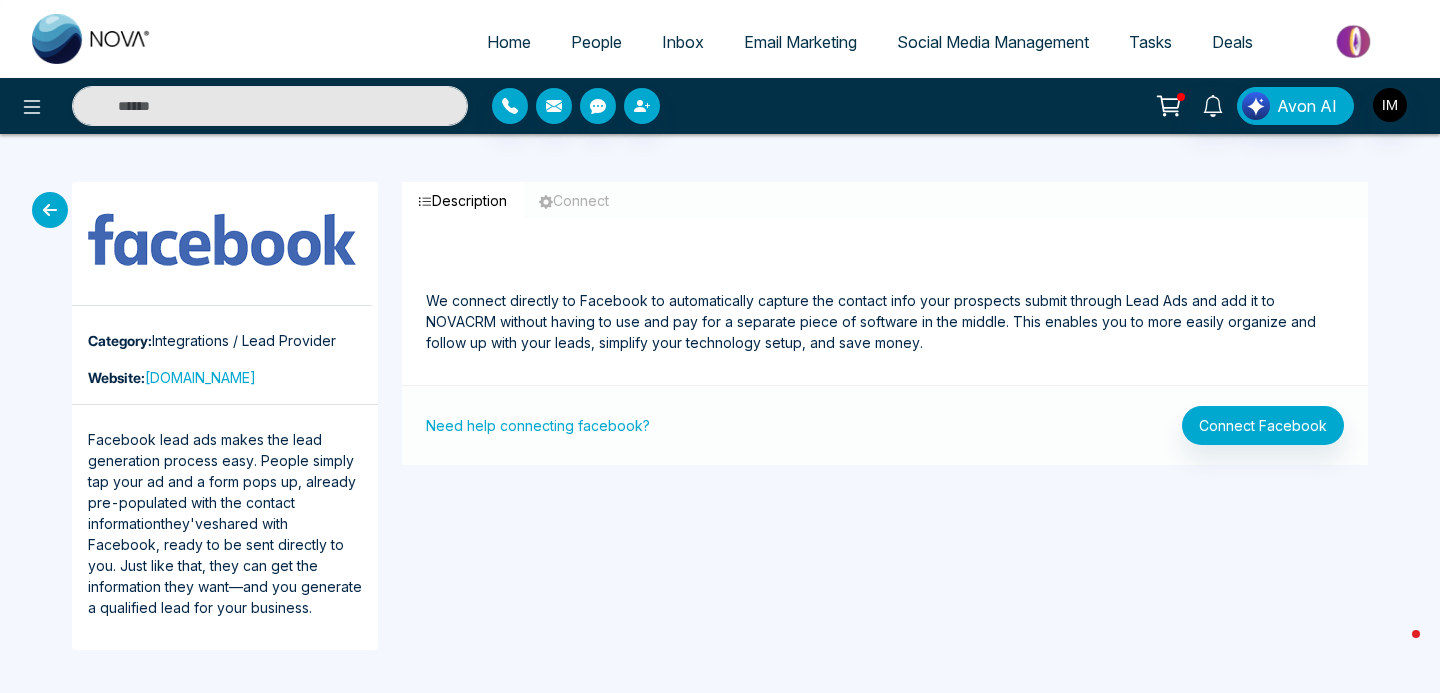 click at bounding box center [50, 210] 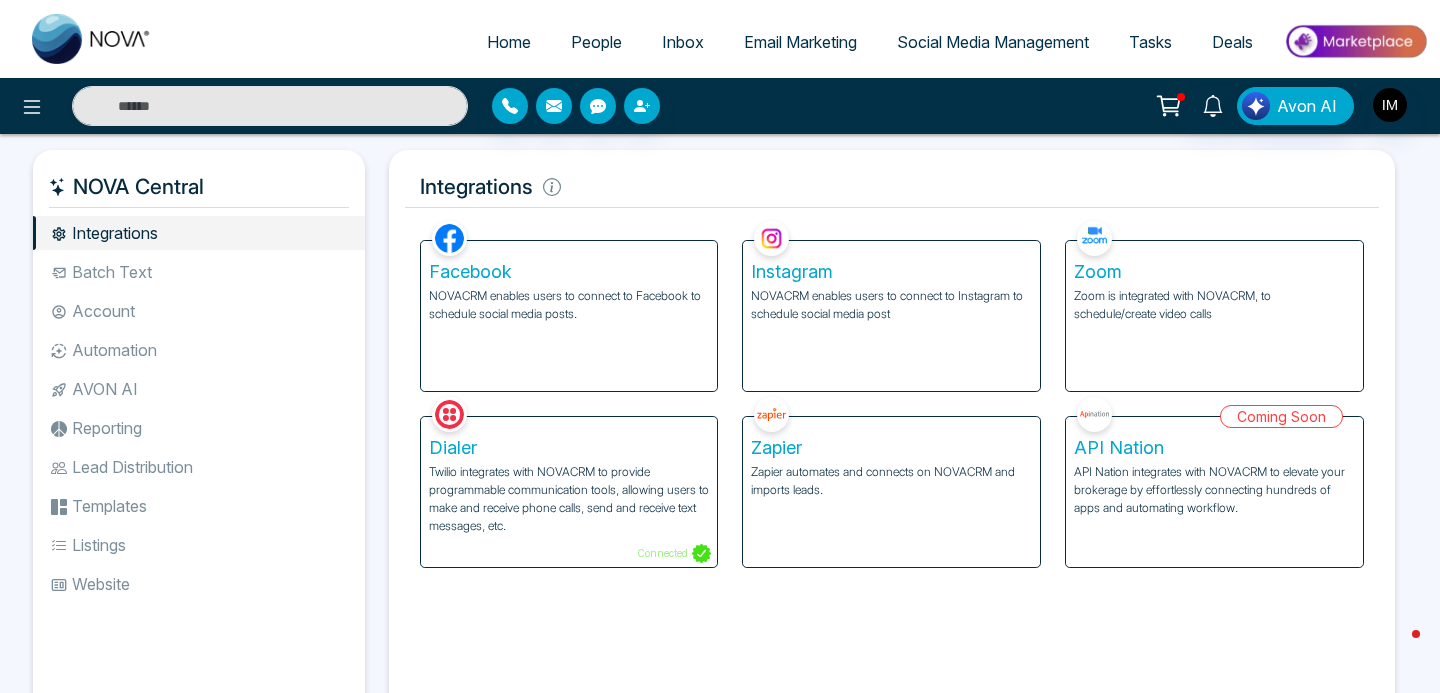 click on "NOVACRM enables users to connect to Instagram to schedule social media post" at bounding box center (891, 305) 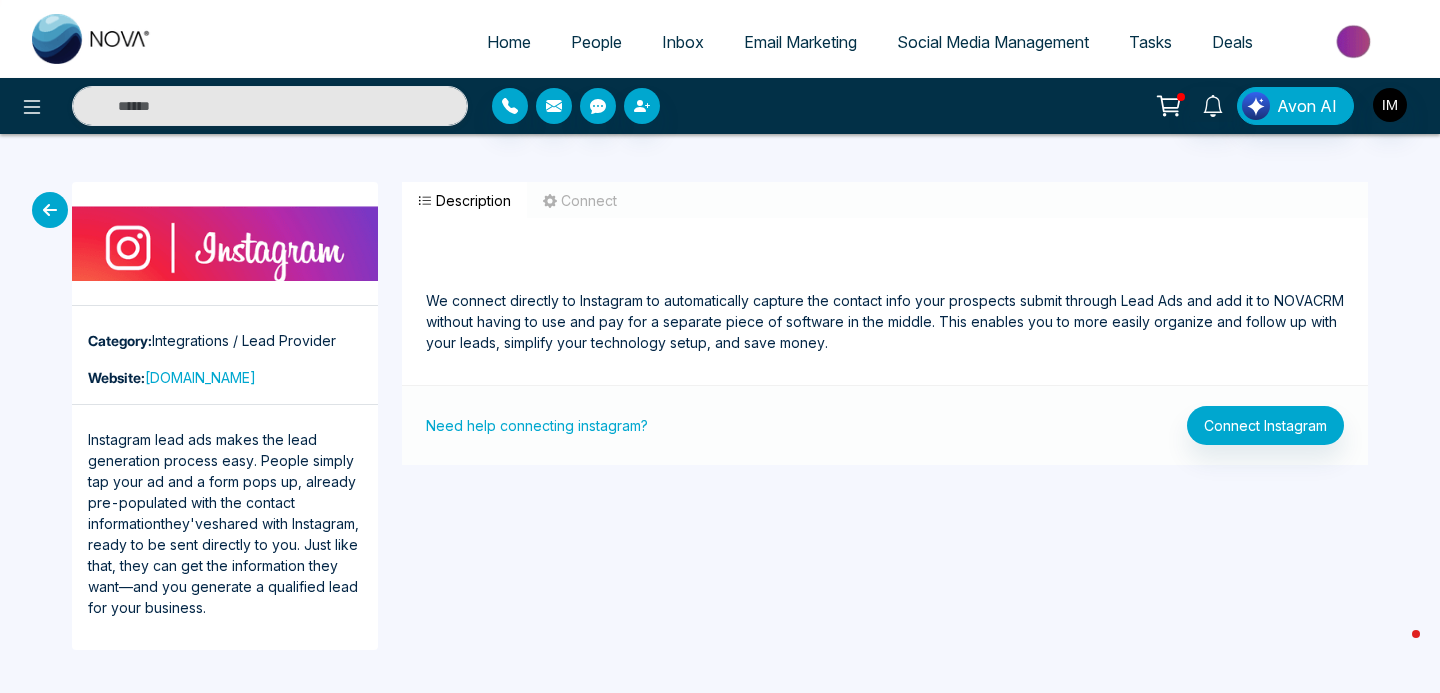click at bounding box center [50, 210] 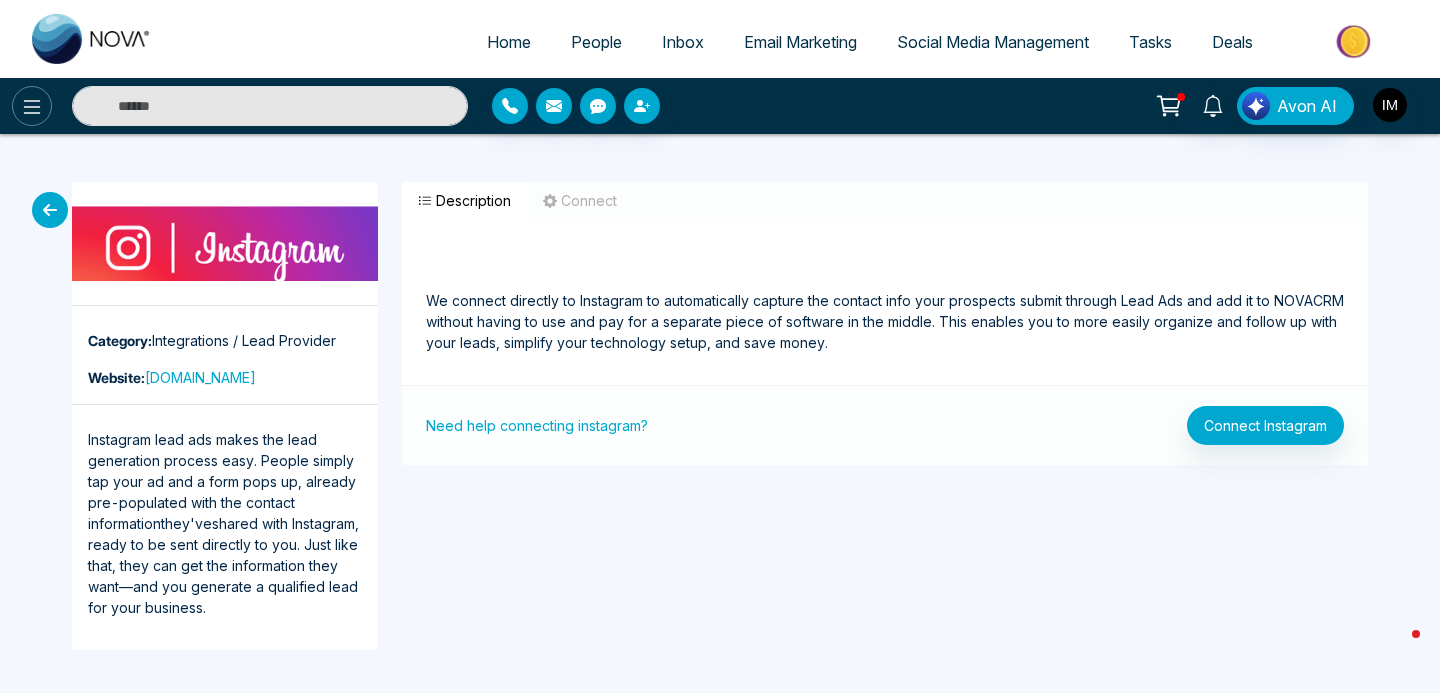 click 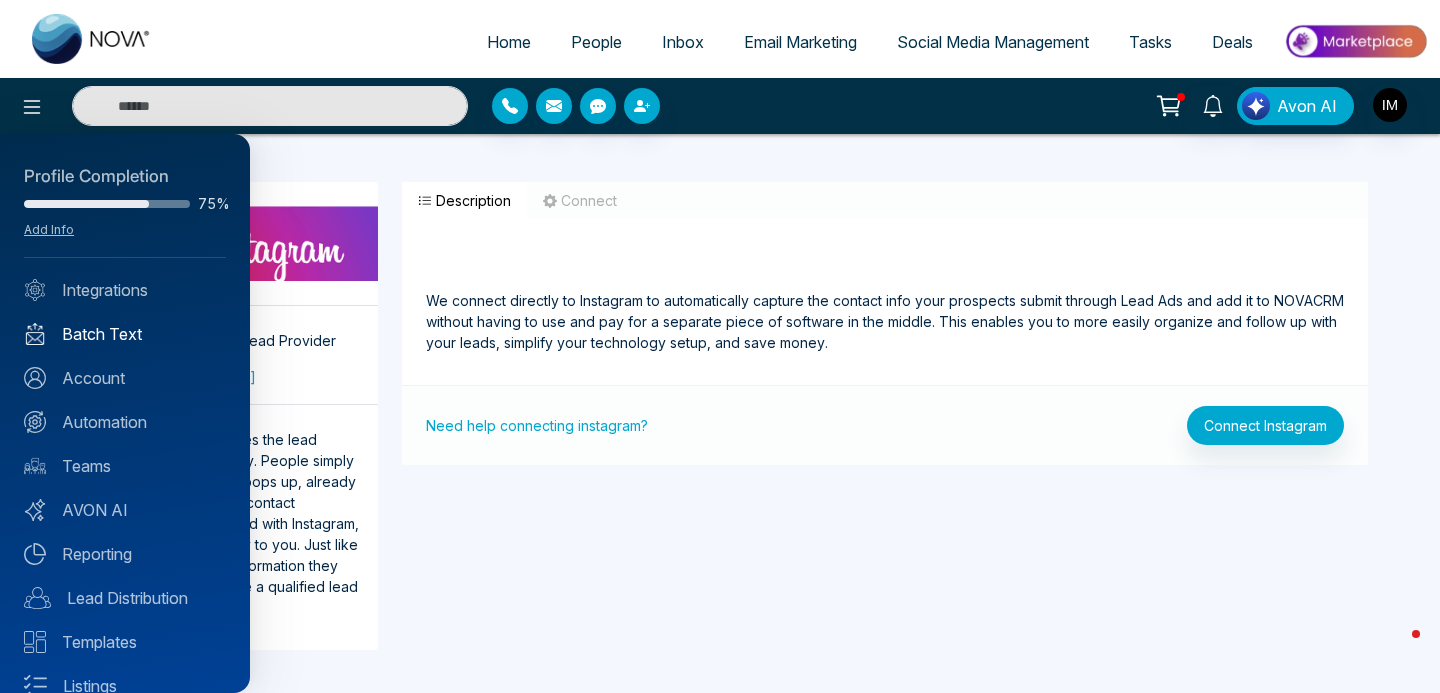 click on "Batch Text" at bounding box center [125, 334] 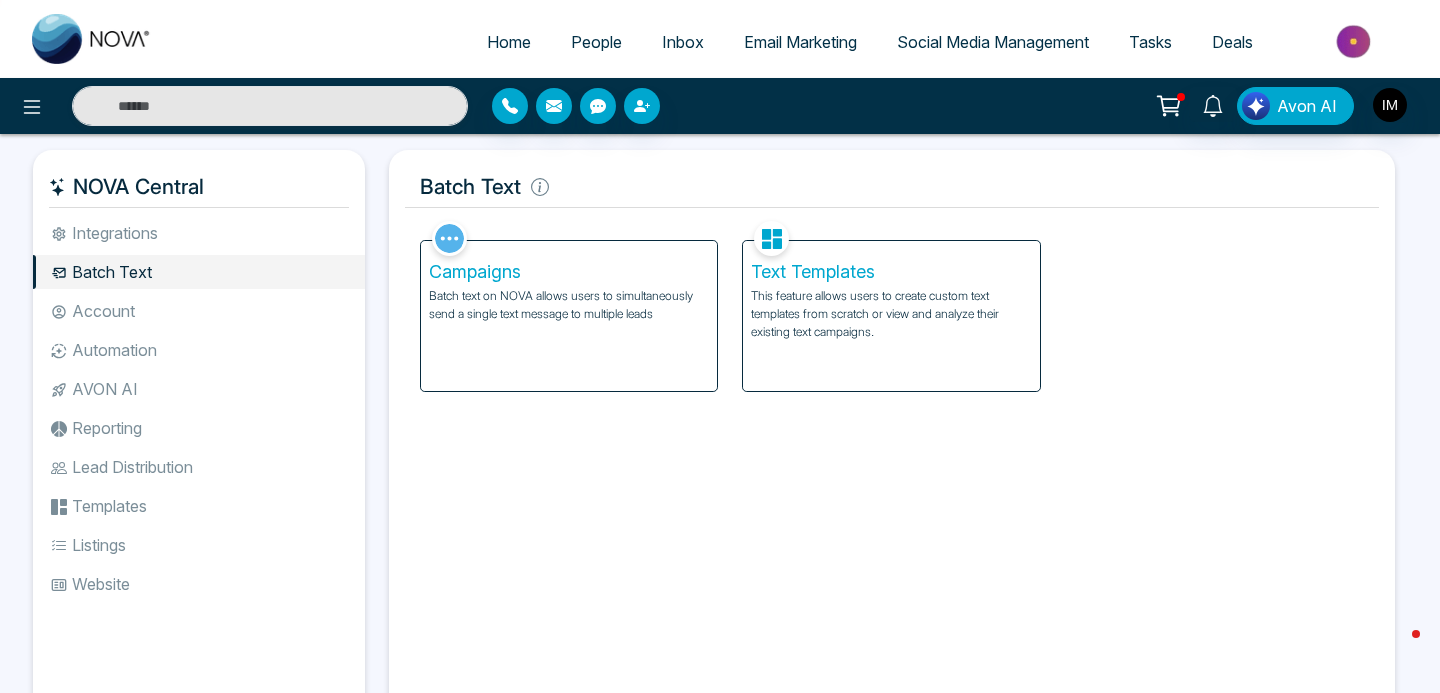 click on "Batch text on NOVA allows users to simultaneously send a single text message to multiple leads" at bounding box center [569, 305] 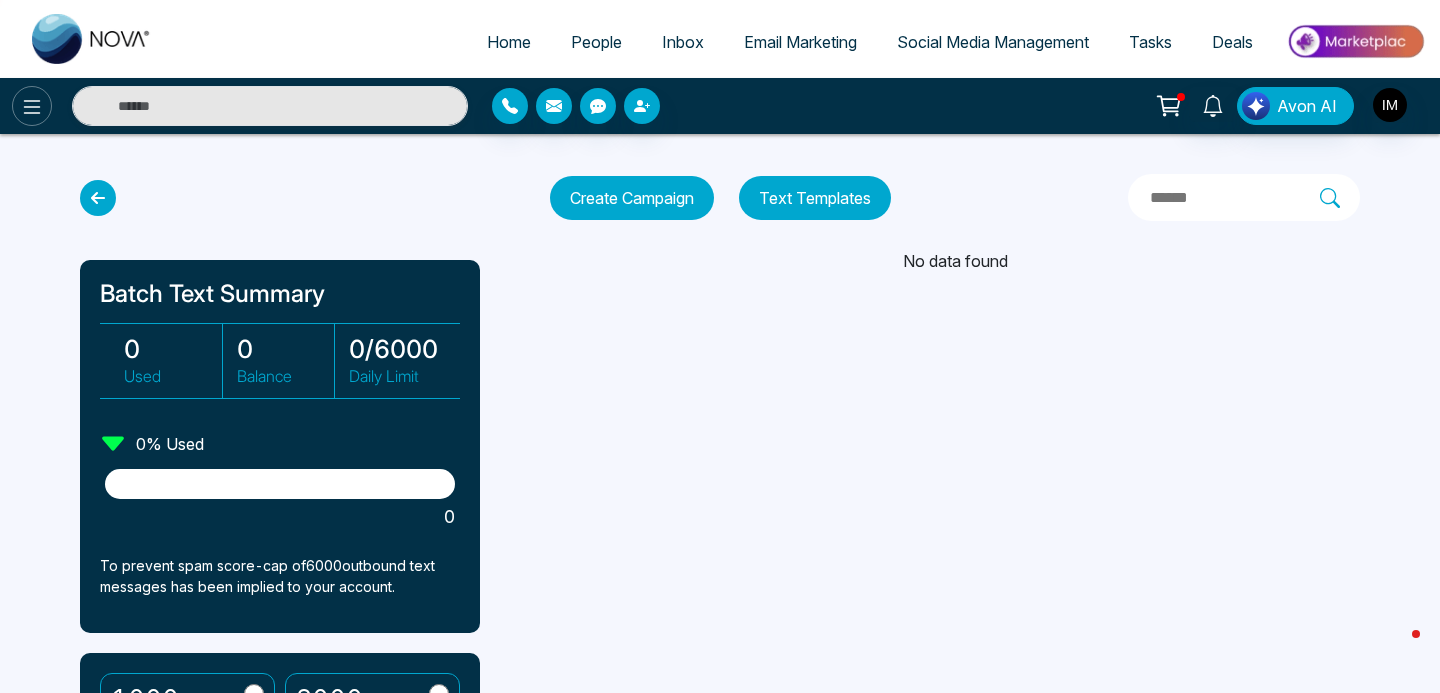 click 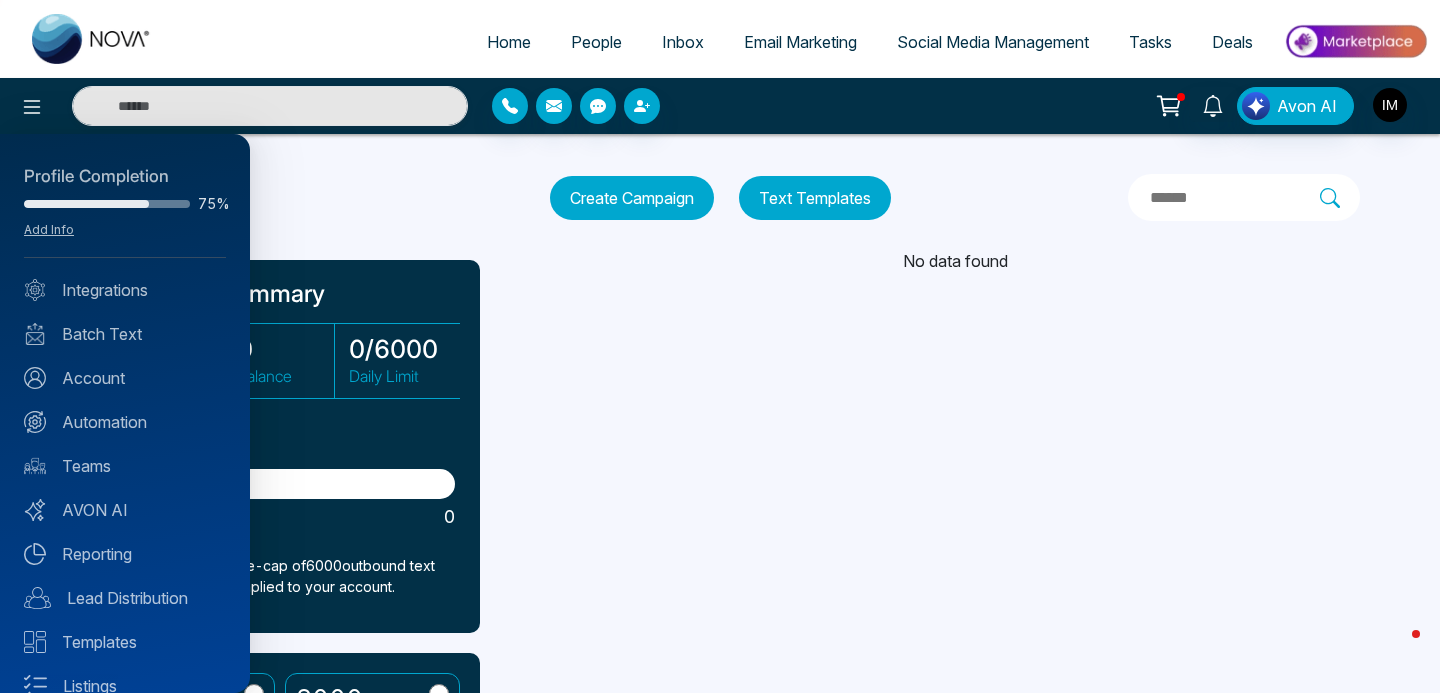 click at bounding box center (720, 346) 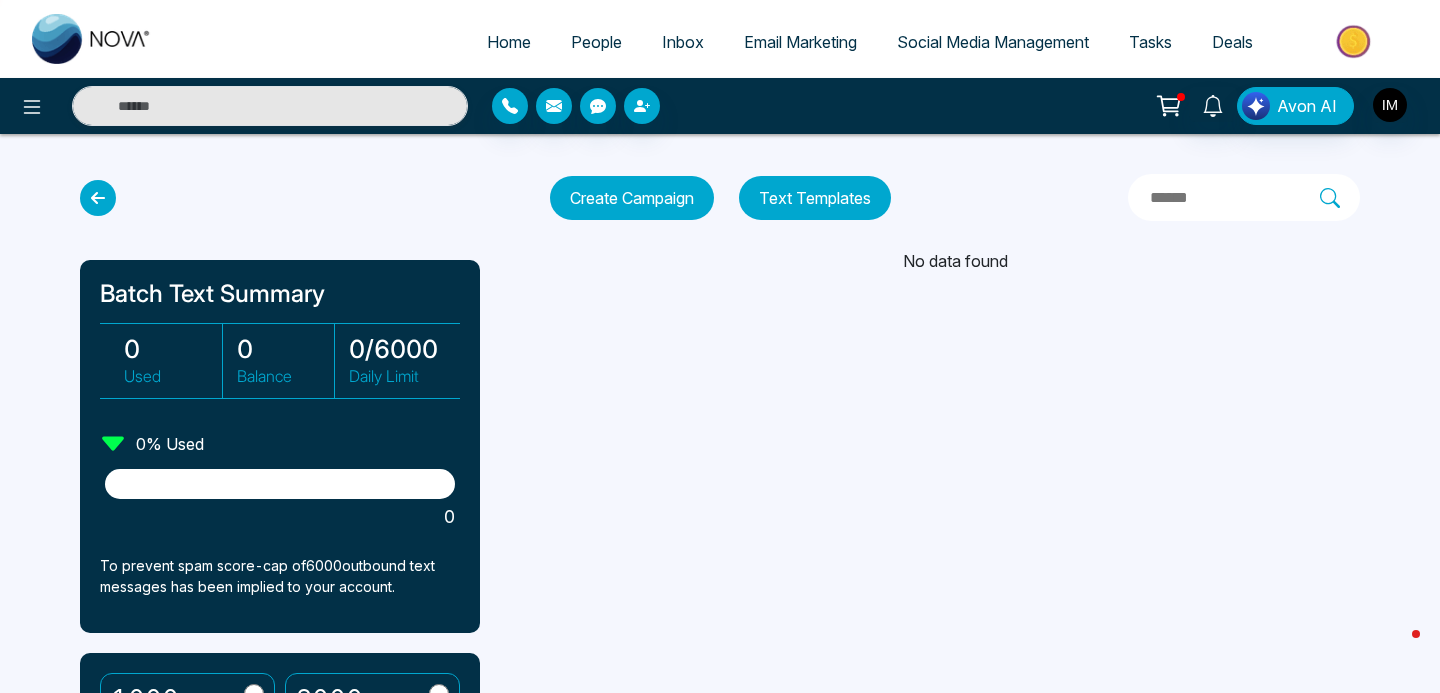 click on "Create Campaign" at bounding box center [632, 198] 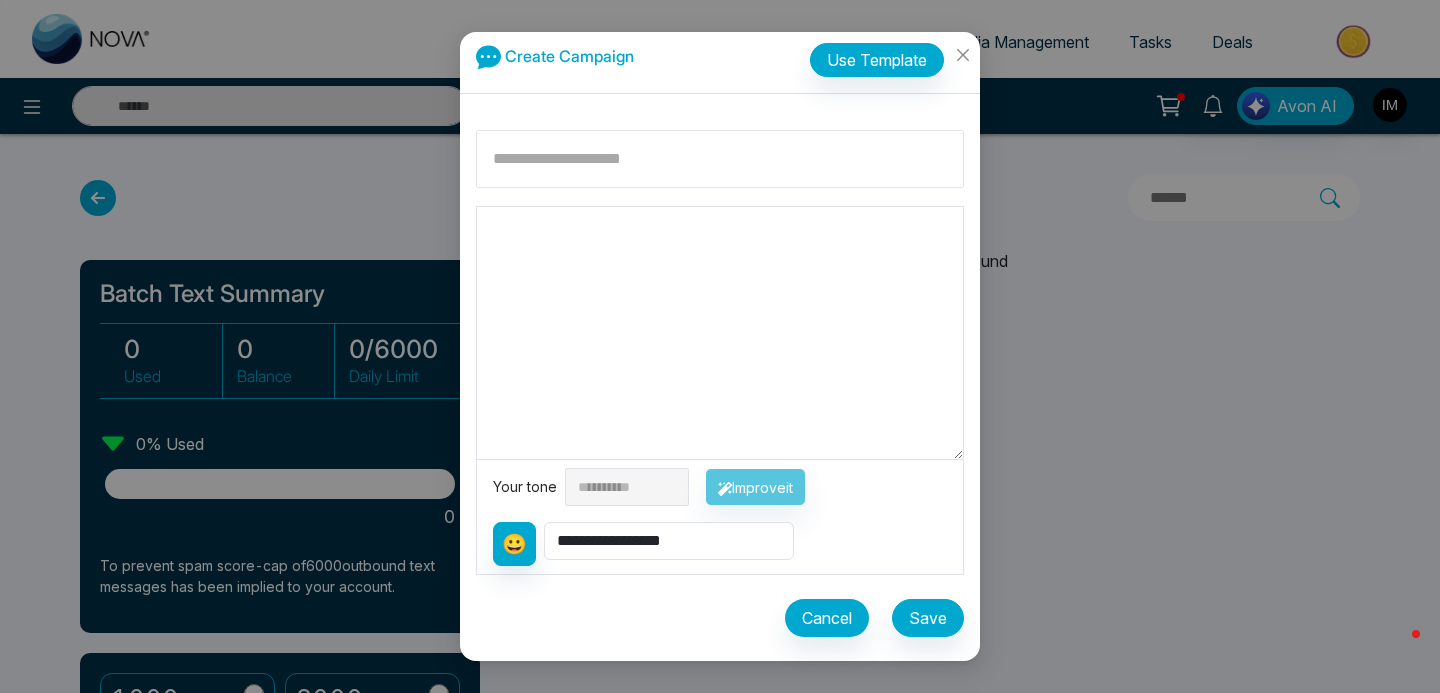 click at bounding box center [720, 159] 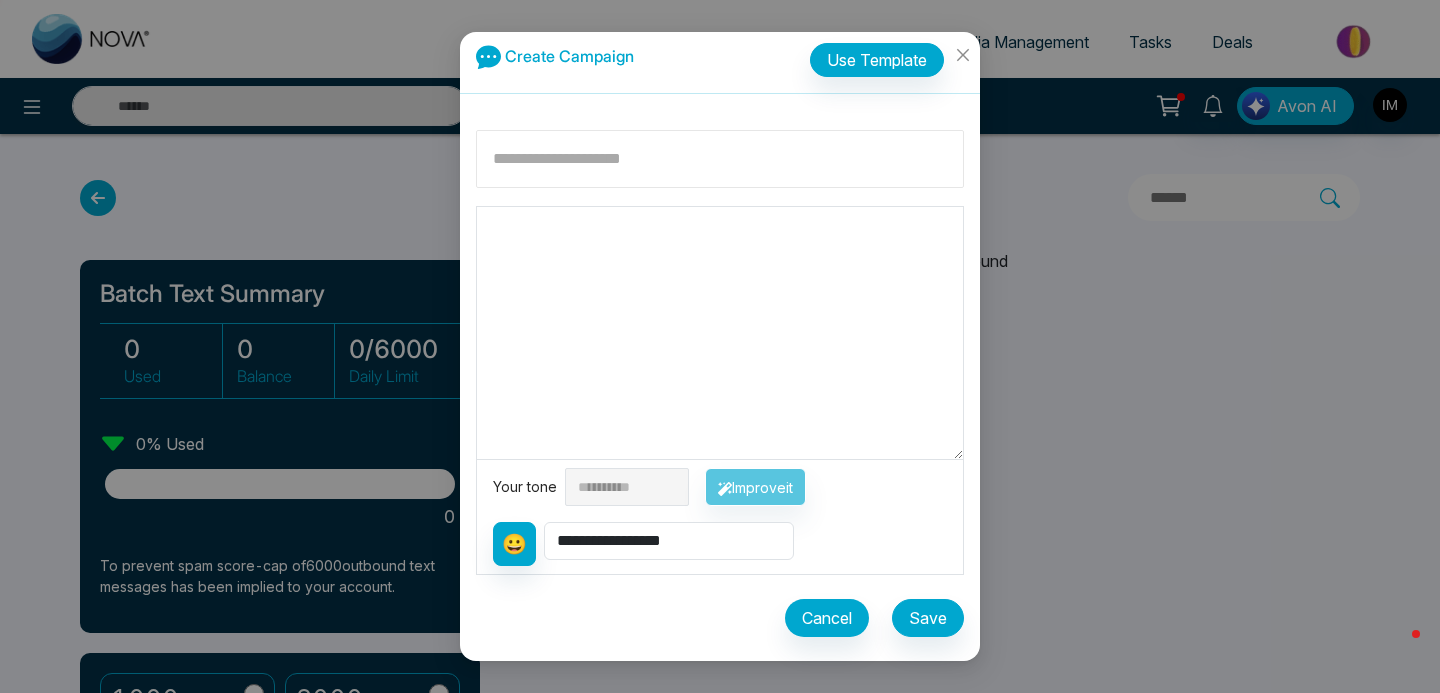 click at bounding box center [720, 159] 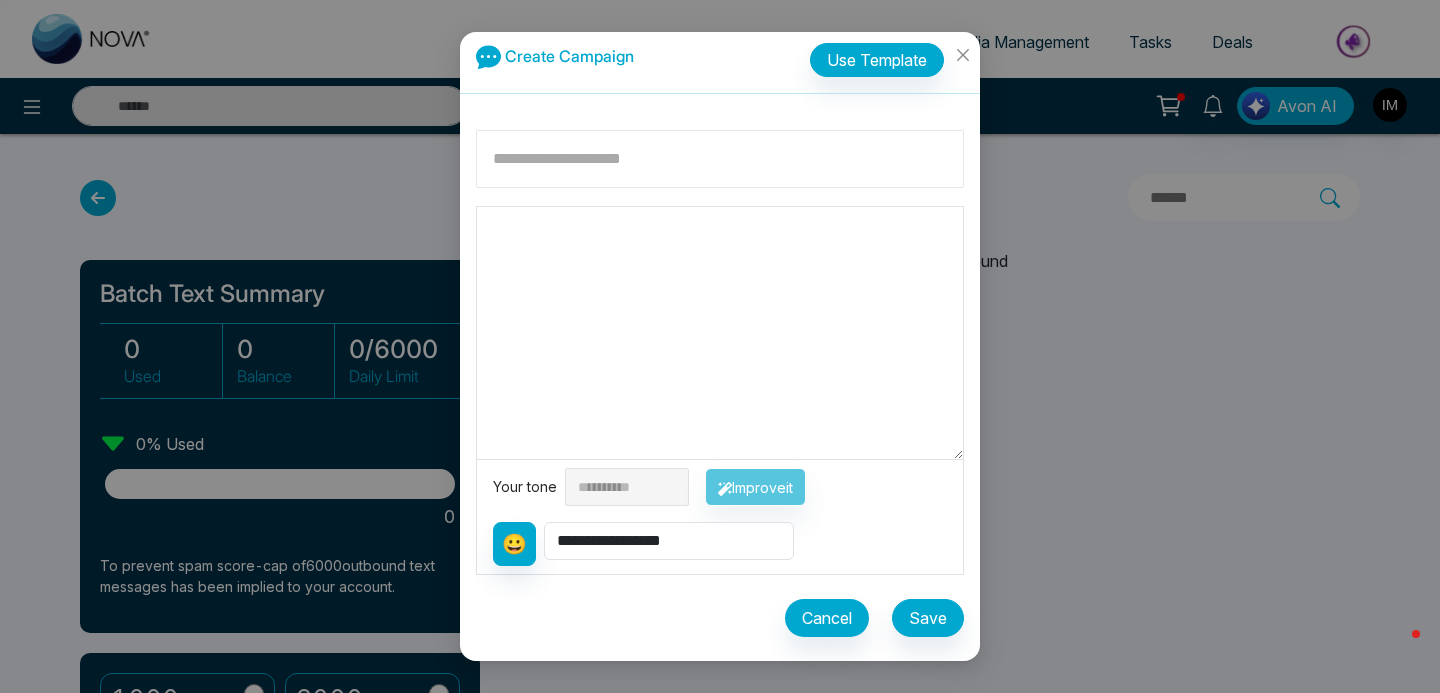click at bounding box center [720, 159] 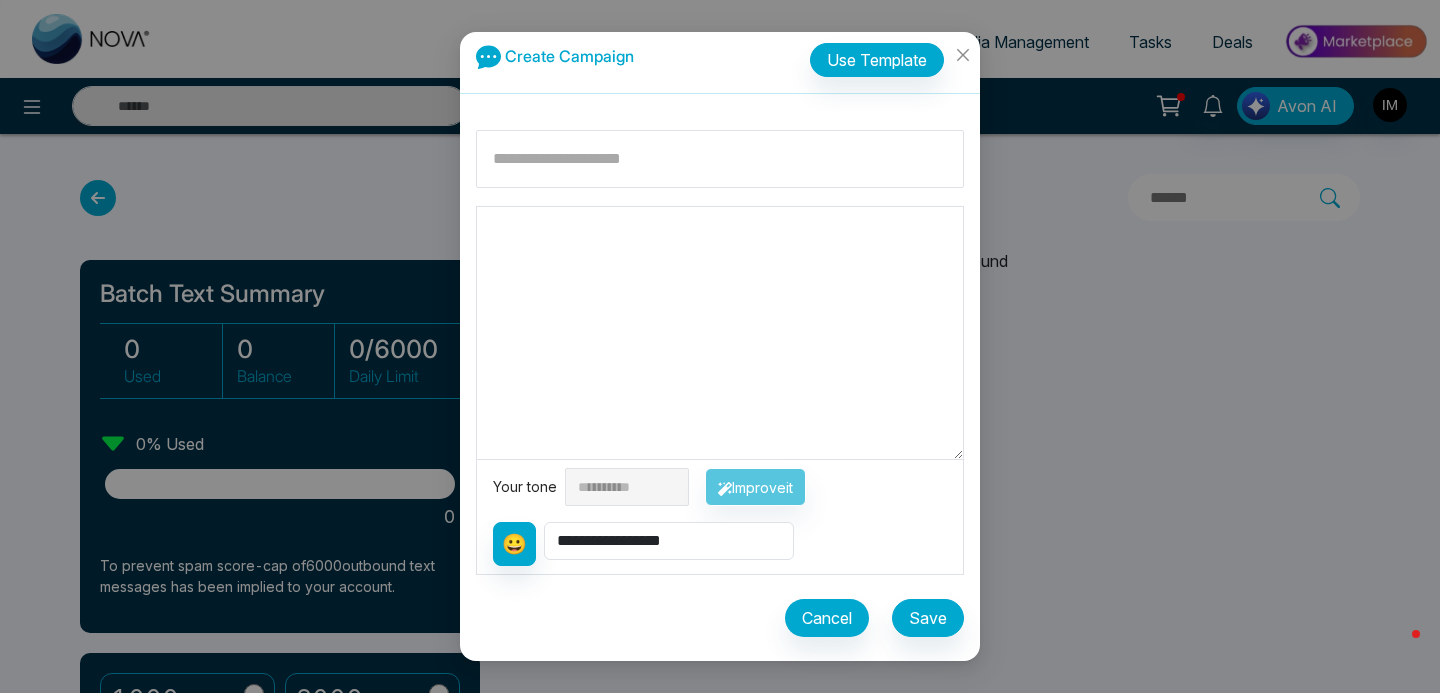 click at bounding box center [720, 333] 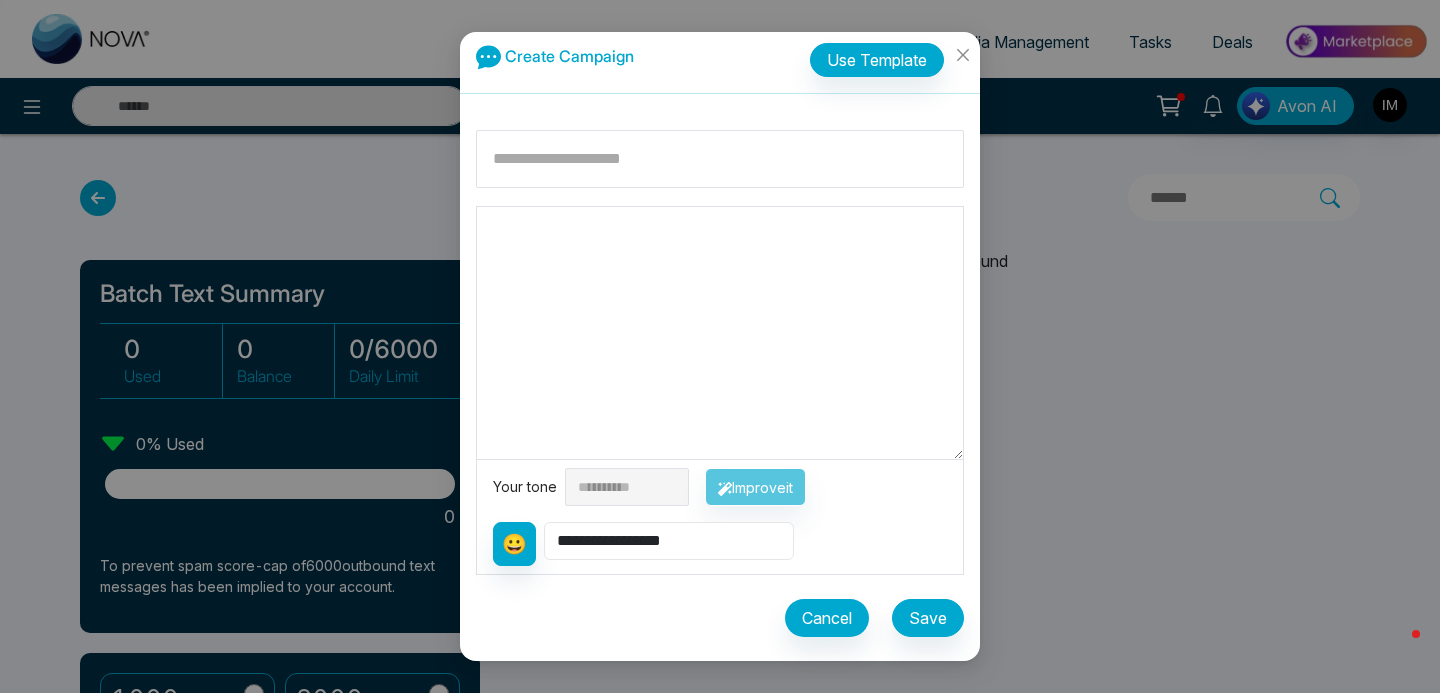 click on "**********" at bounding box center [669, 541] 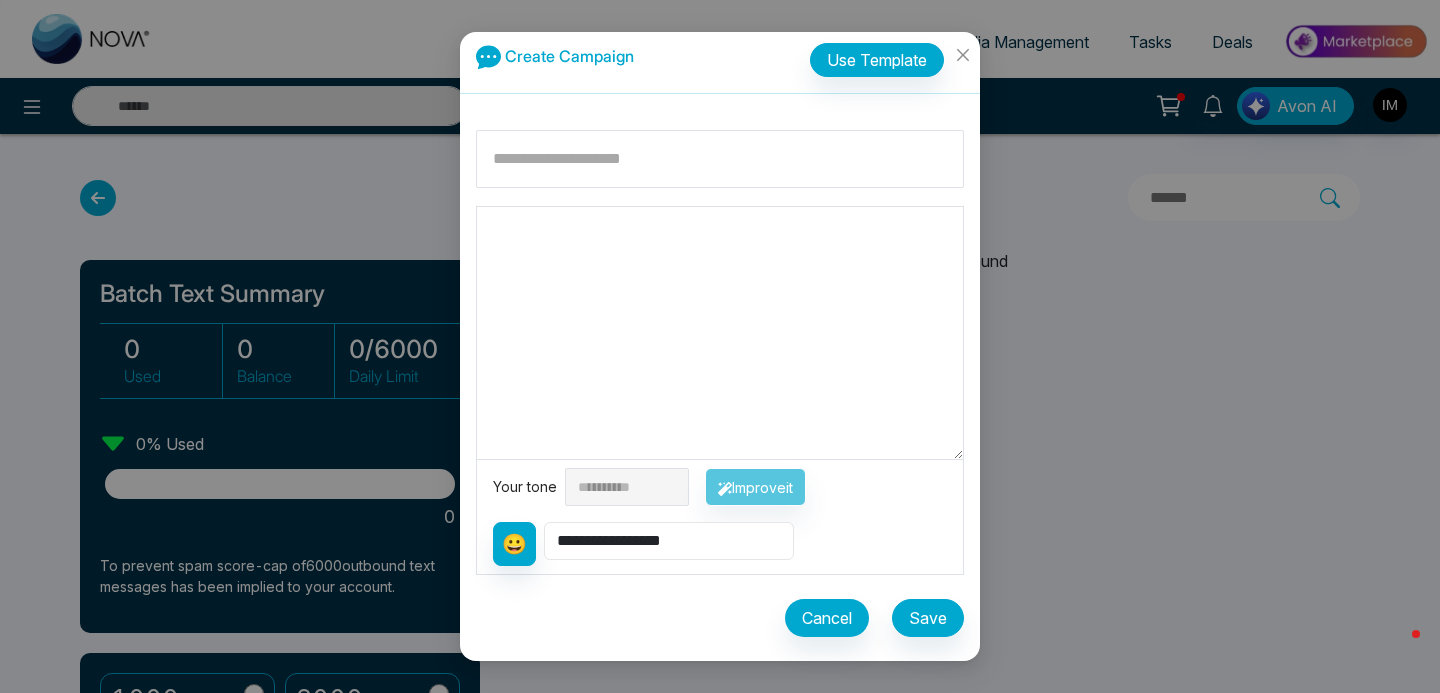 select on "**********" 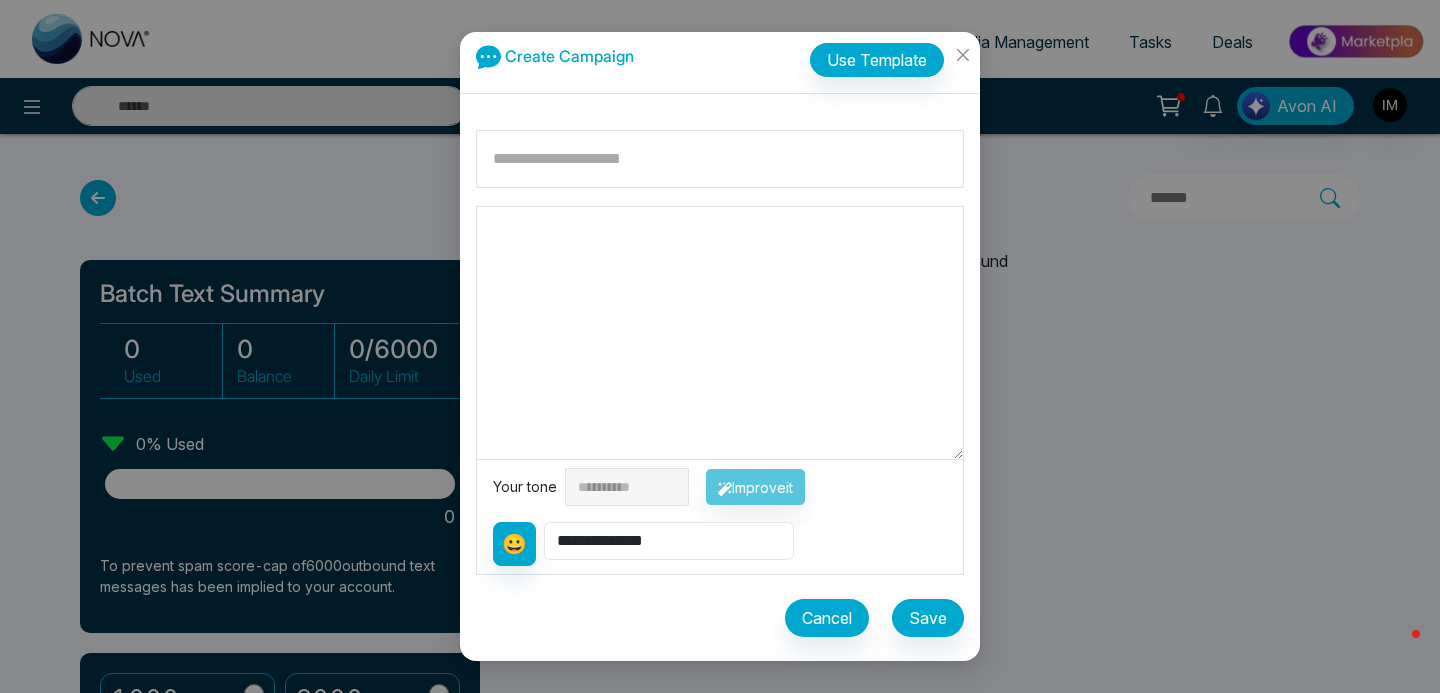 type on "**********" 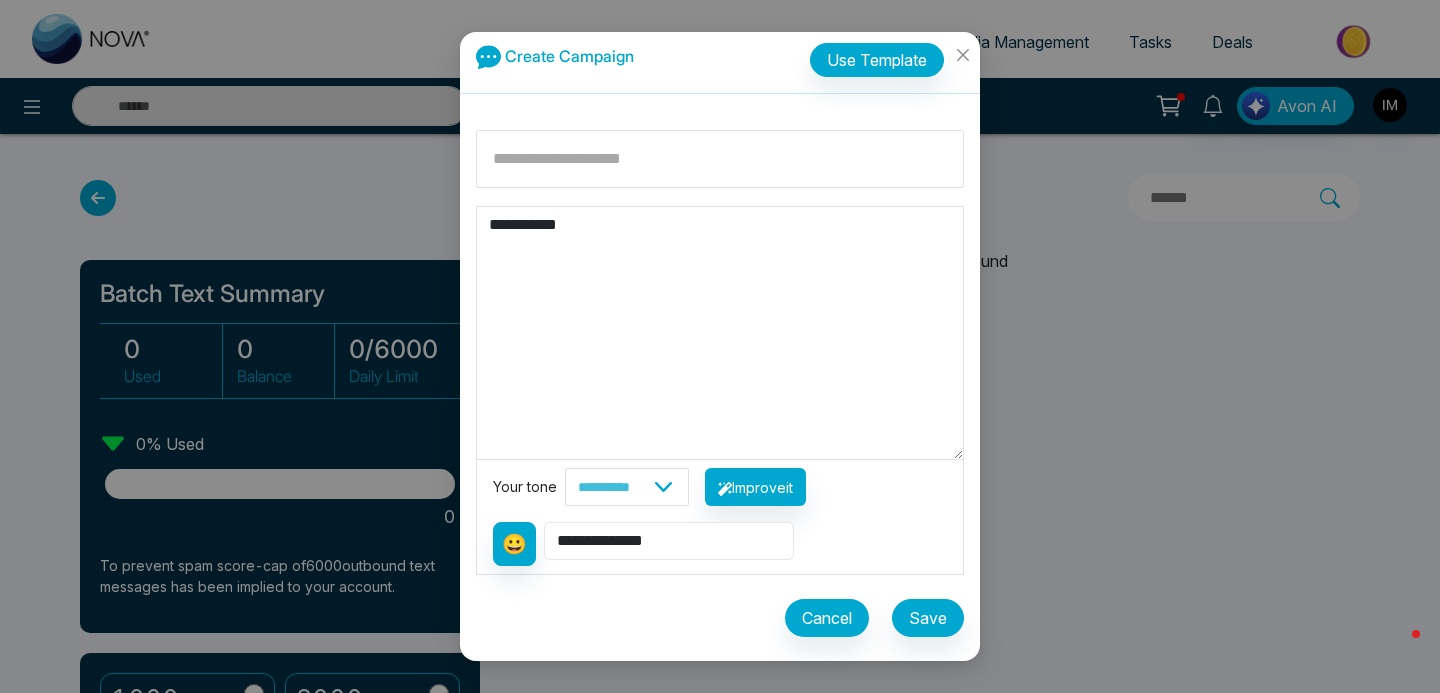 click on "**********" at bounding box center (669, 541) 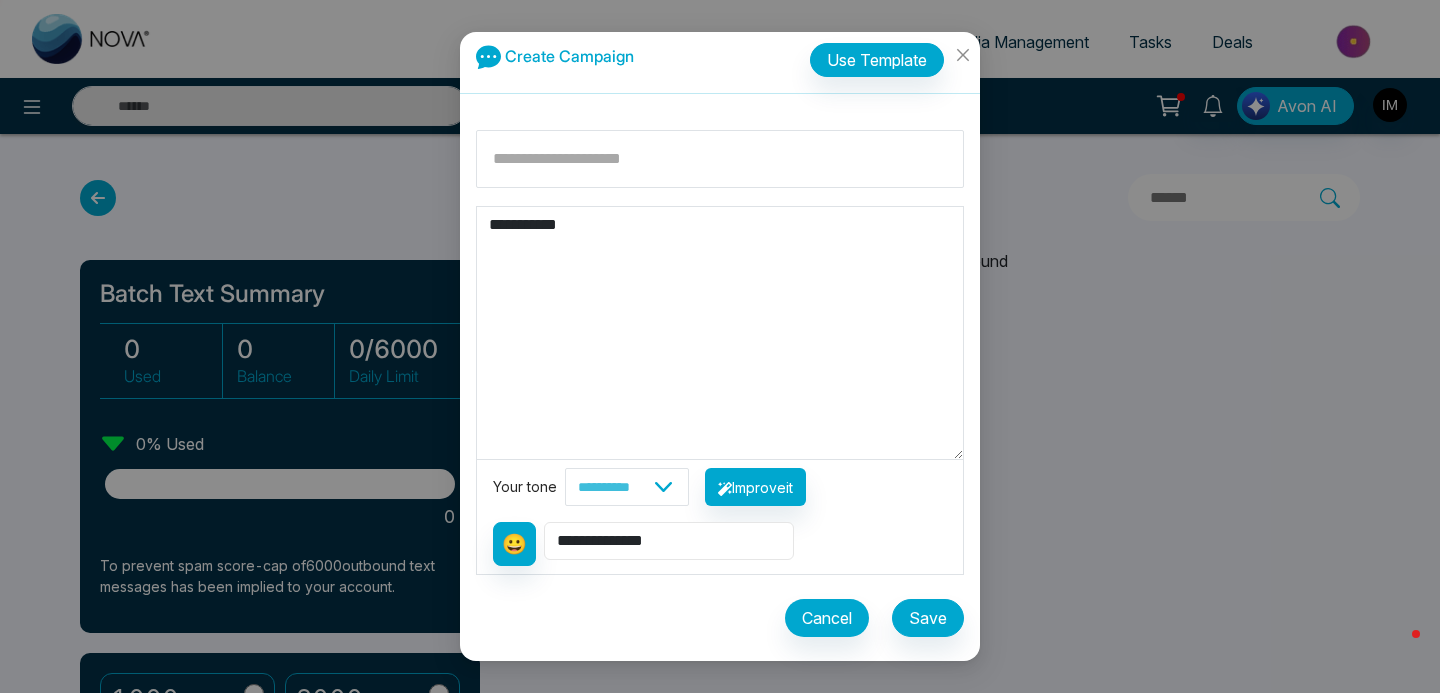 select on "**********" 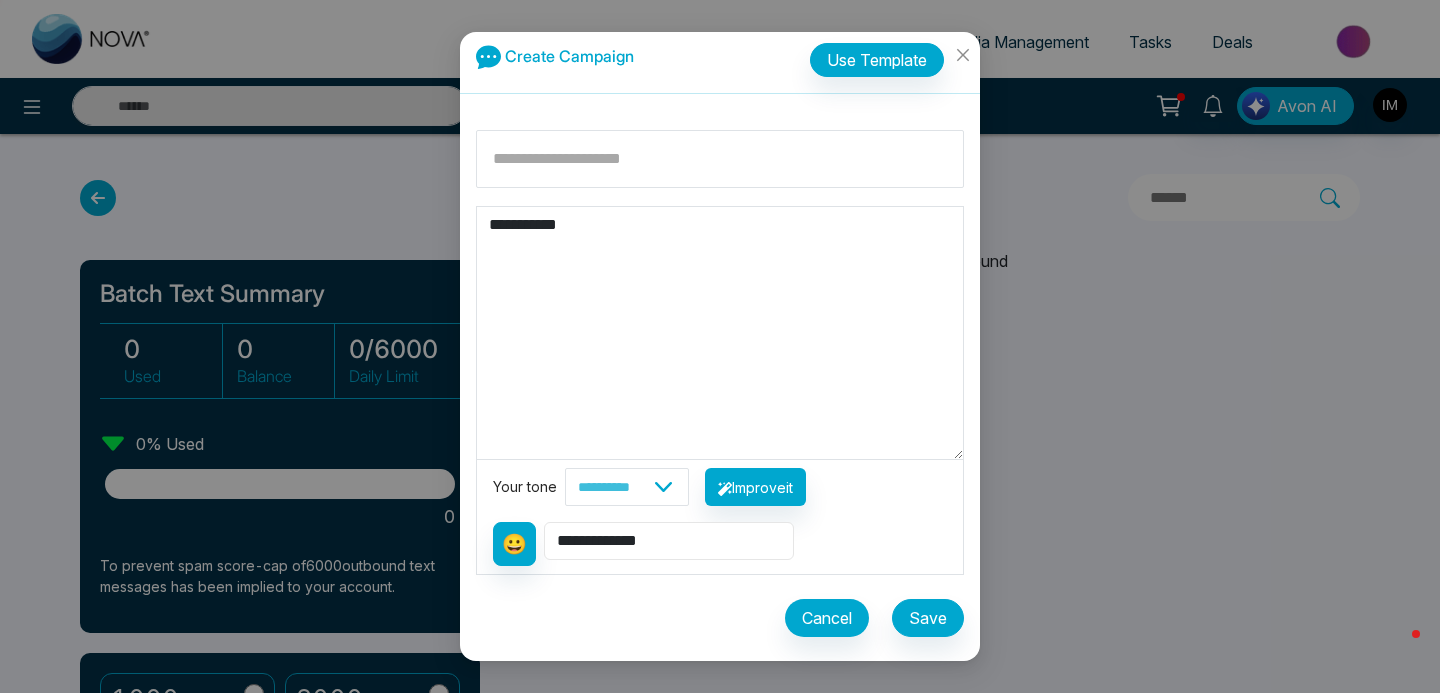 type on "**********" 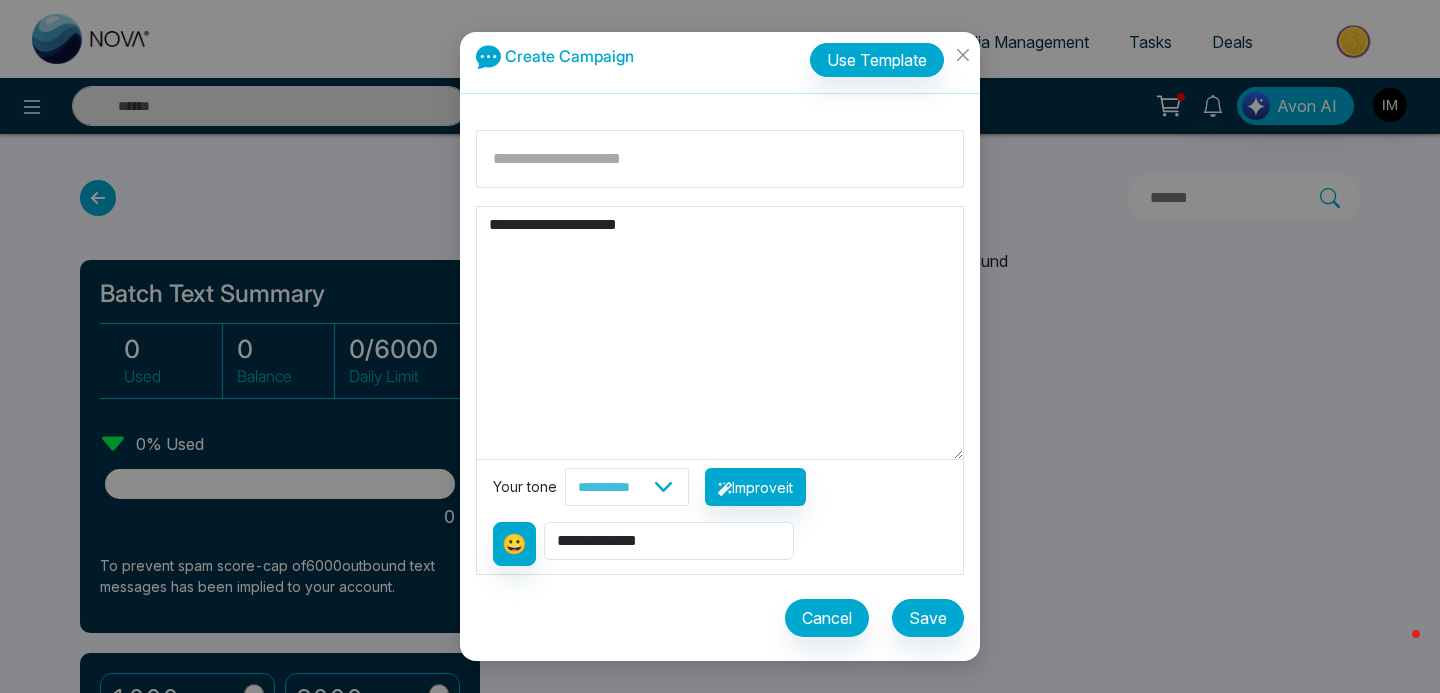 drag, startPoint x: 718, startPoint y: 243, endPoint x: 419, endPoint y: 164, distance: 309.2604 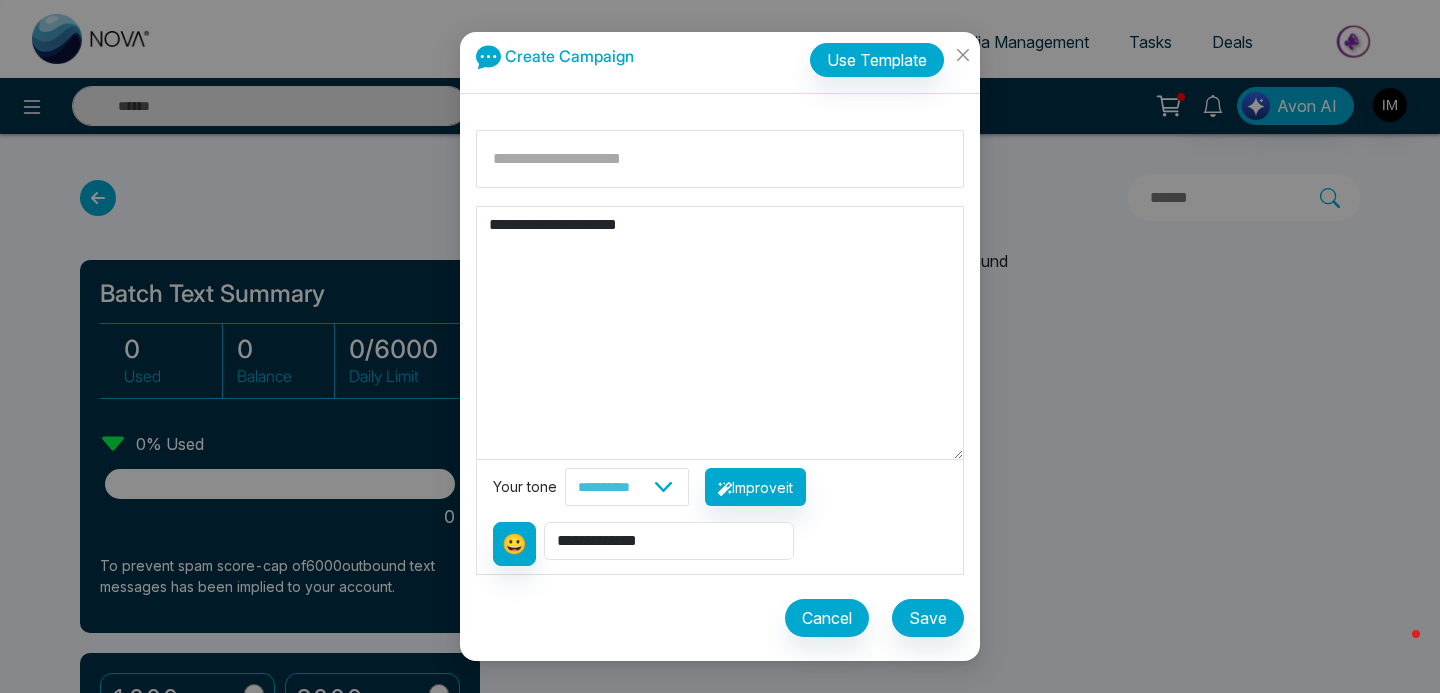 click on "**********" at bounding box center (720, 346) 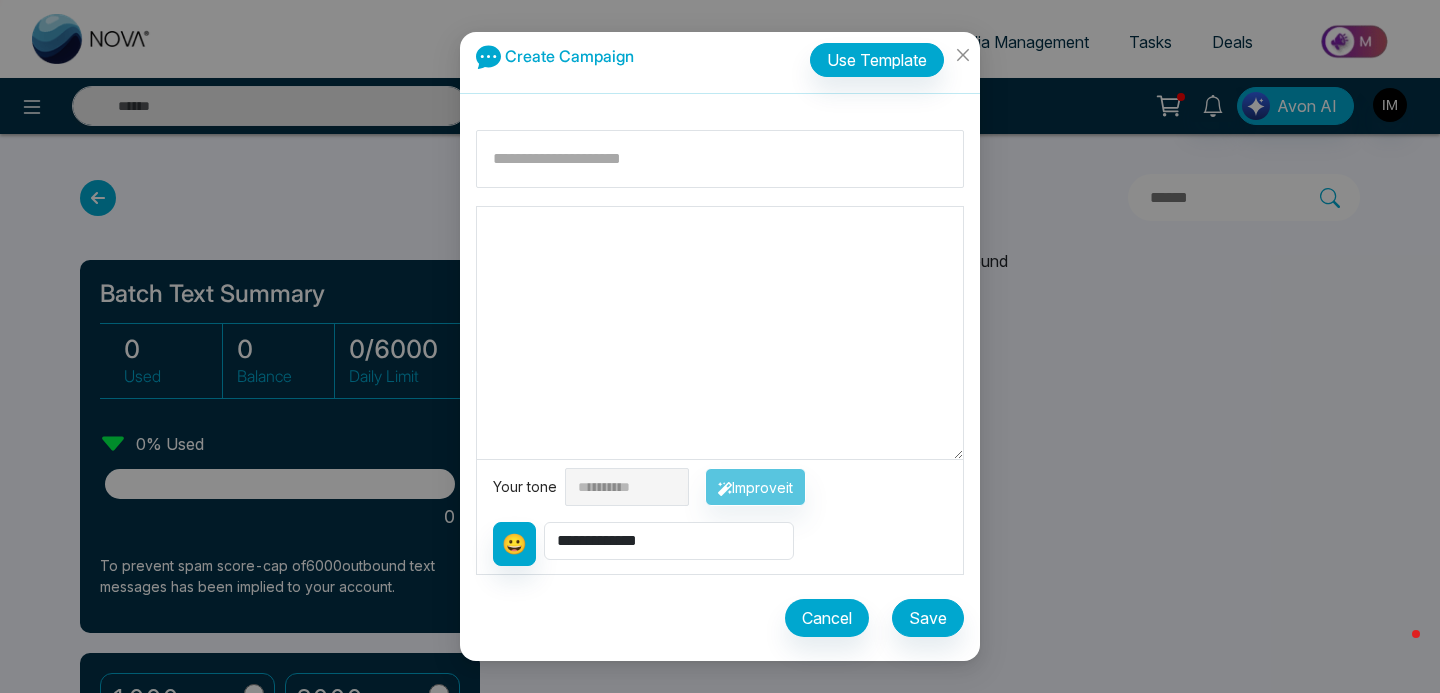 type 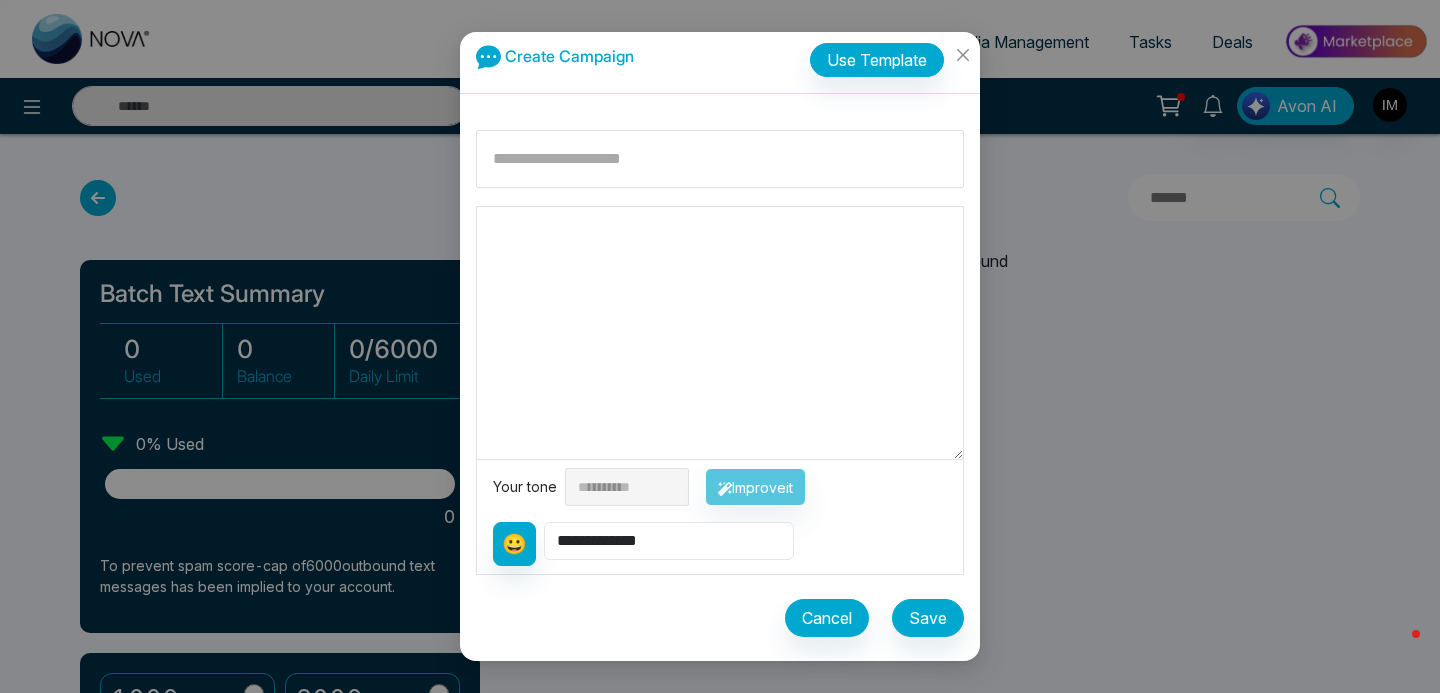click on "**********" at bounding box center (669, 541) 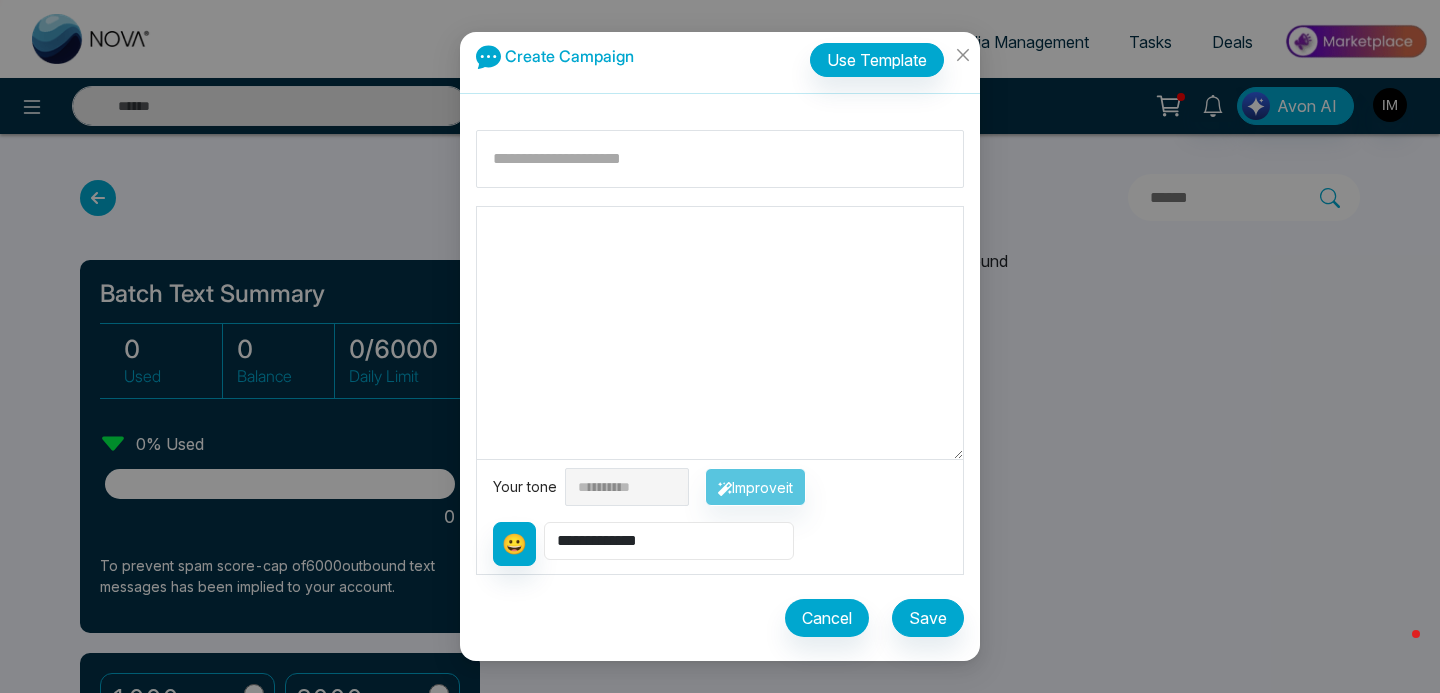 select on "**********" 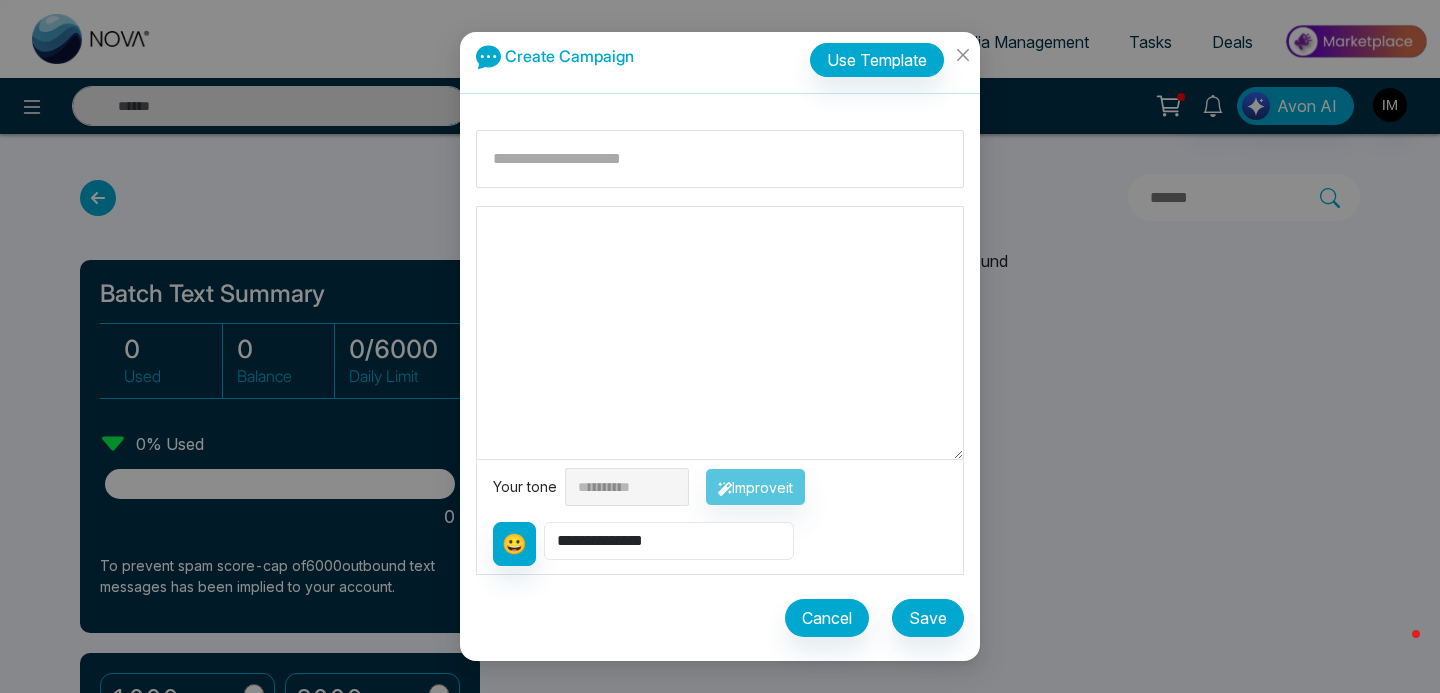 type on "**********" 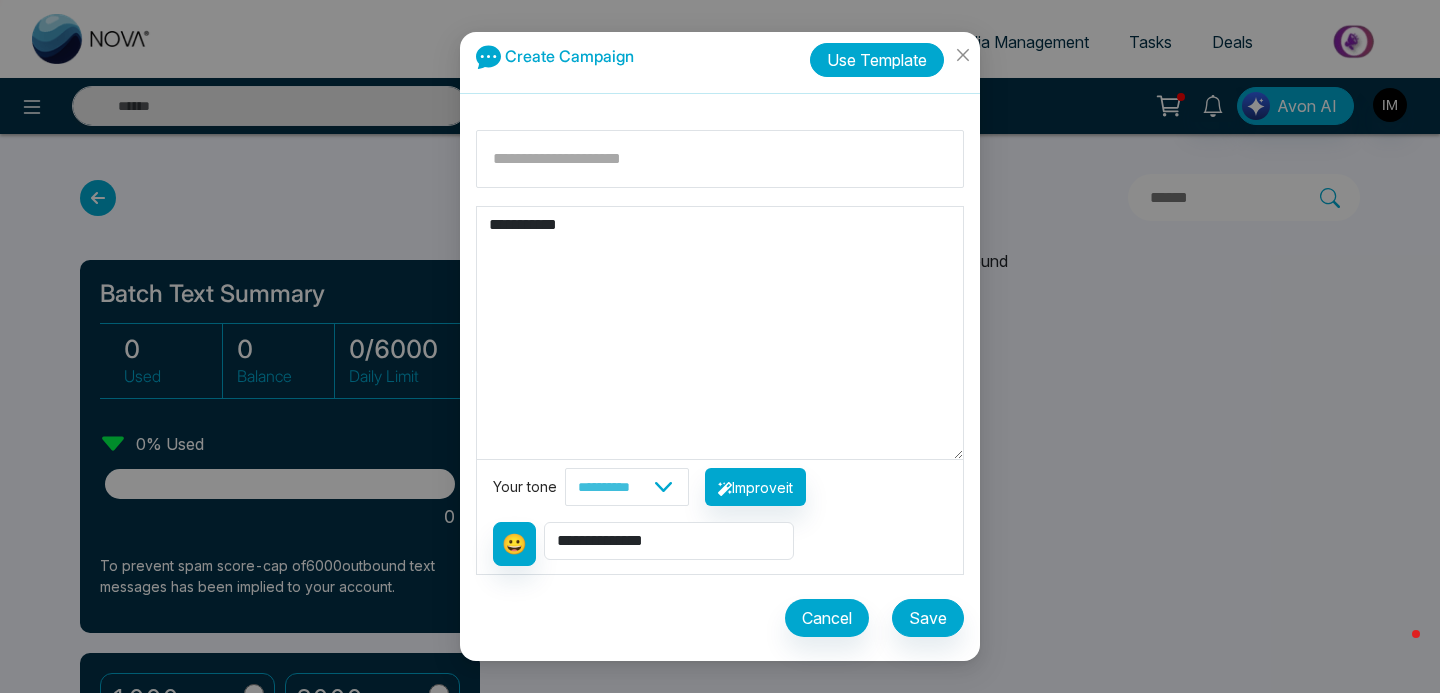 click on "Use Template" at bounding box center [877, 60] 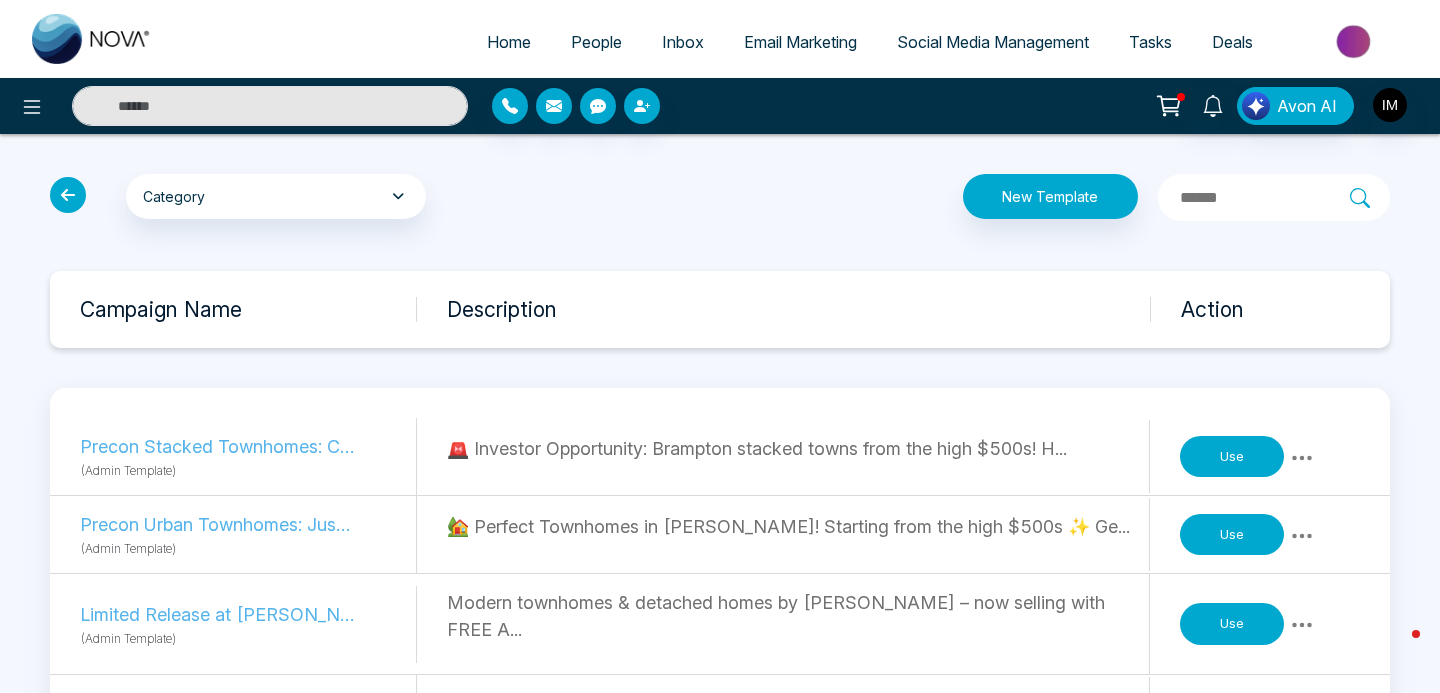 click at bounding box center [68, 195] 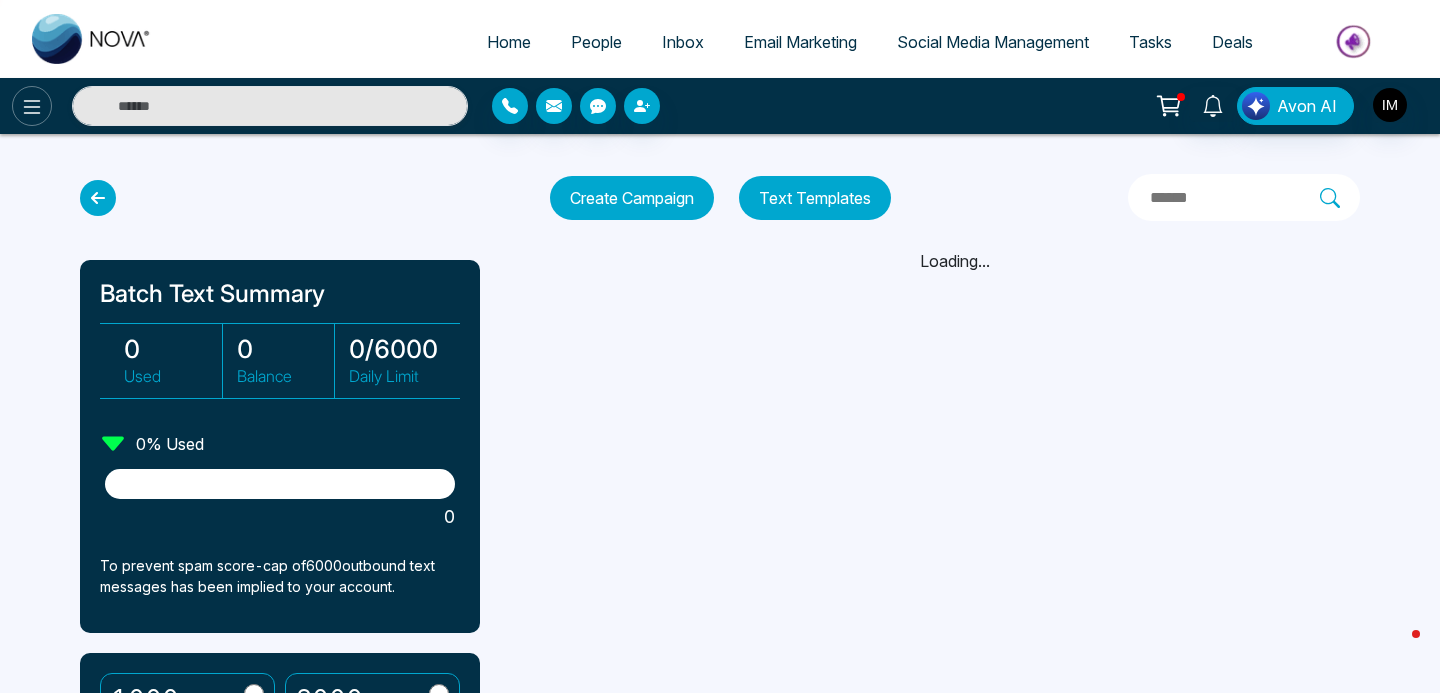 click at bounding box center (32, 106) 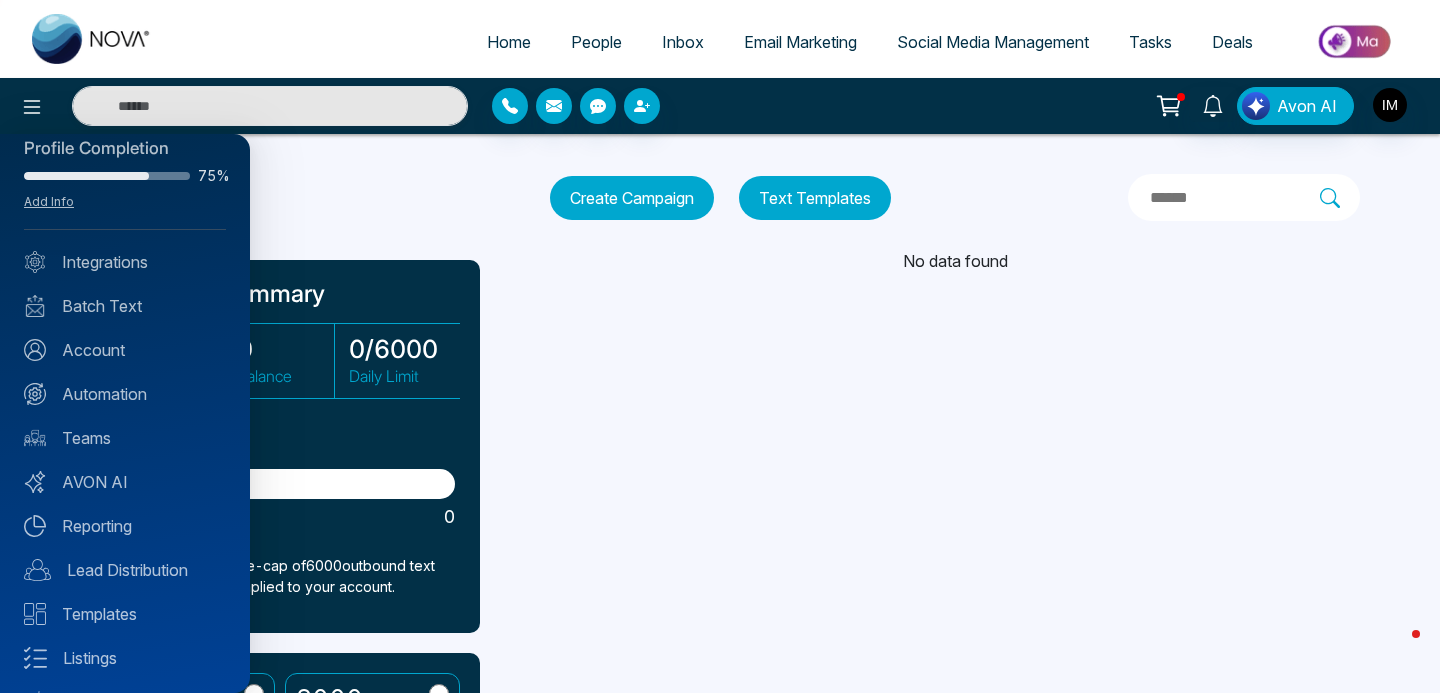 scroll, scrollTop: 0, scrollLeft: 0, axis: both 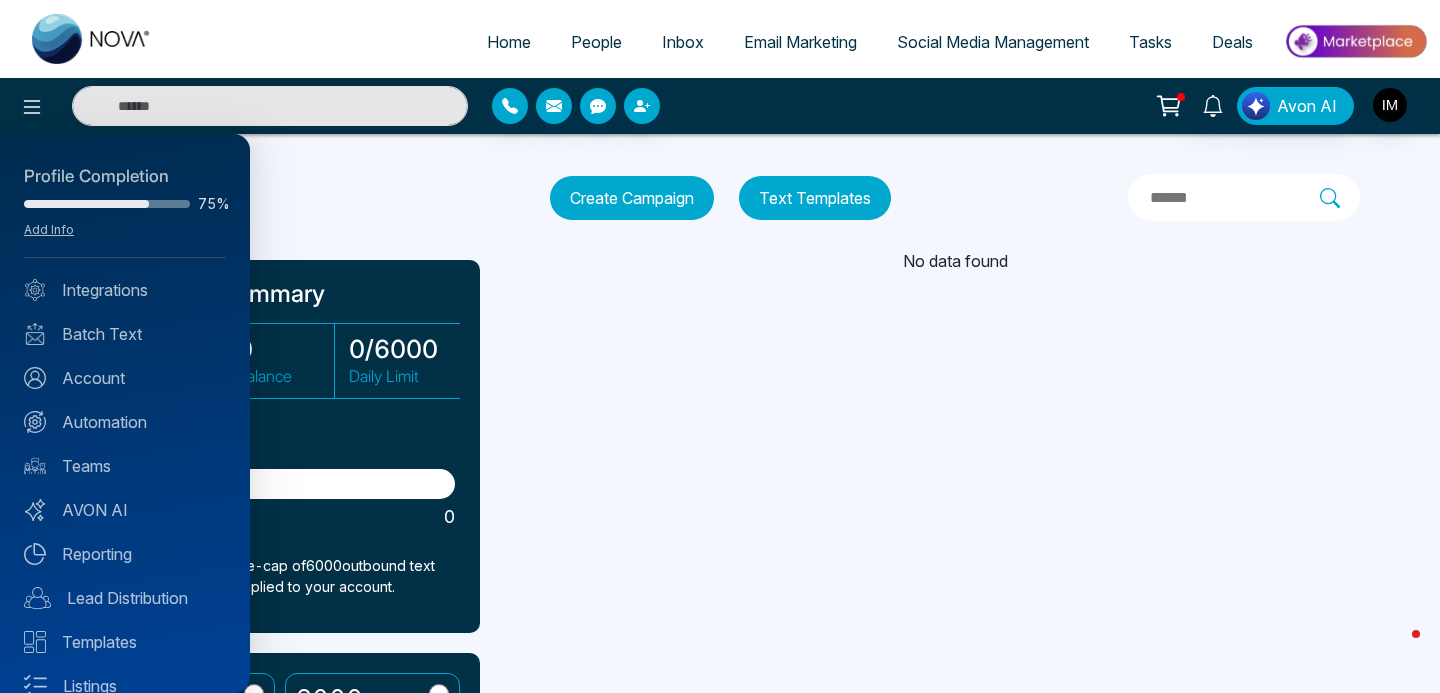 click at bounding box center (720, 346) 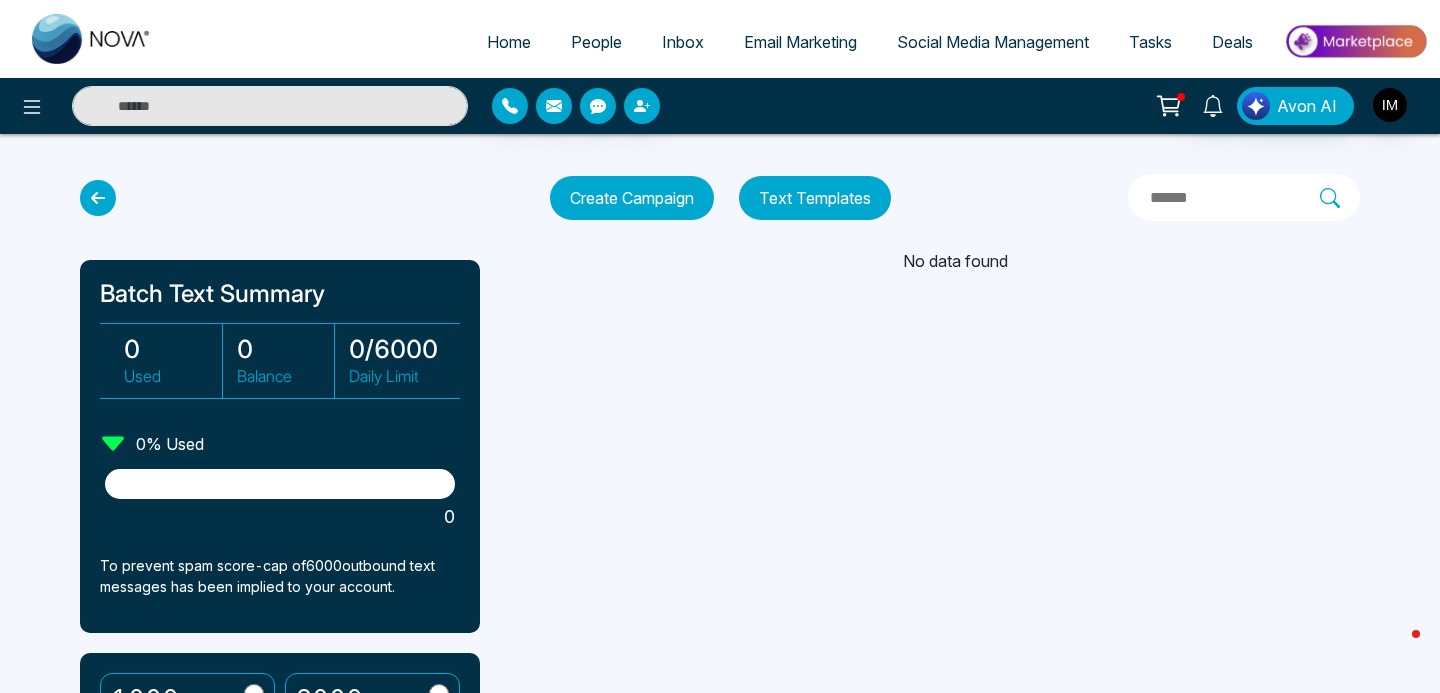 click on "People" at bounding box center (596, 42) 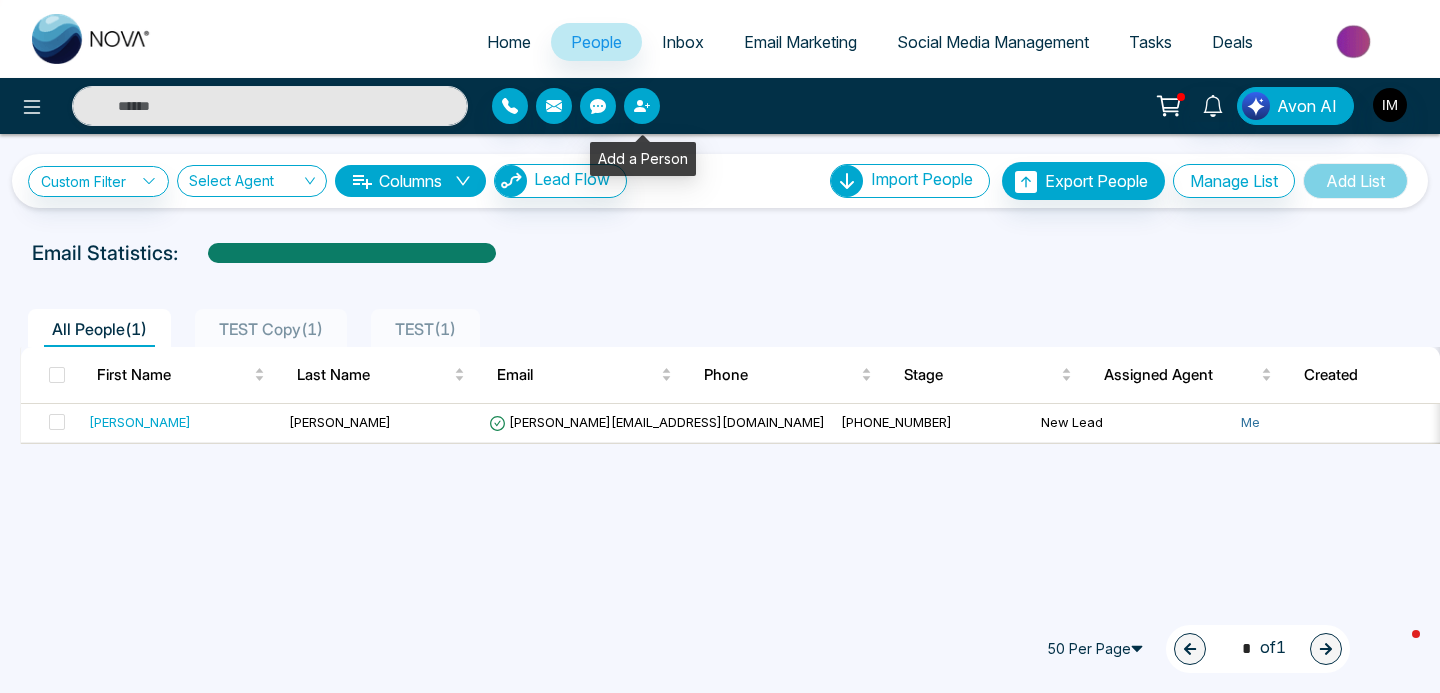 click 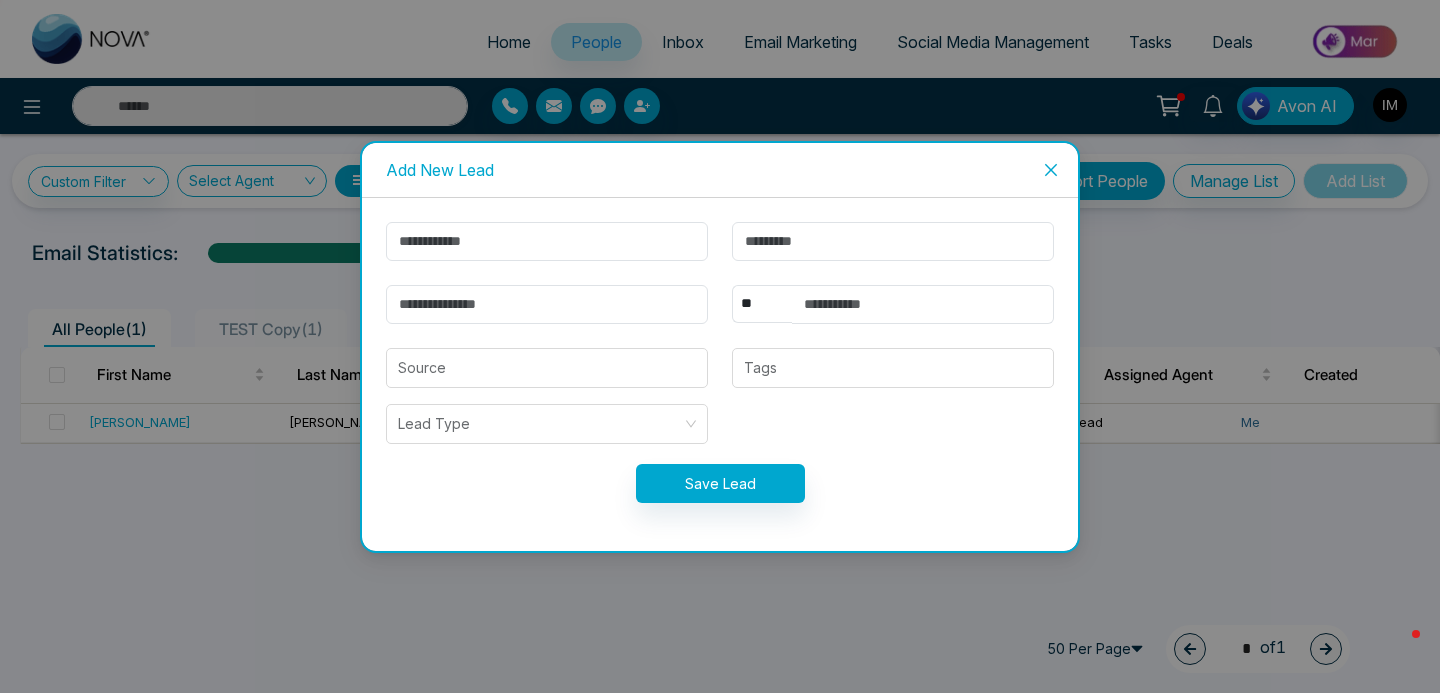 click at bounding box center (1051, 170) 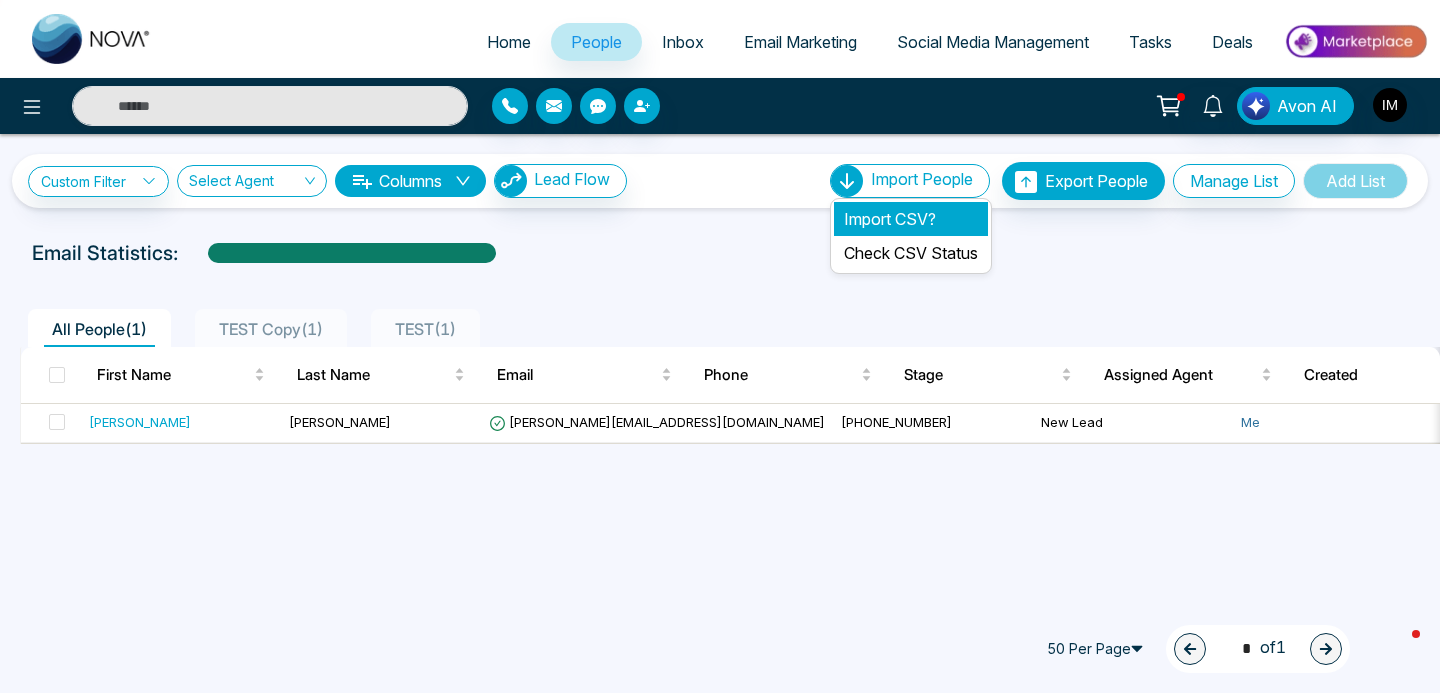 click on "Import CSV?" at bounding box center [911, 219] 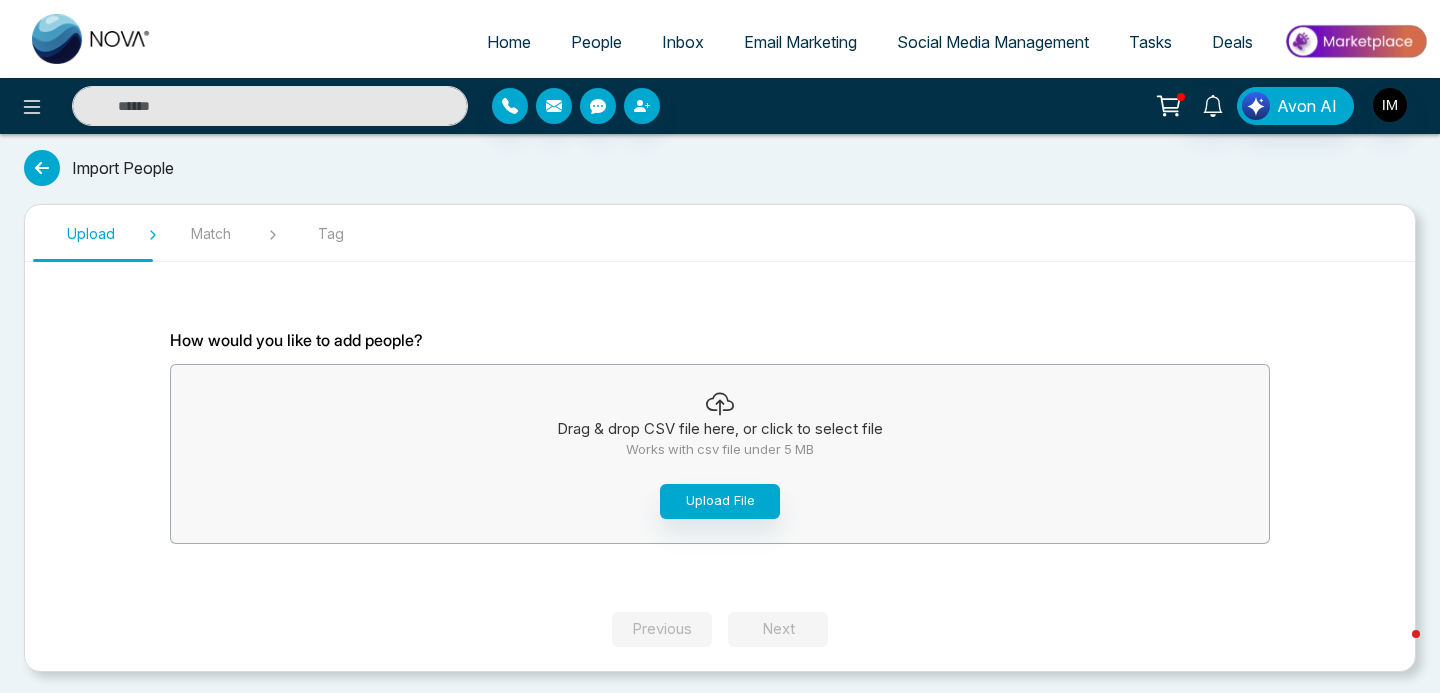 scroll, scrollTop: 2, scrollLeft: 0, axis: vertical 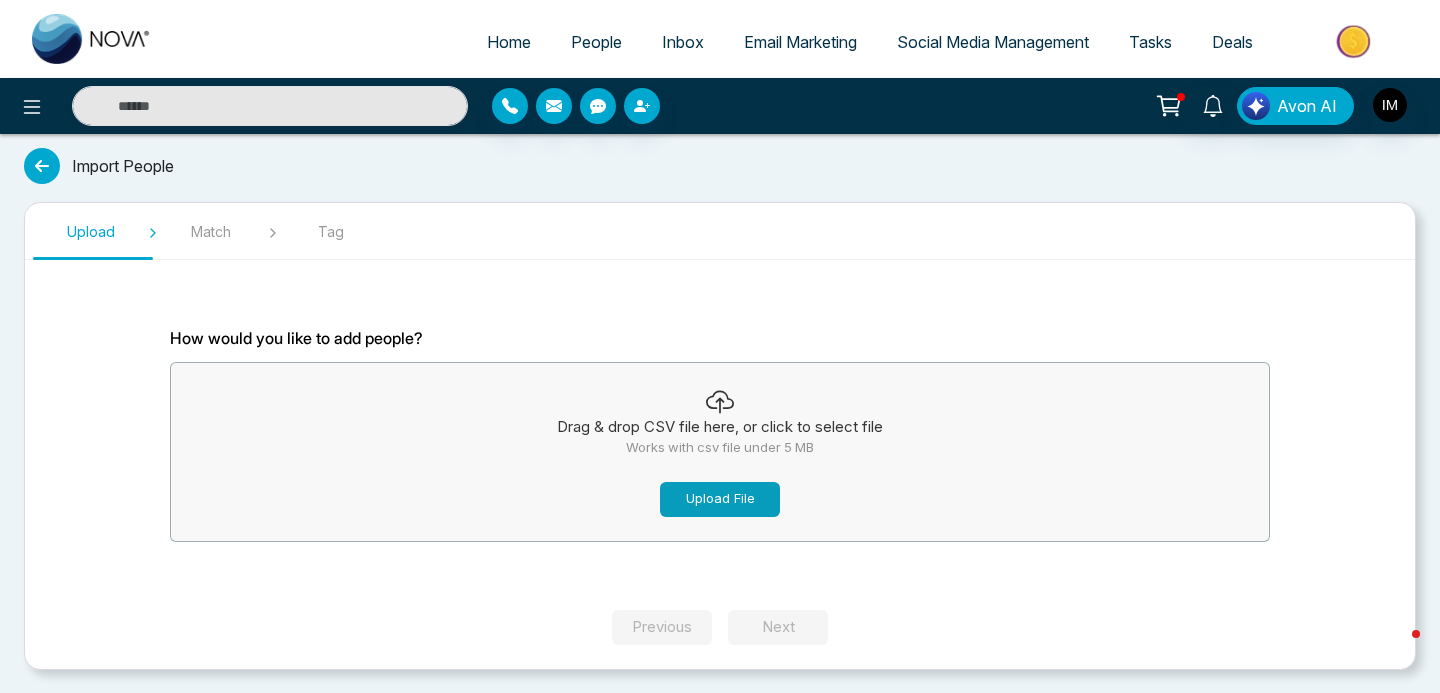 click on "Upload File" at bounding box center [720, 499] 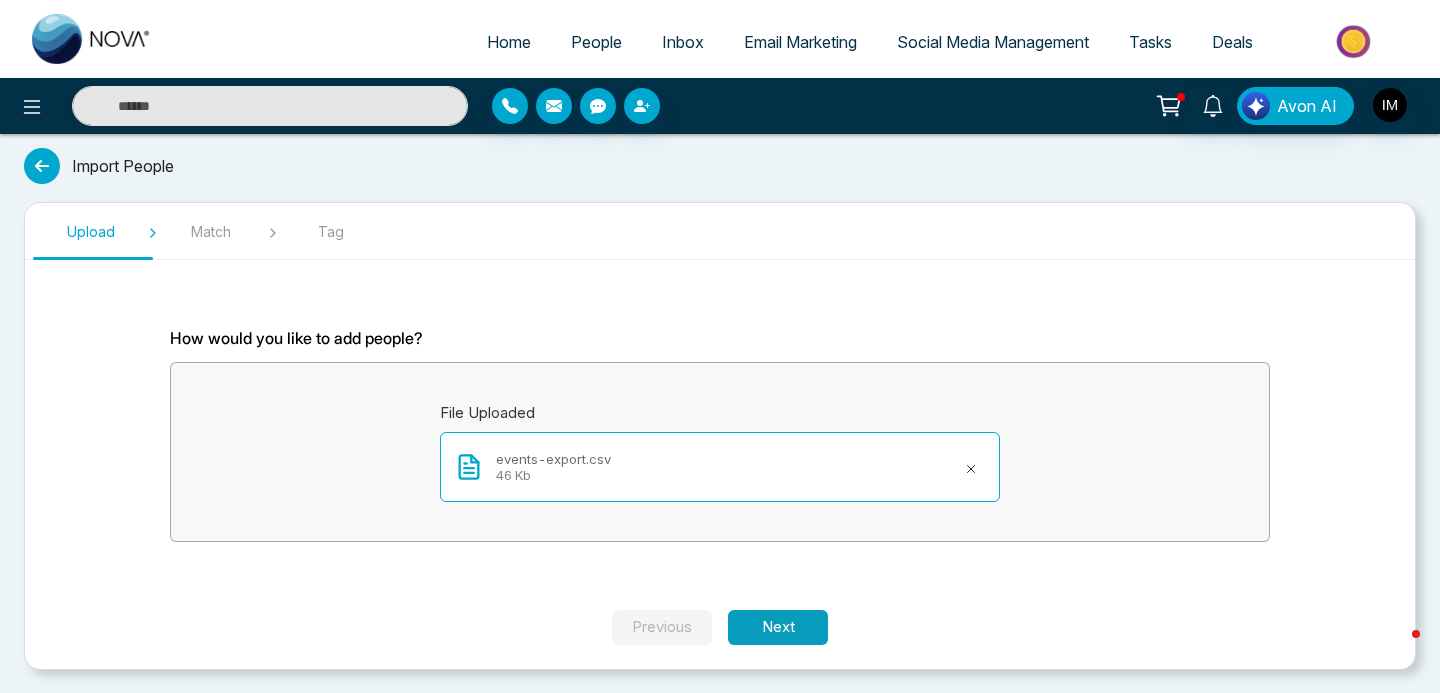 click on "Next" at bounding box center [778, 627] 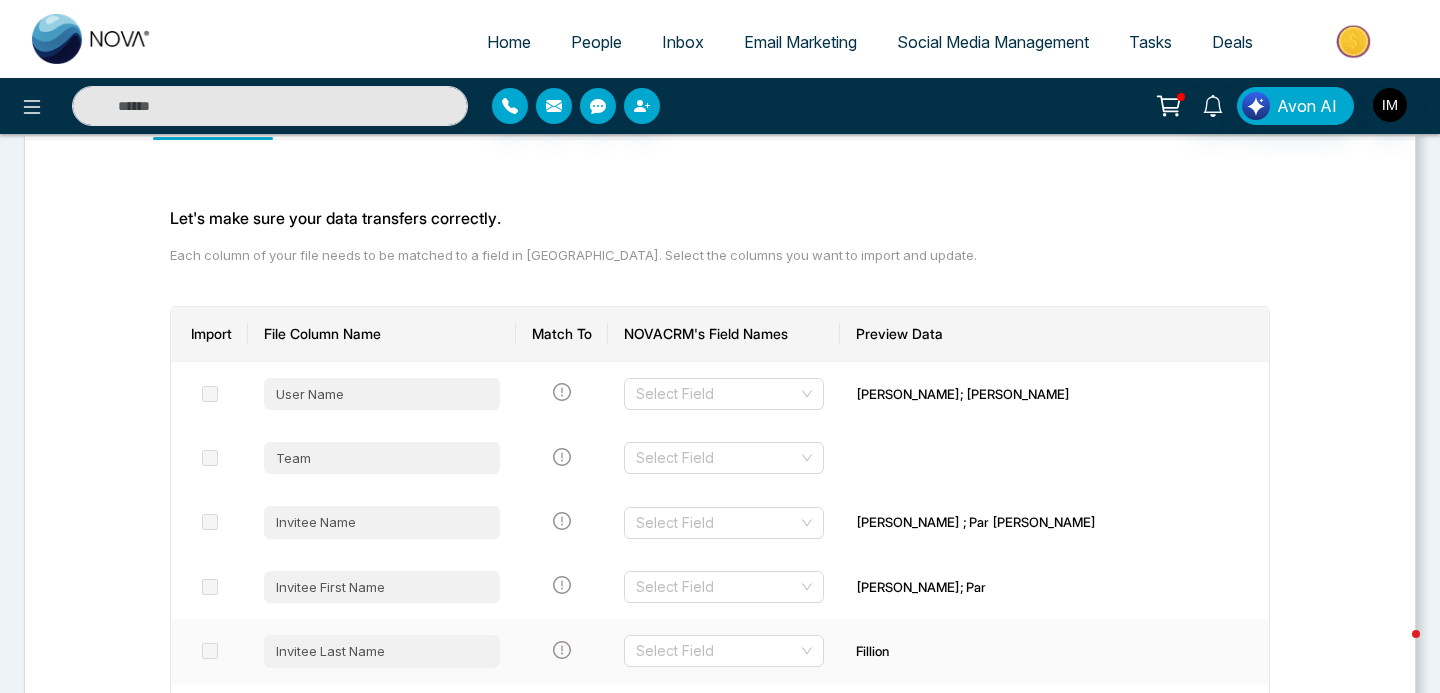 scroll, scrollTop: 123, scrollLeft: 0, axis: vertical 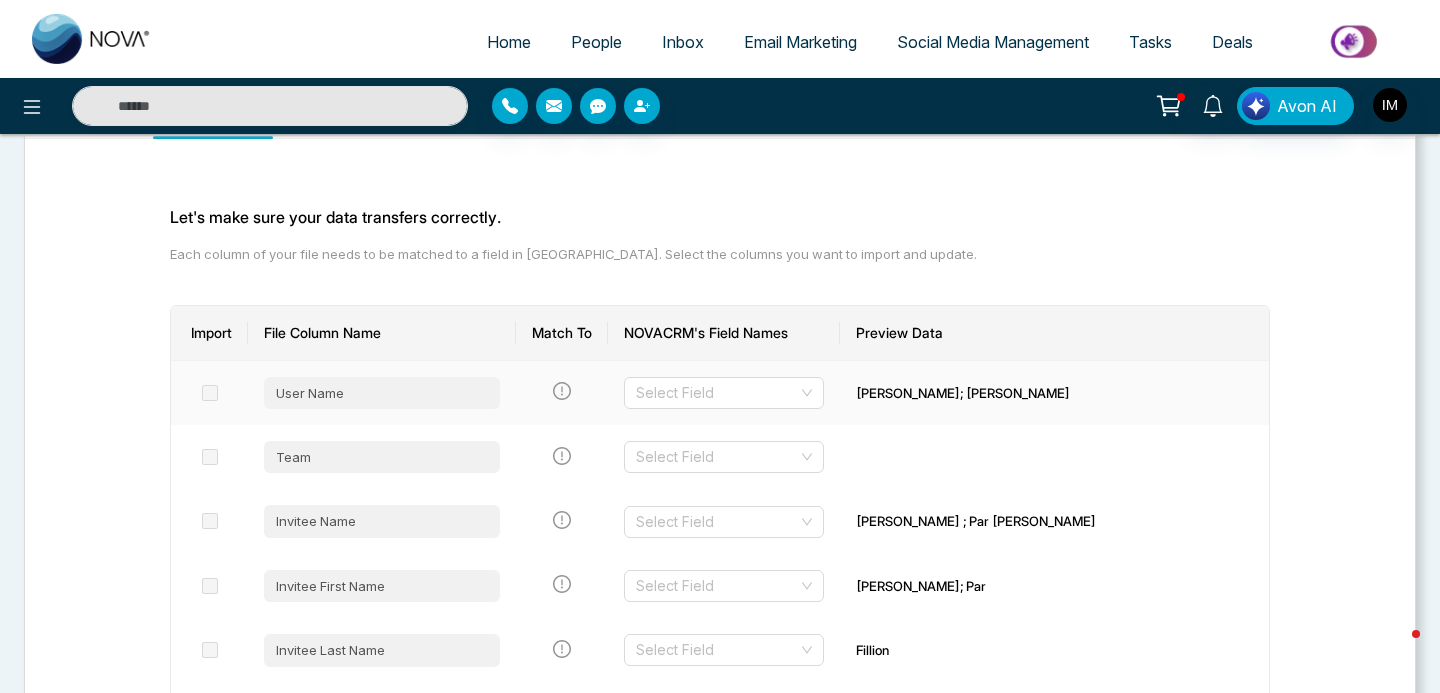 click at bounding box center (210, 393) 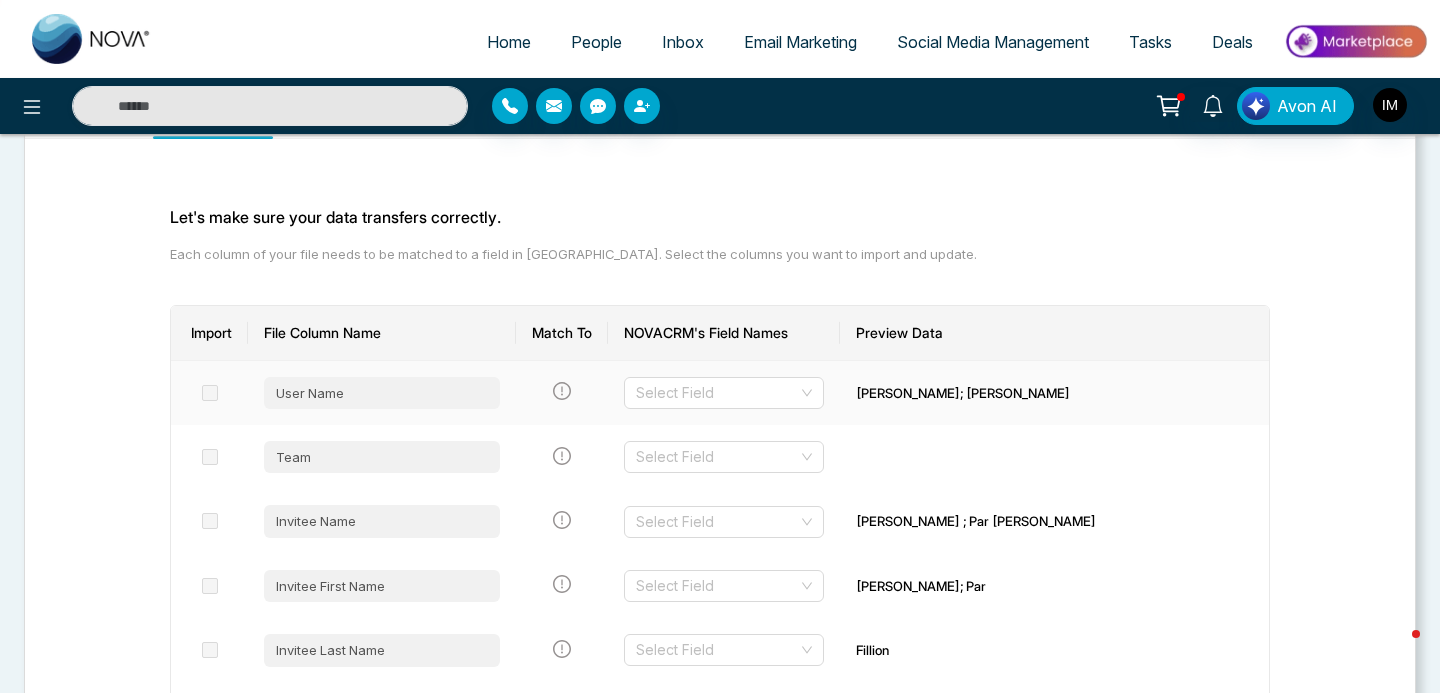 click at bounding box center (210, 393) 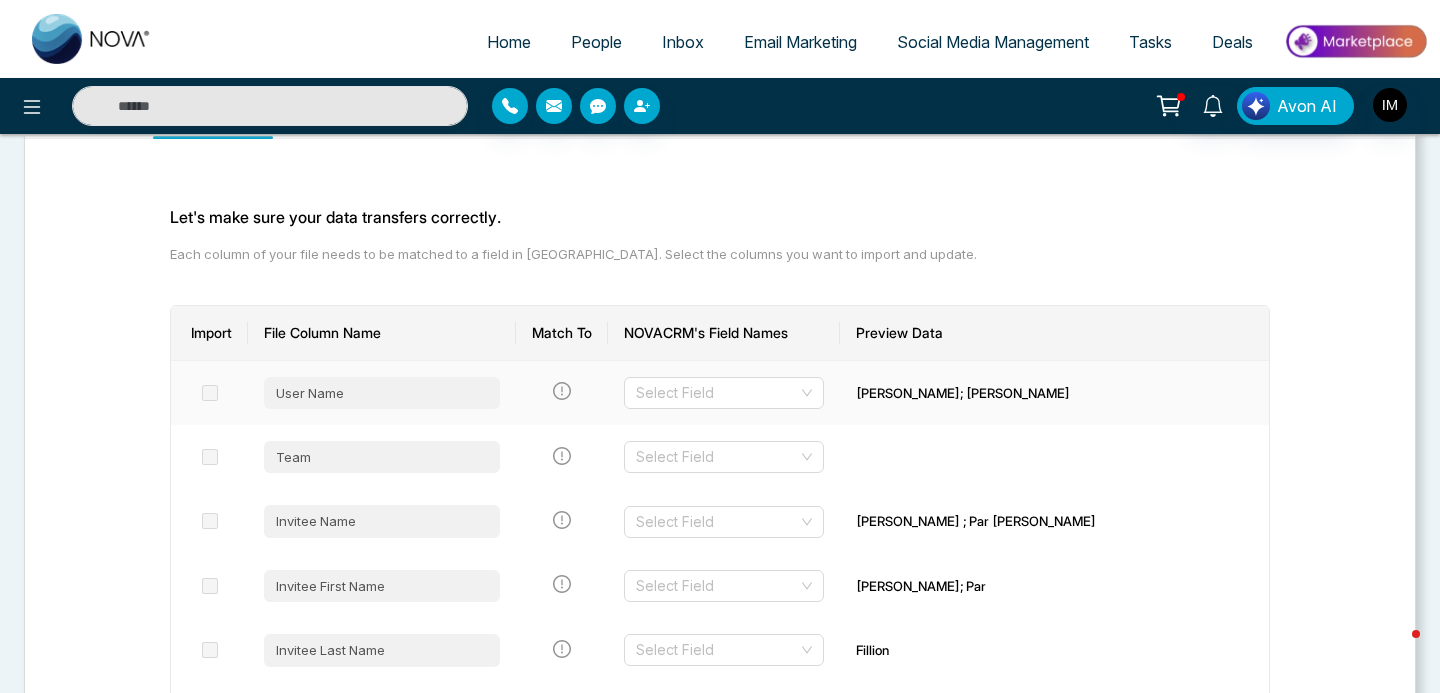 click on "User Name" at bounding box center [382, 393] 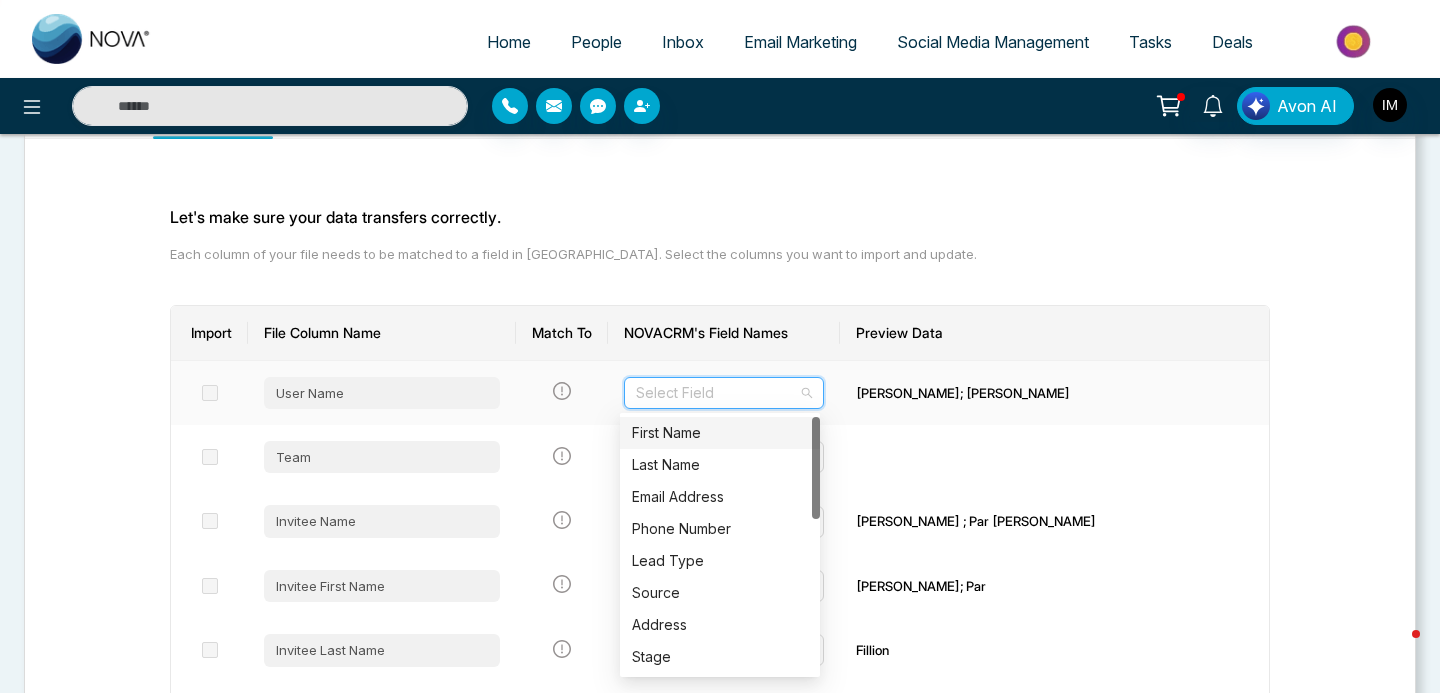 click at bounding box center [717, 393] 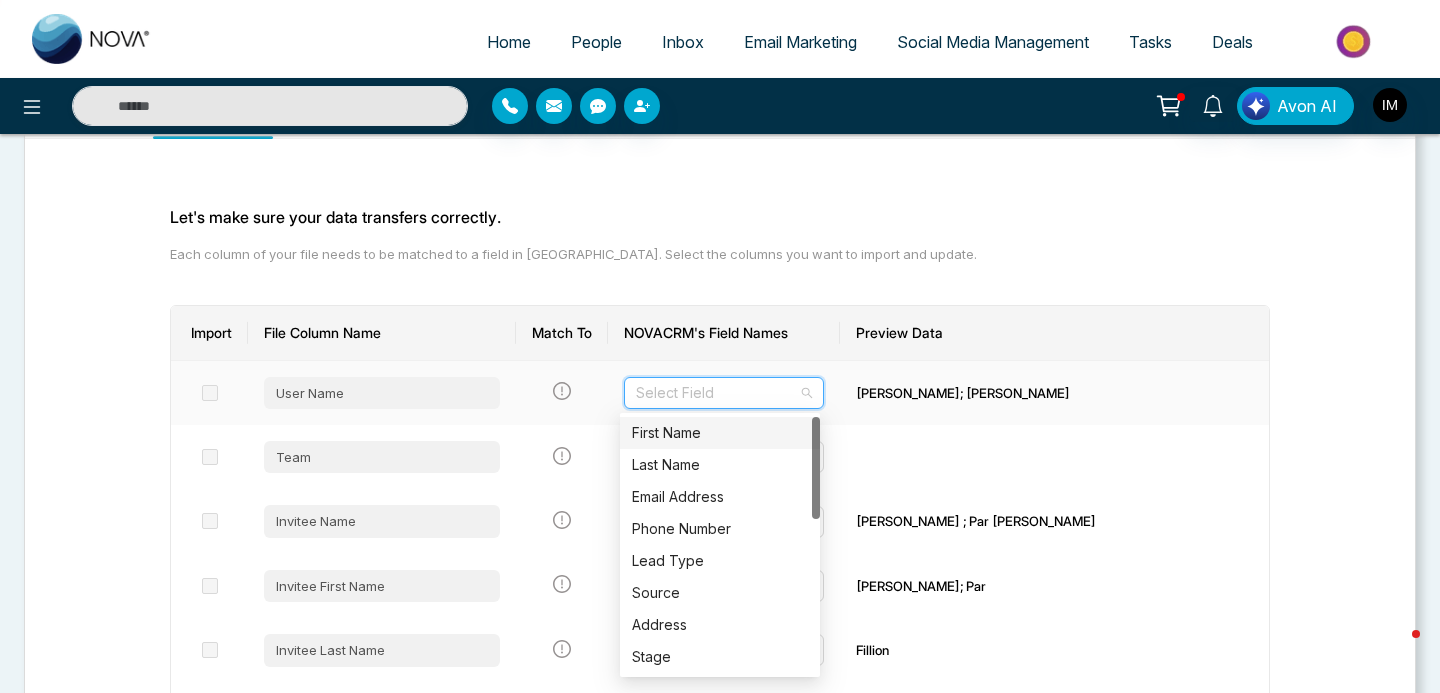 click on "First Name" at bounding box center (720, 433) 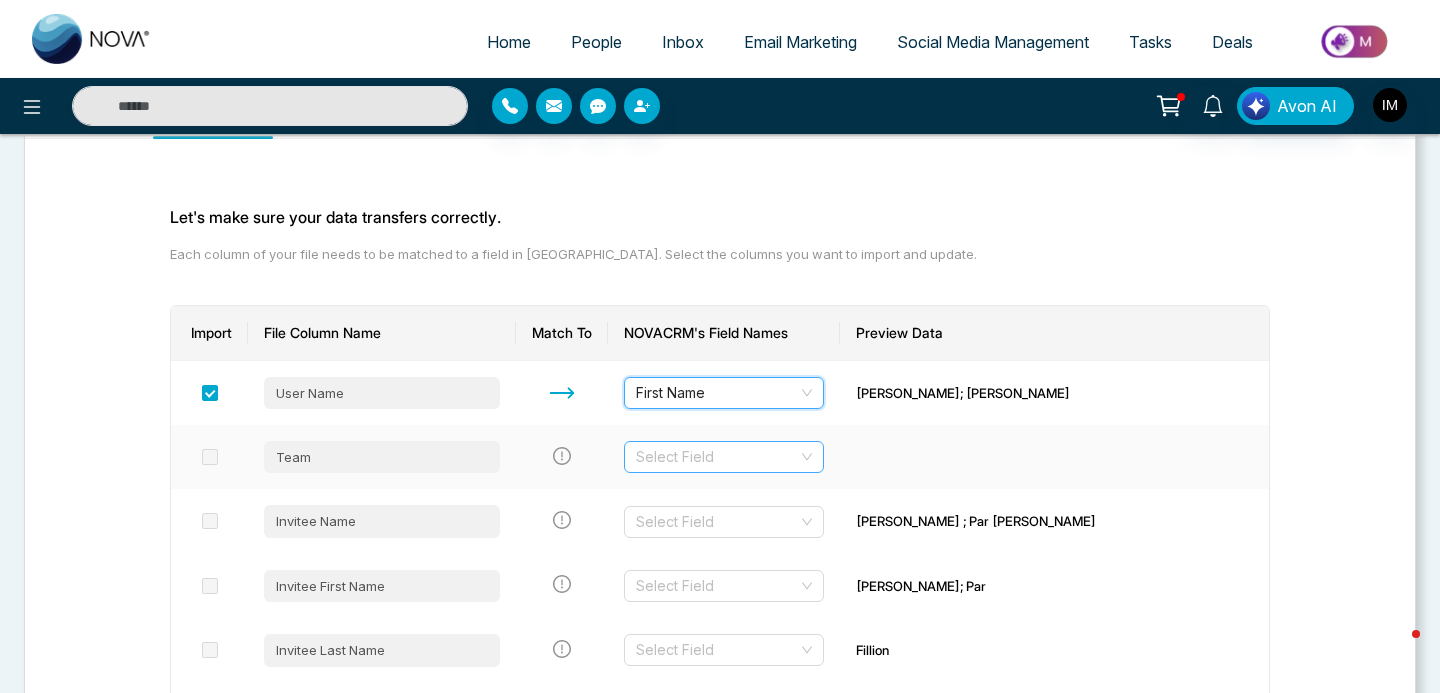 click at bounding box center (717, 457) 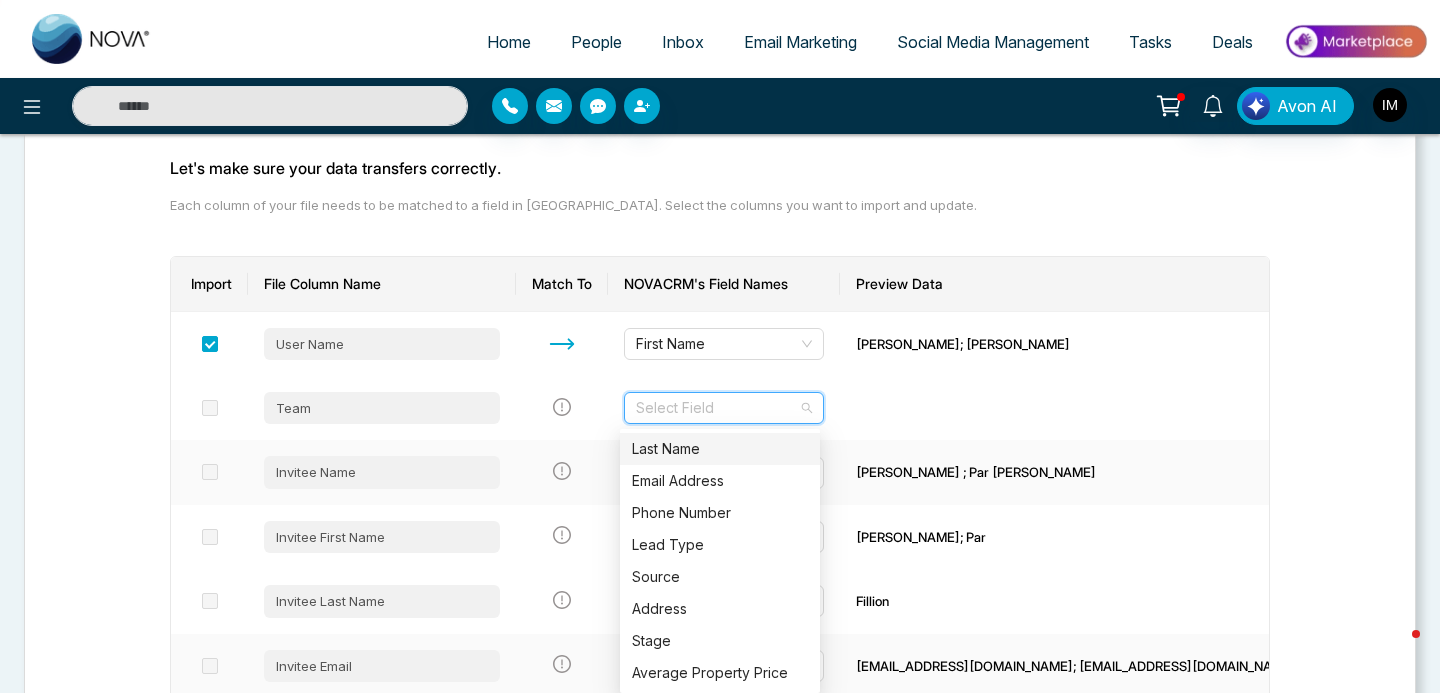 scroll, scrollTop: 171, scrollLeft: 0, axis: vertical 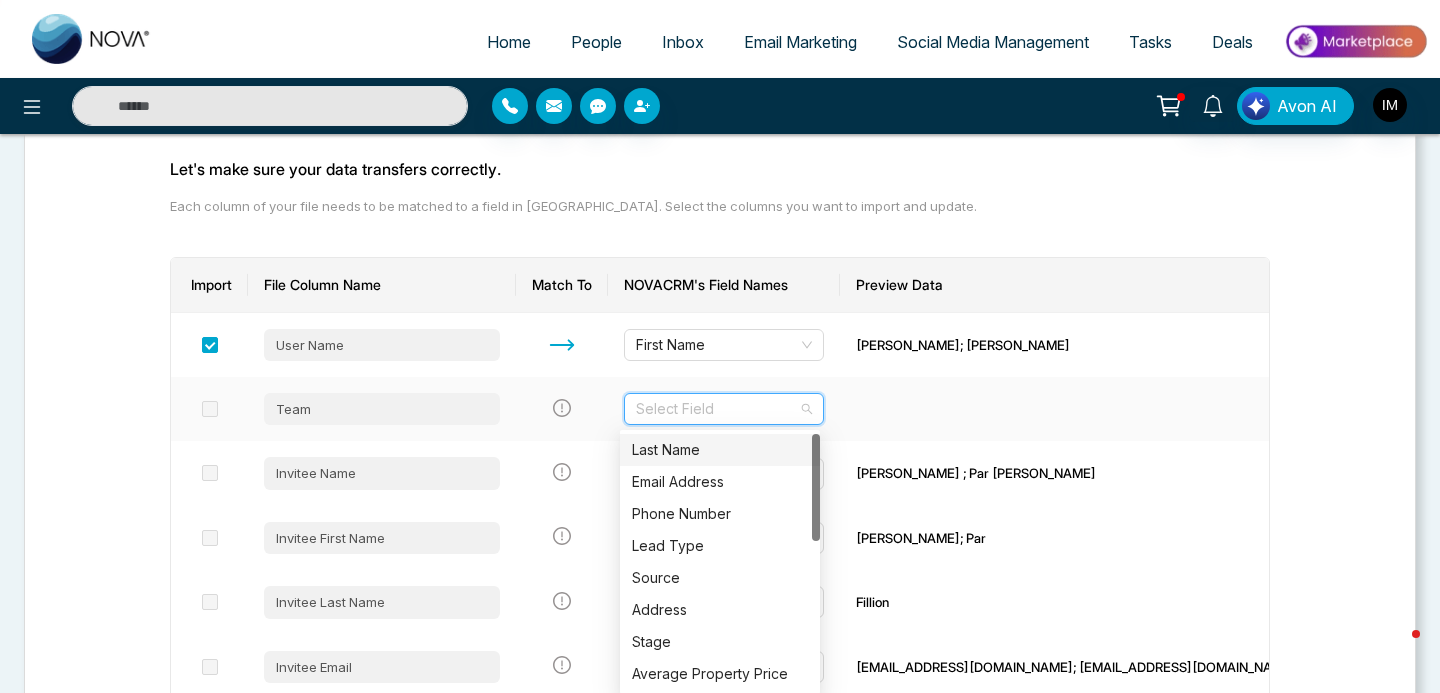 click on "Last Name" at bounding box center (720, 450) 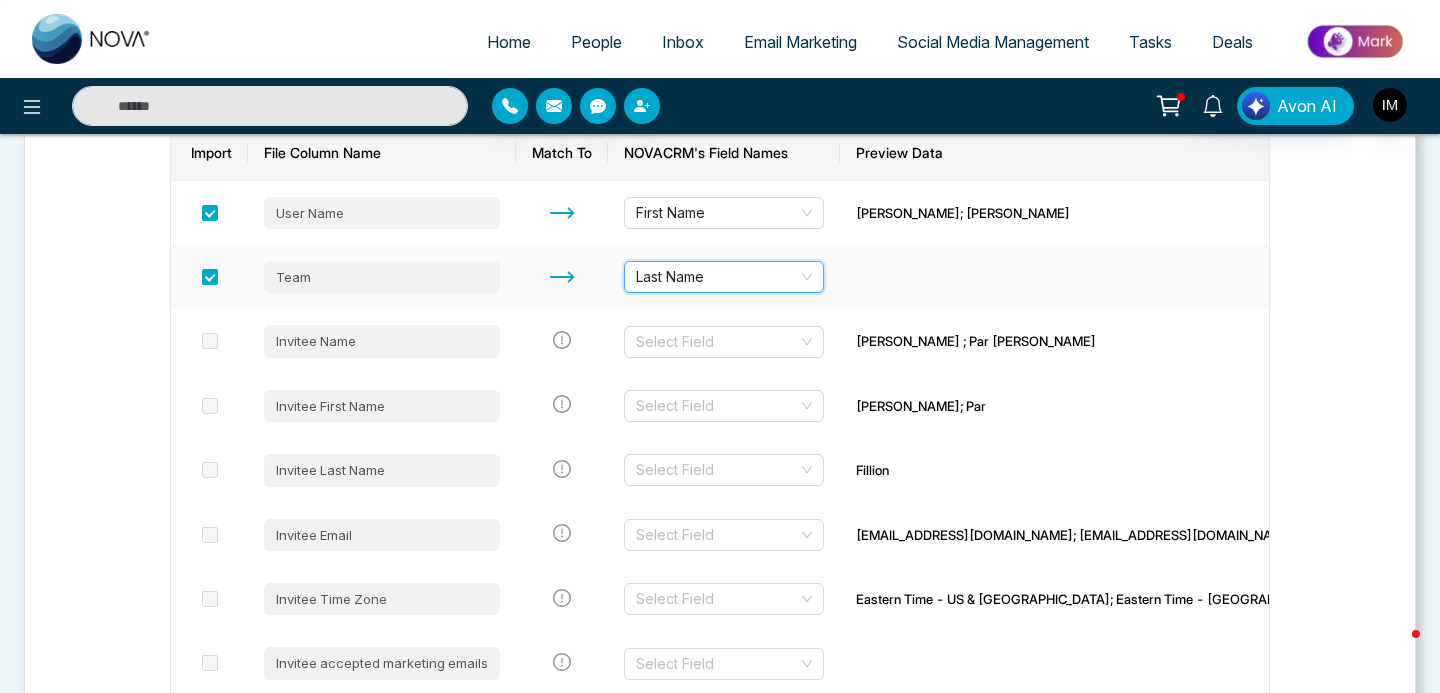 scroll, scrollTop: 306, scrollLeft: 0, axis: vertical 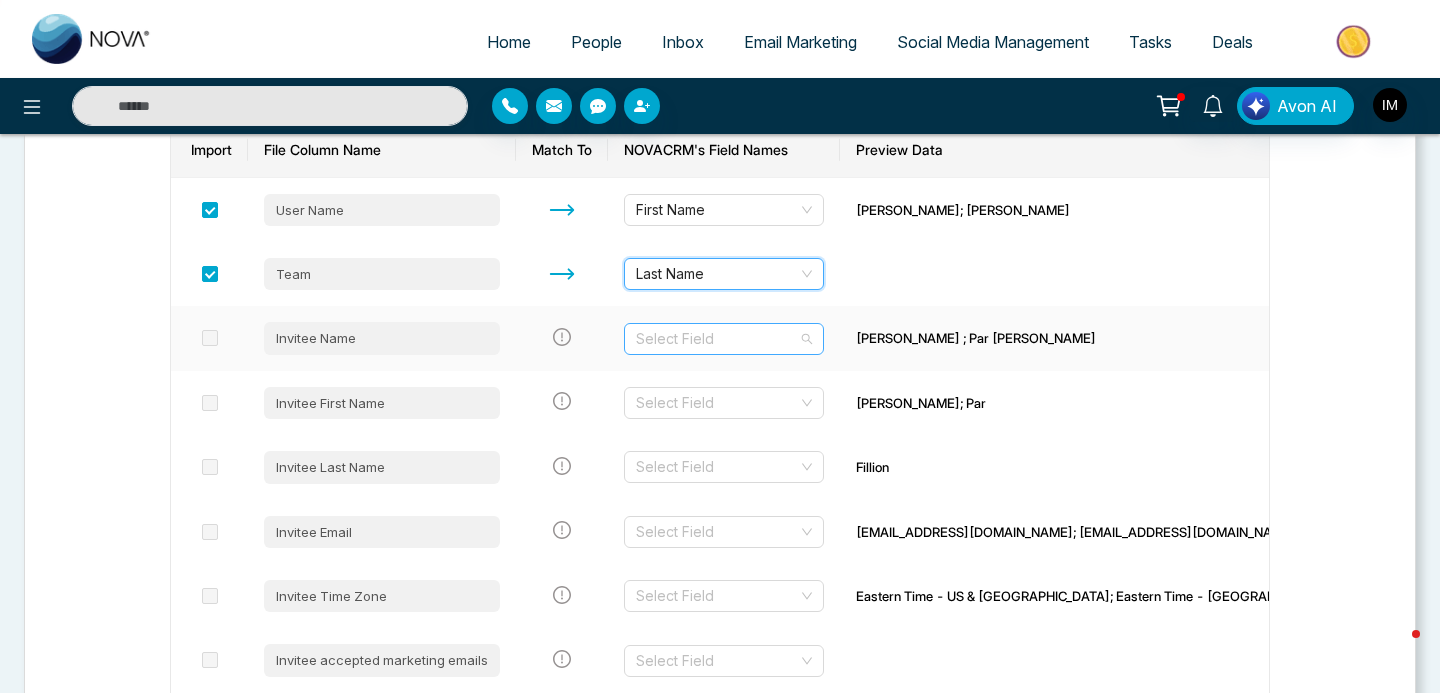 click at bounding box center [717, 339] 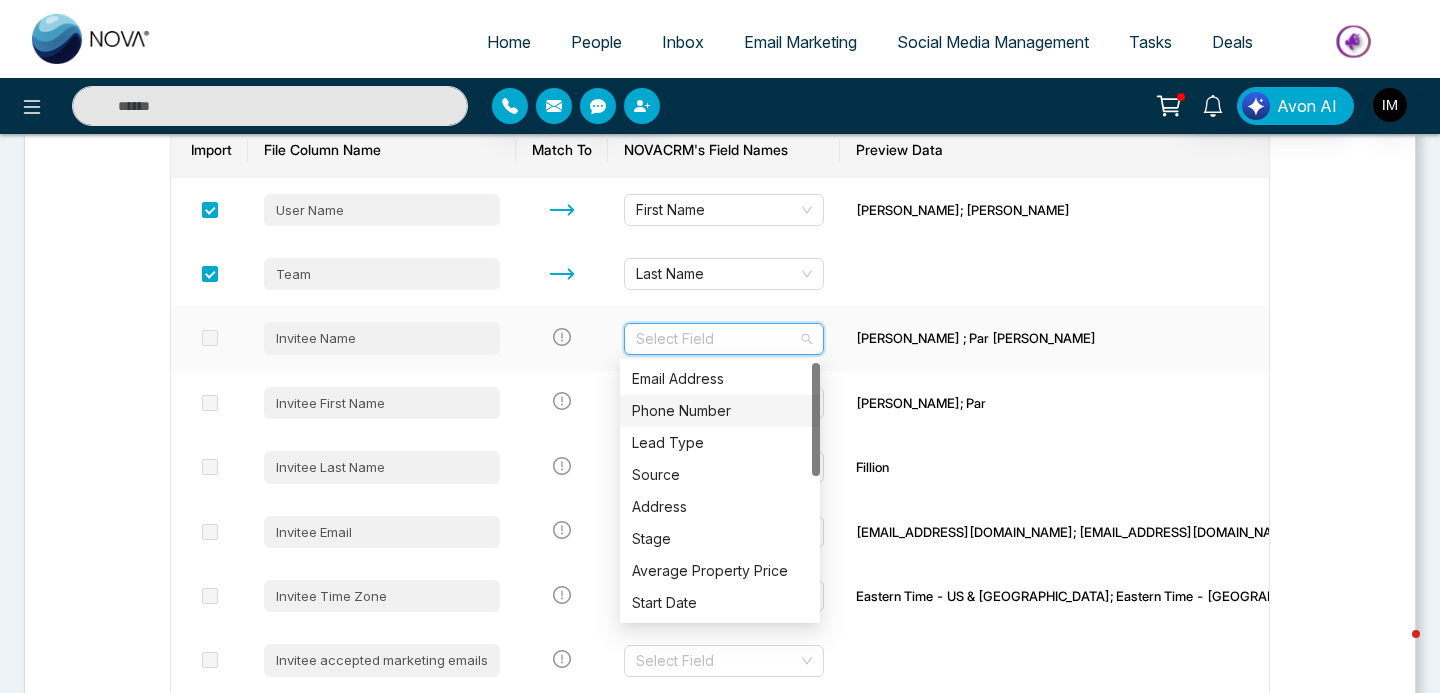 click on "Phone Number" at bounding box center [720, 411] 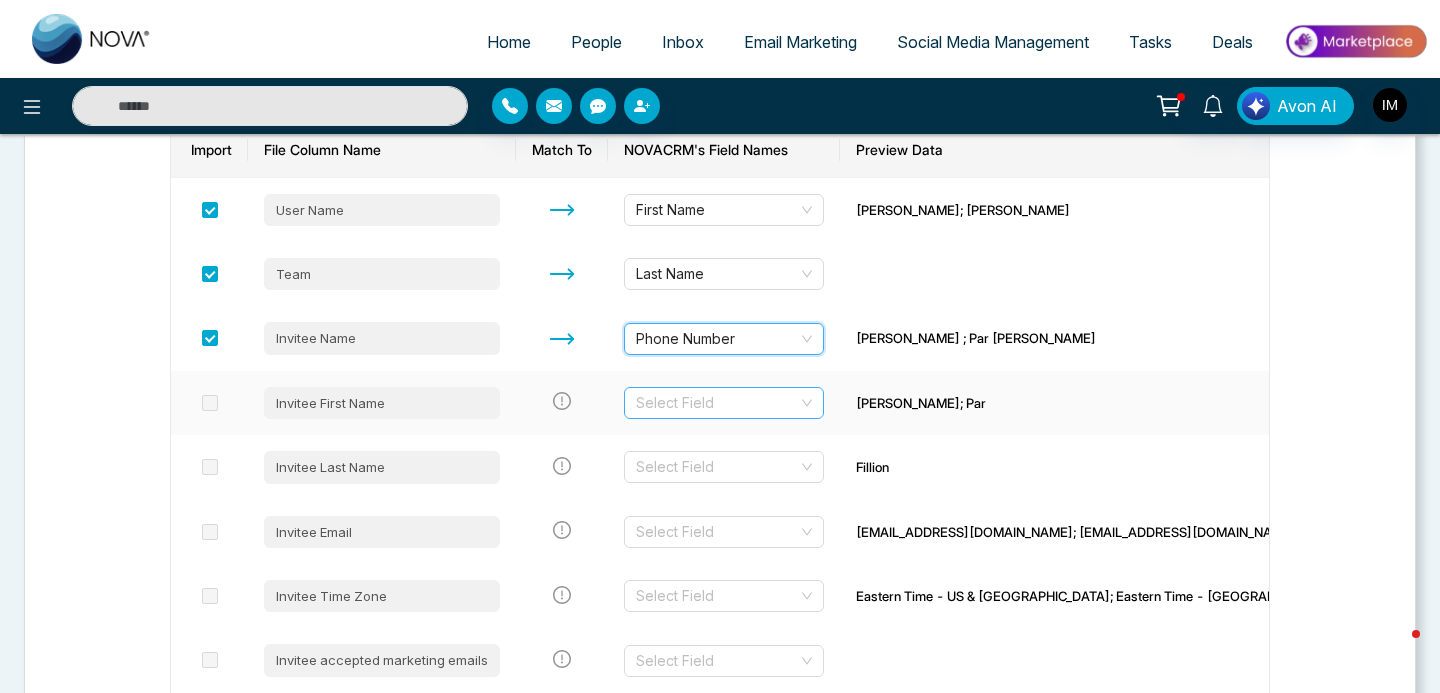 click at bounding box center [717, 403] 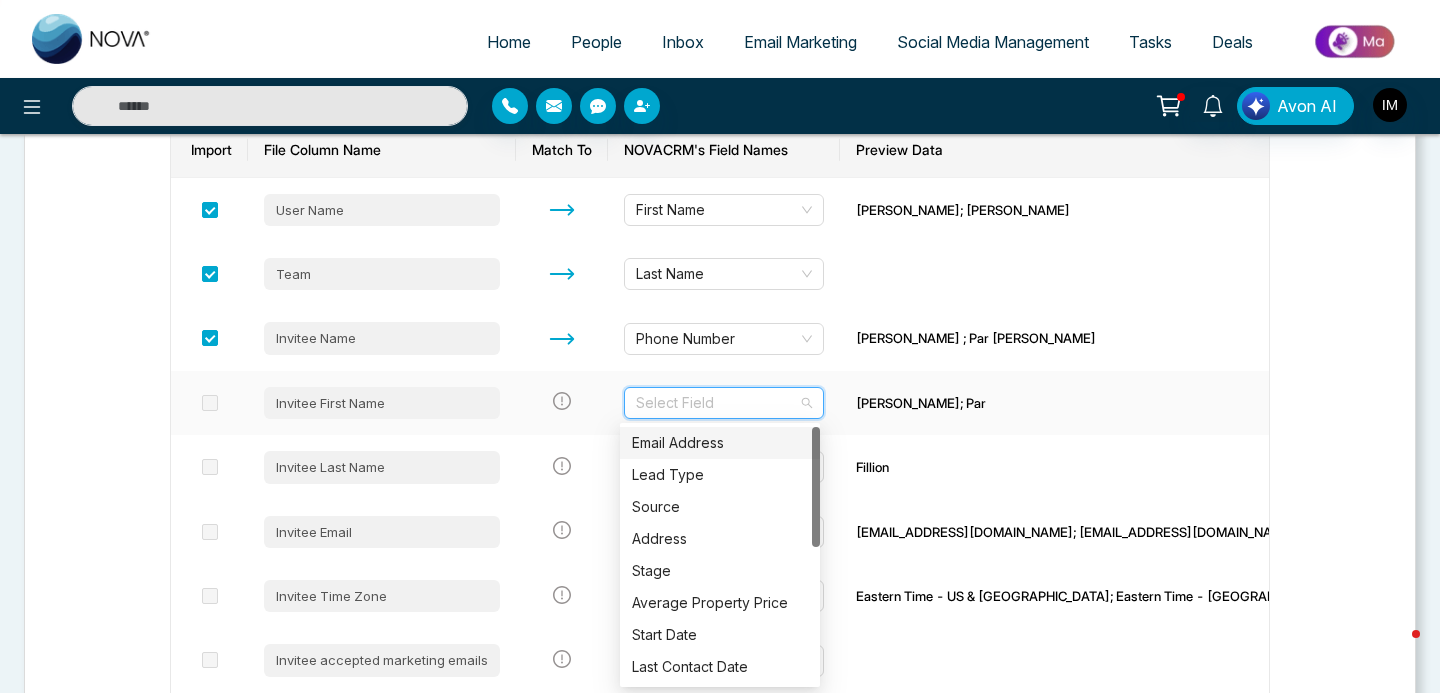 click on "Email Address" at bounding box center (720, 443) 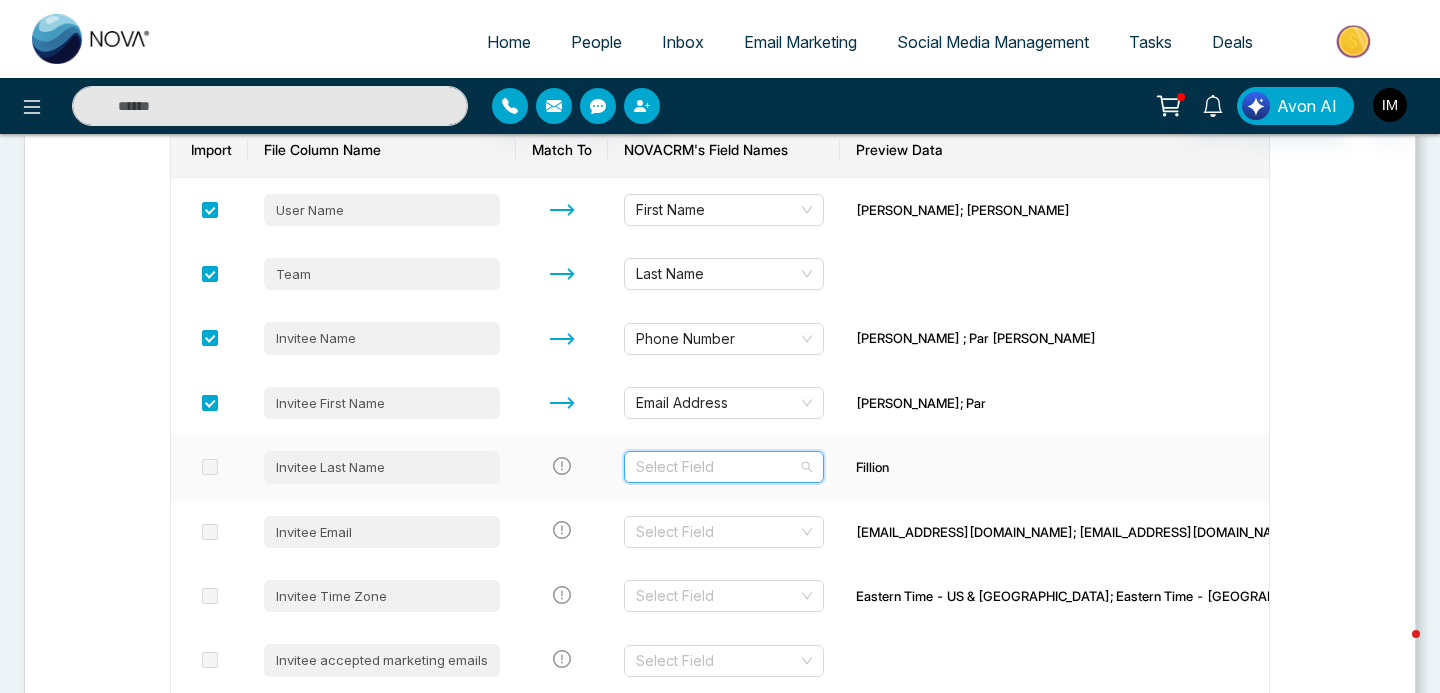 click at bounding box center [717, 467] 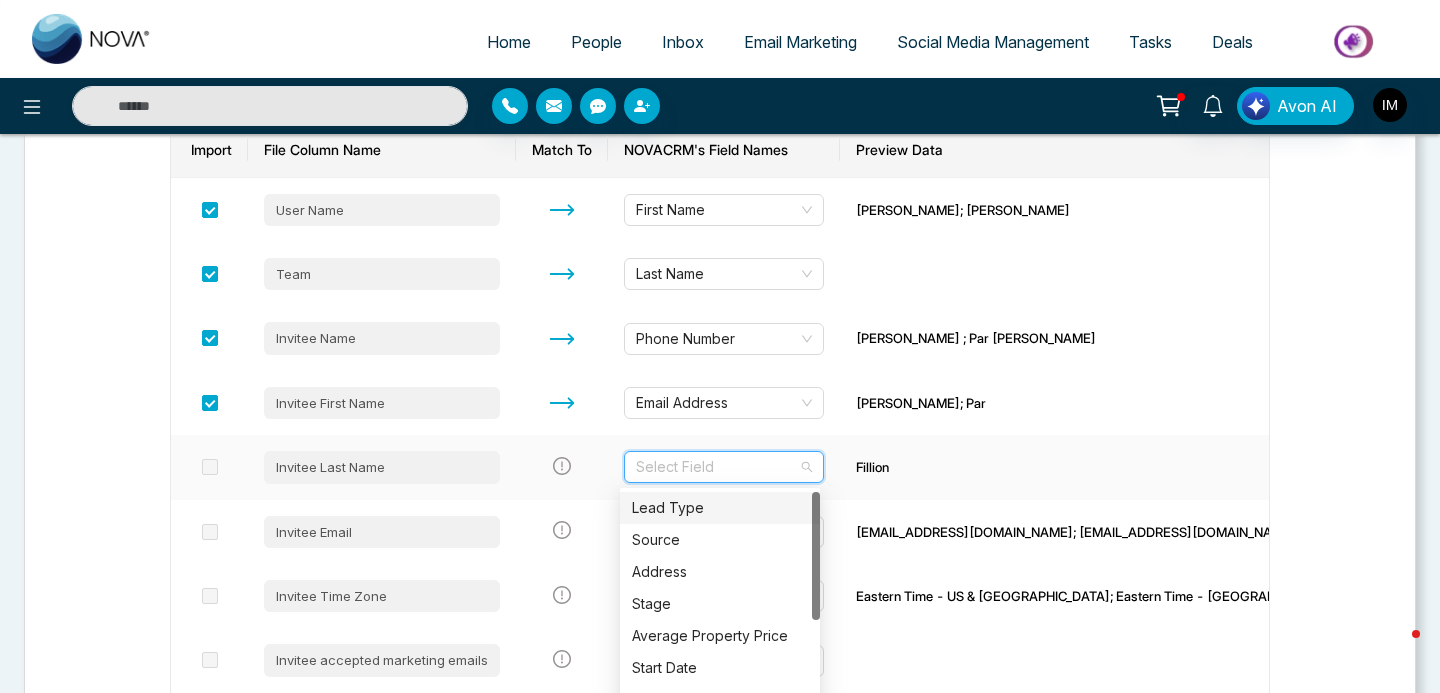 click on "Lead Type" at bounding box center [720, 508] 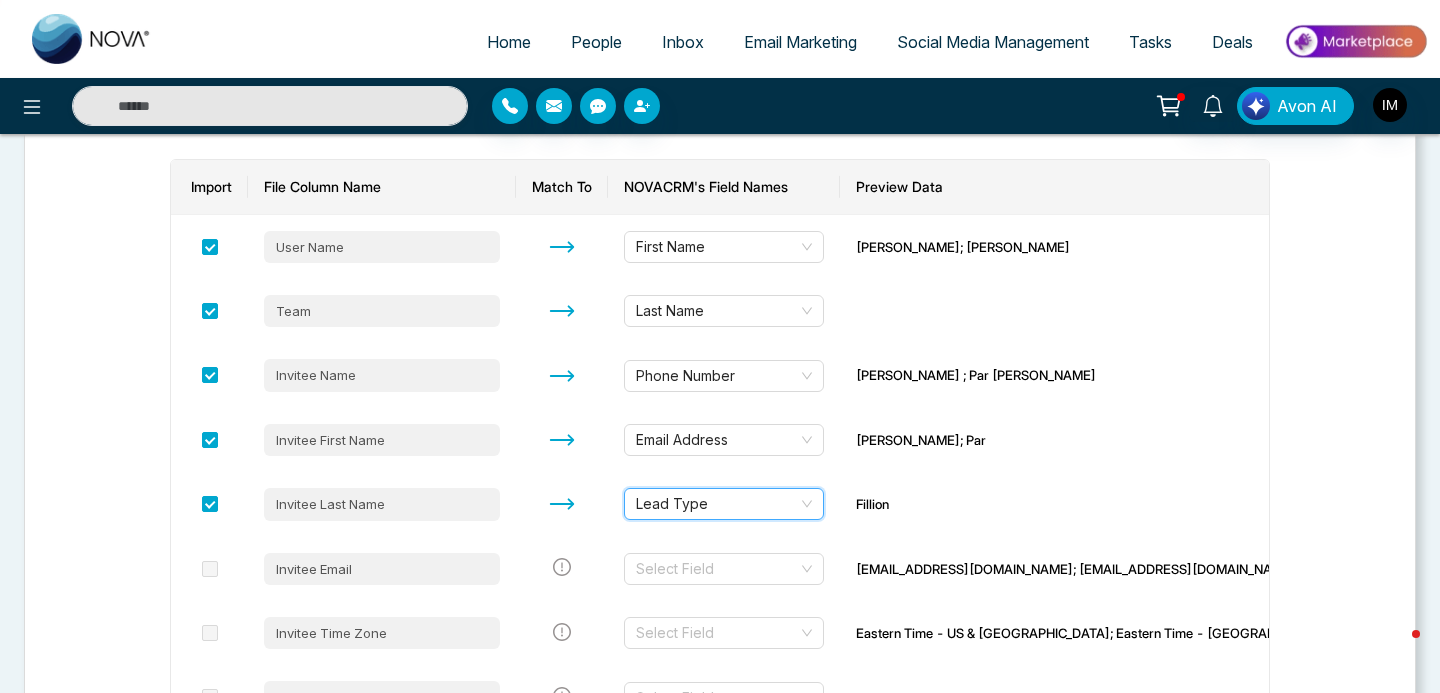 scroll, scrollTop: 0, scrollLeft: 0, axis: both 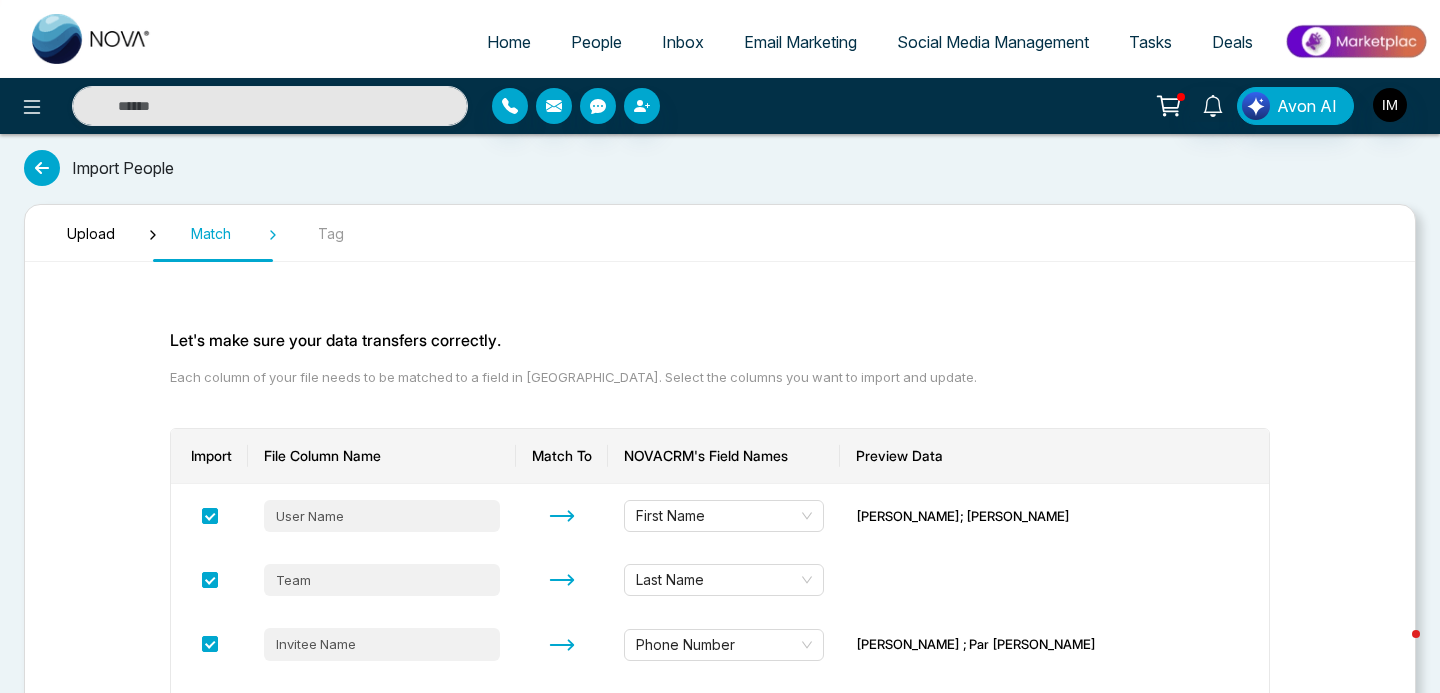 click at bounding box center (42, 168) 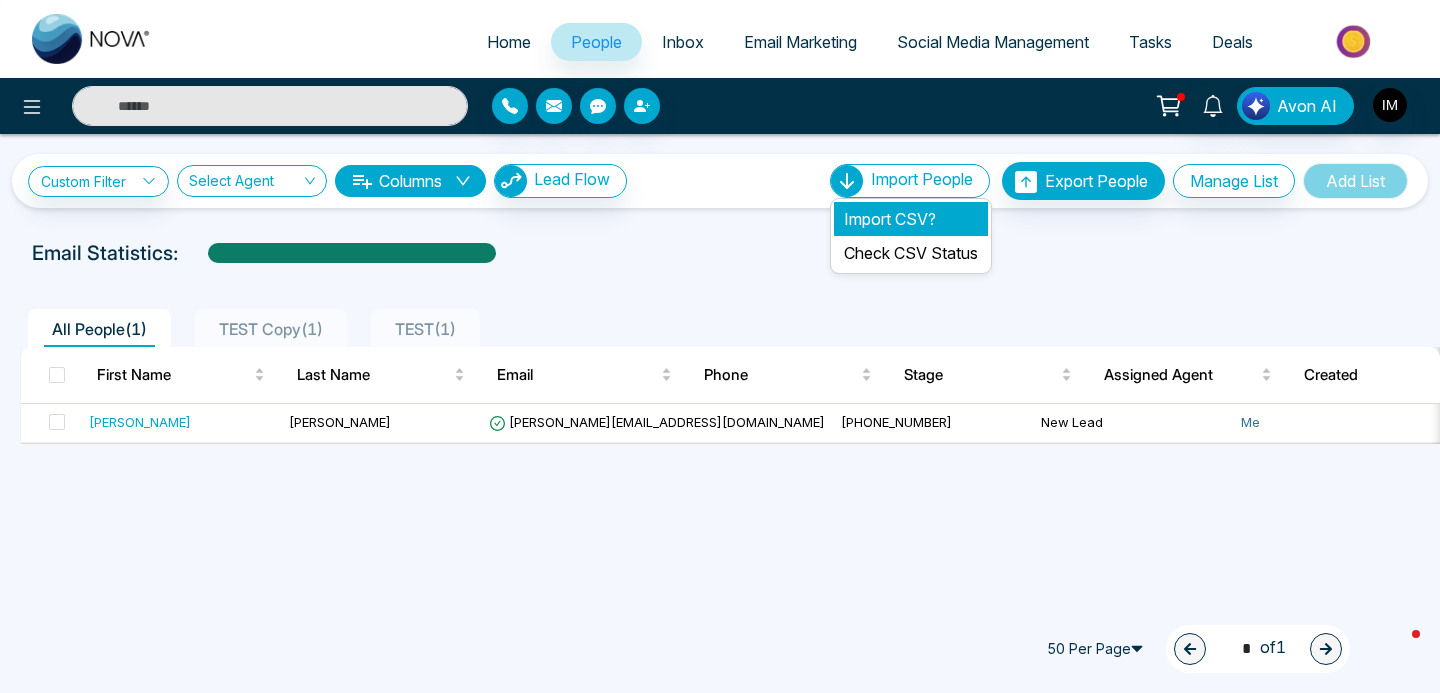 click on "Import CSV?" at bounding box center (911, 219) 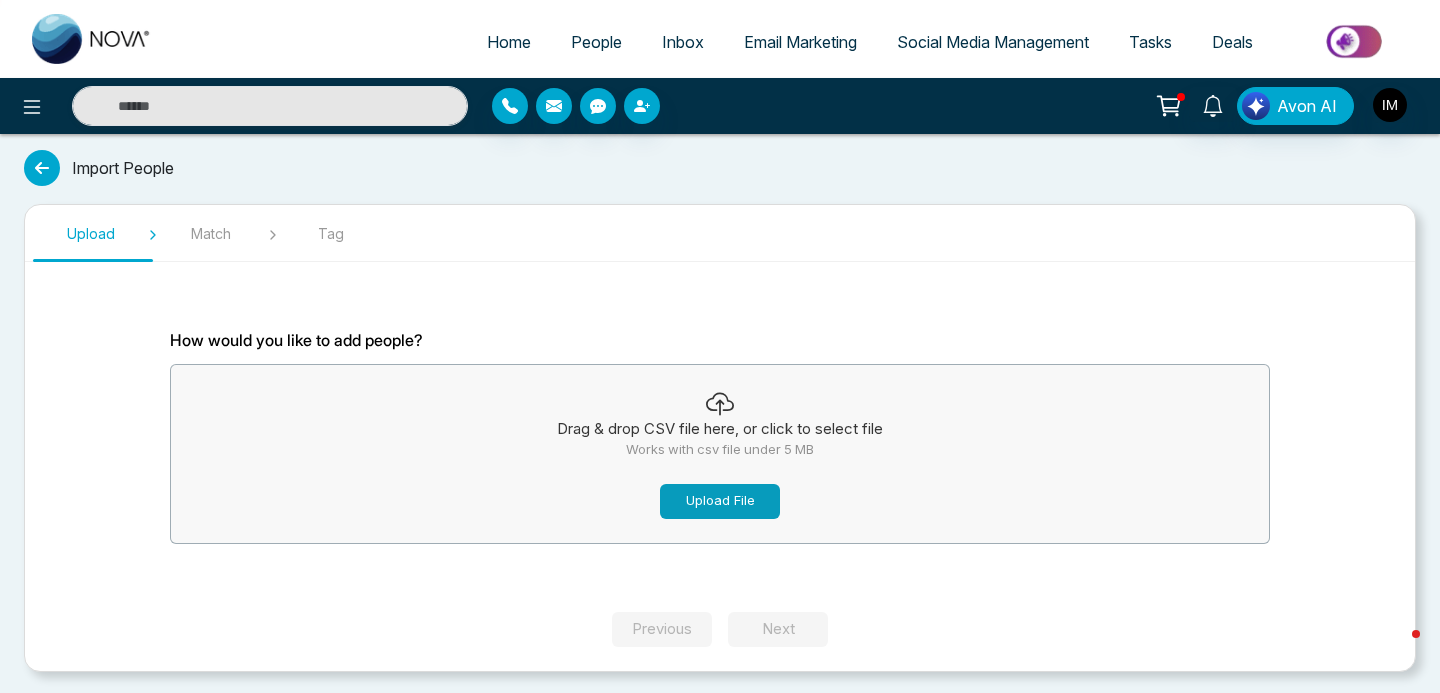 click on "Upload File" at bounding box center (720, 501) 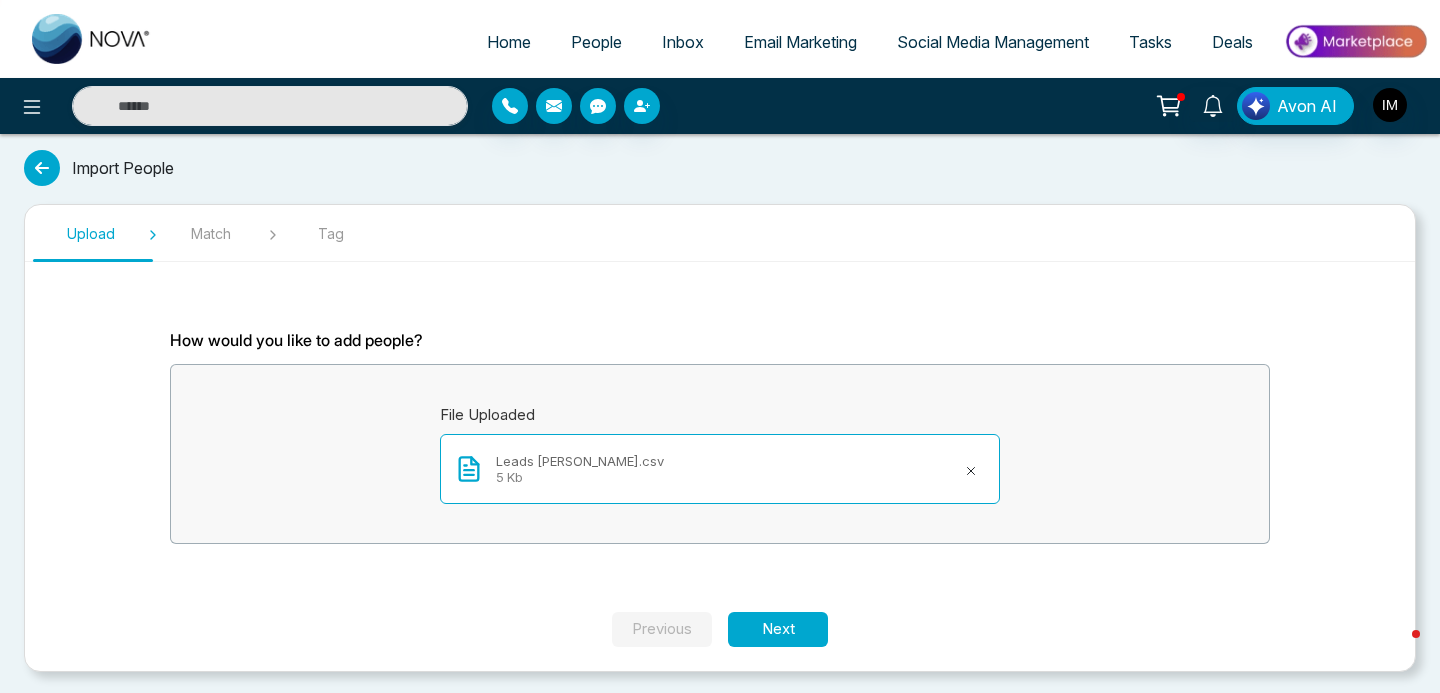 scroll, scrollTop: 2, scrollLeft: 0, axis: vertical 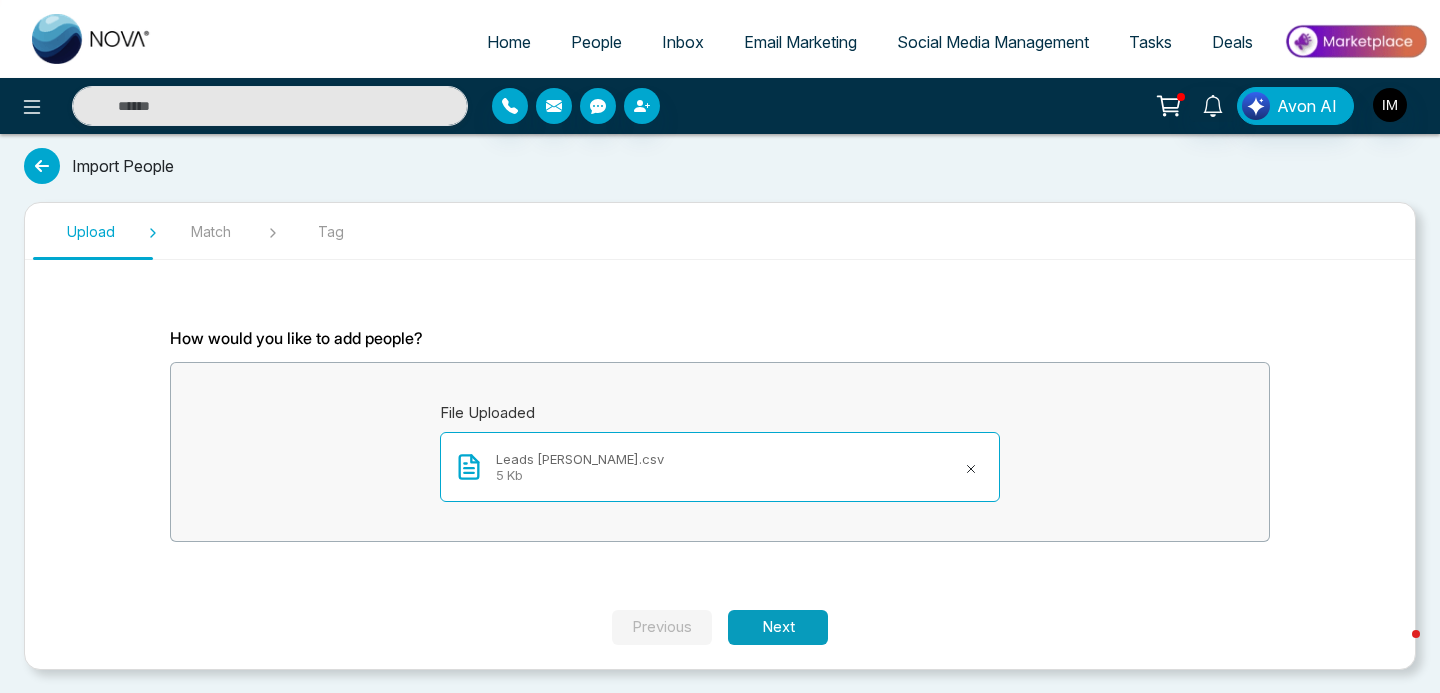 click on "Next" at bounding box center [778, 627] 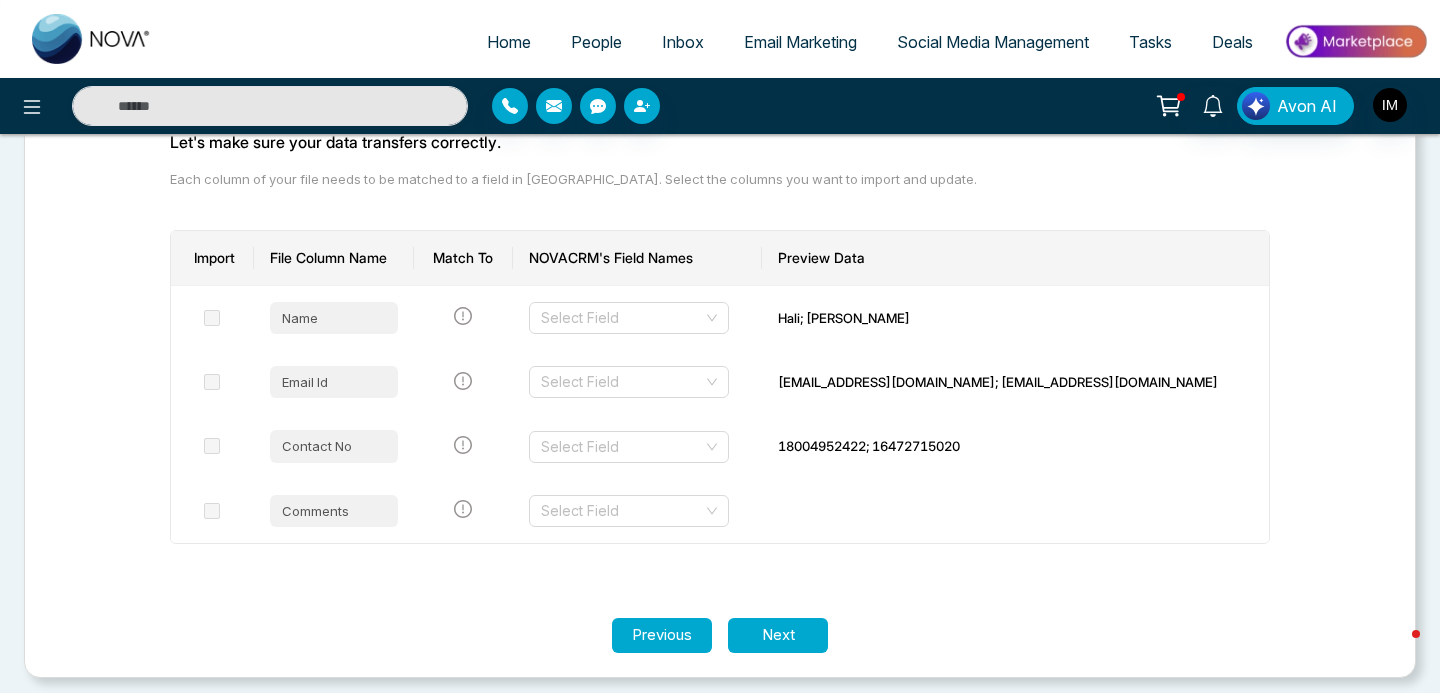scroll, scrollTop: 205, scrollLeft: 0, axis: vertical 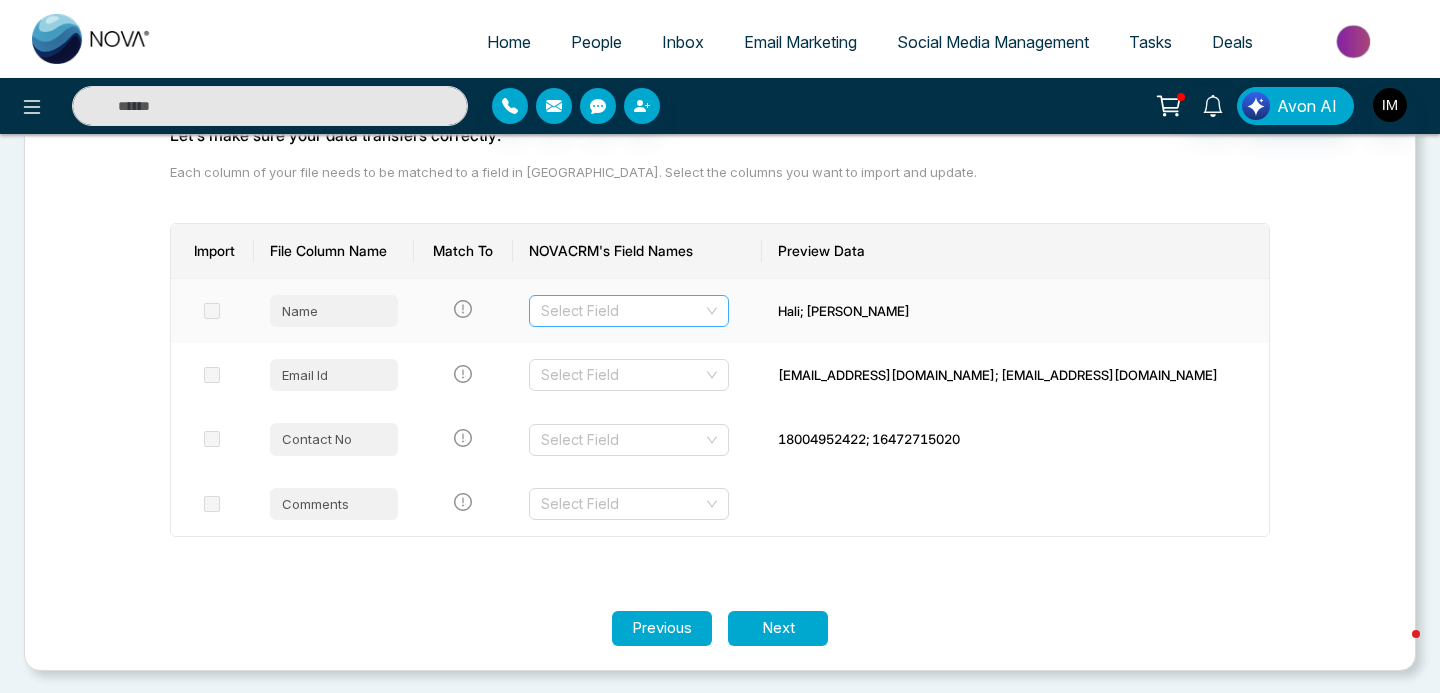 click at bounding box center [622, 311] 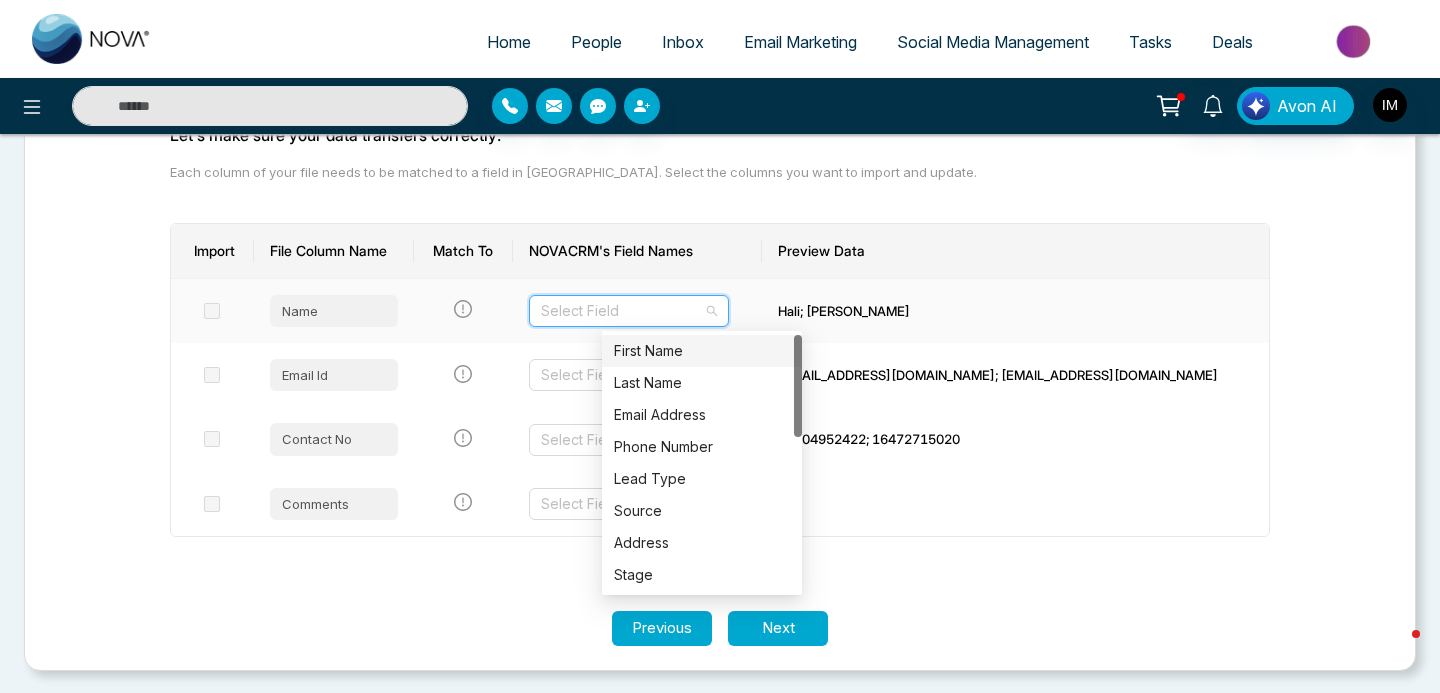 click on "First Name" at bounding box center (702, 351) 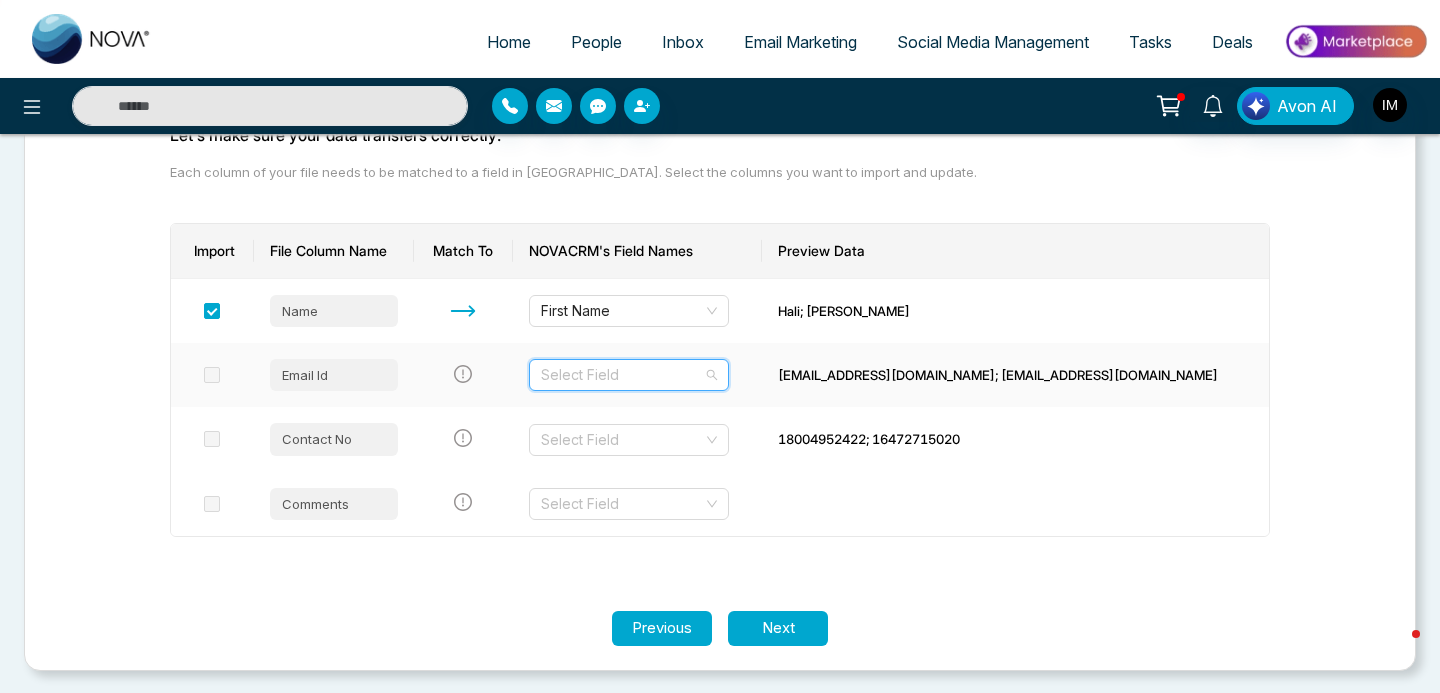 click at bounding box center (622, 375) 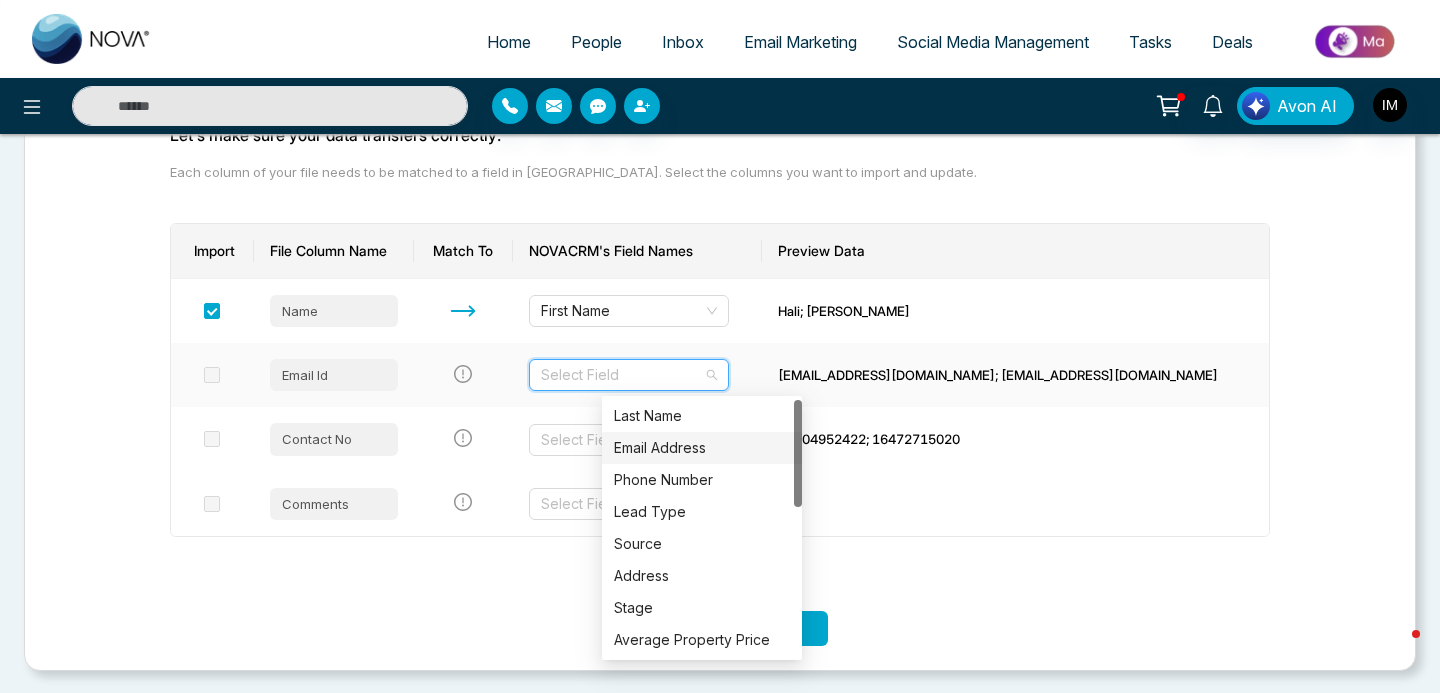 click on "Email Address" at bounding box center [702, 448] 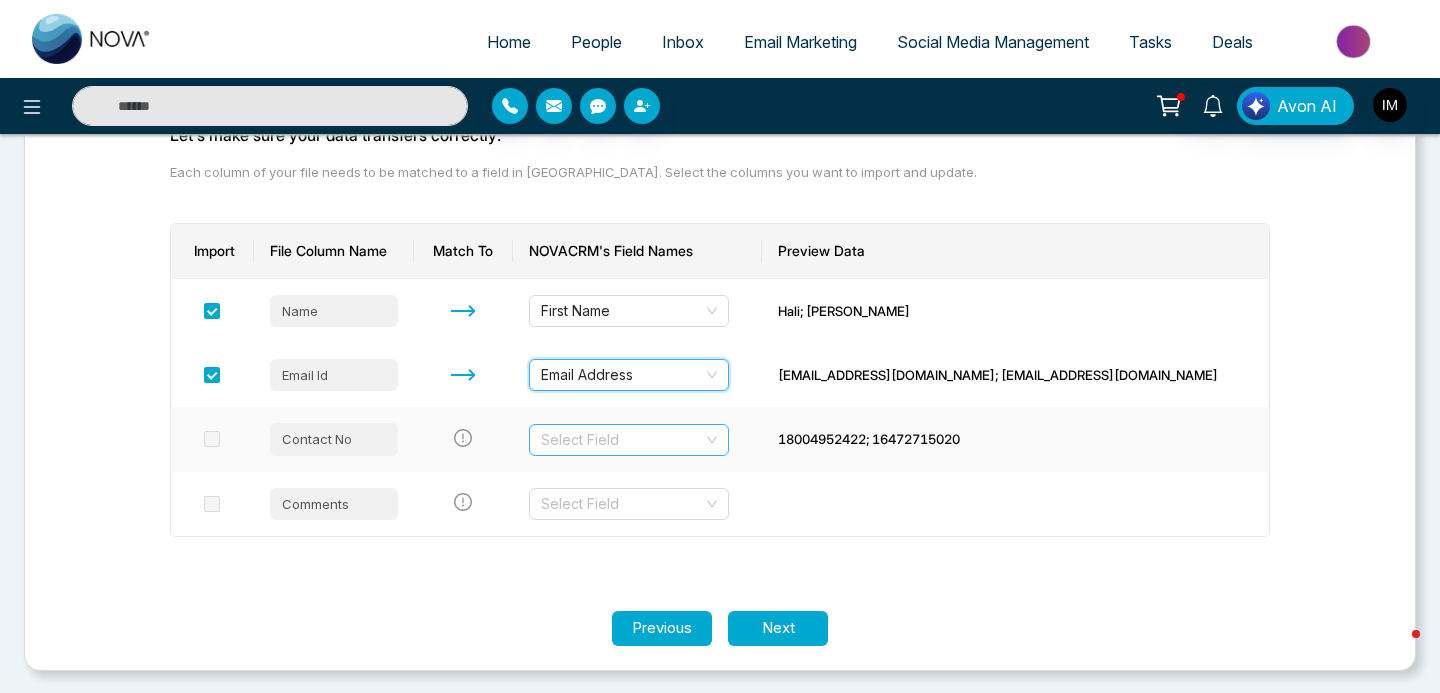 click at bounding box center [622, 440] 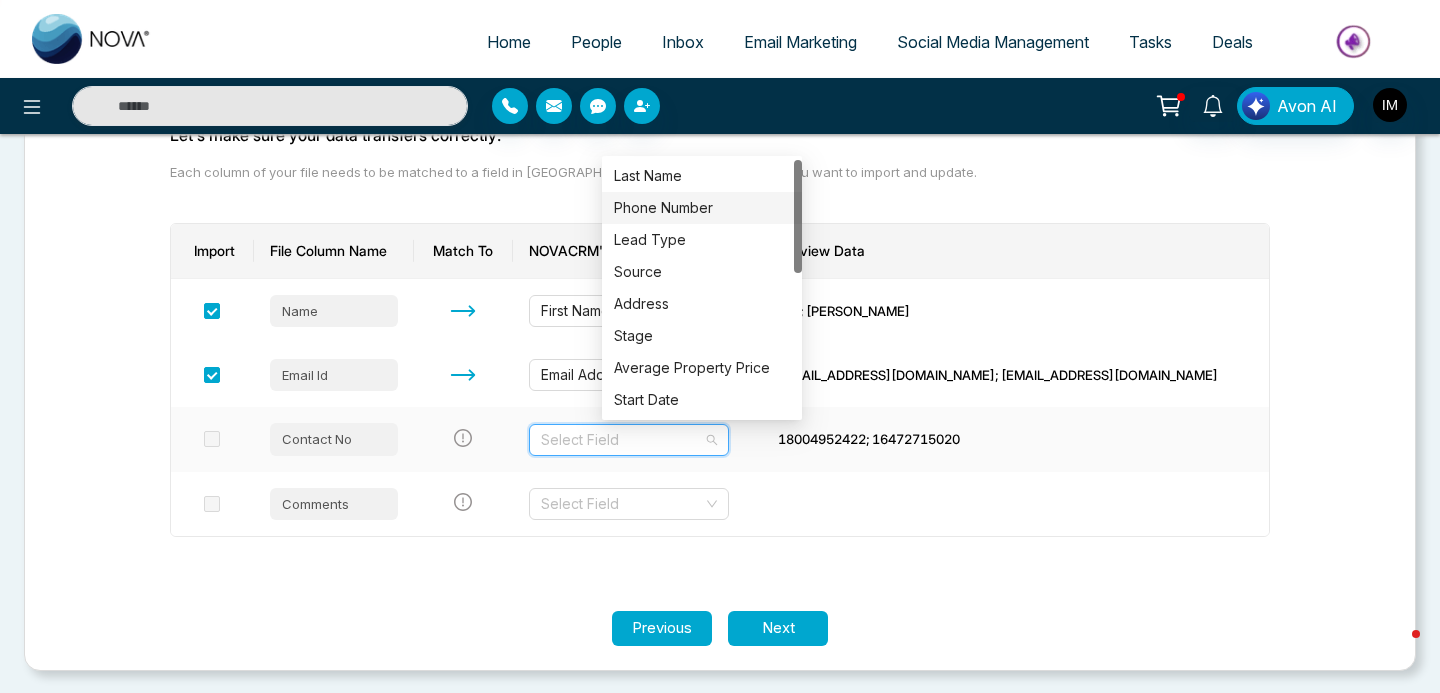 click on "Phone Number" at bounding box center (702, 208) 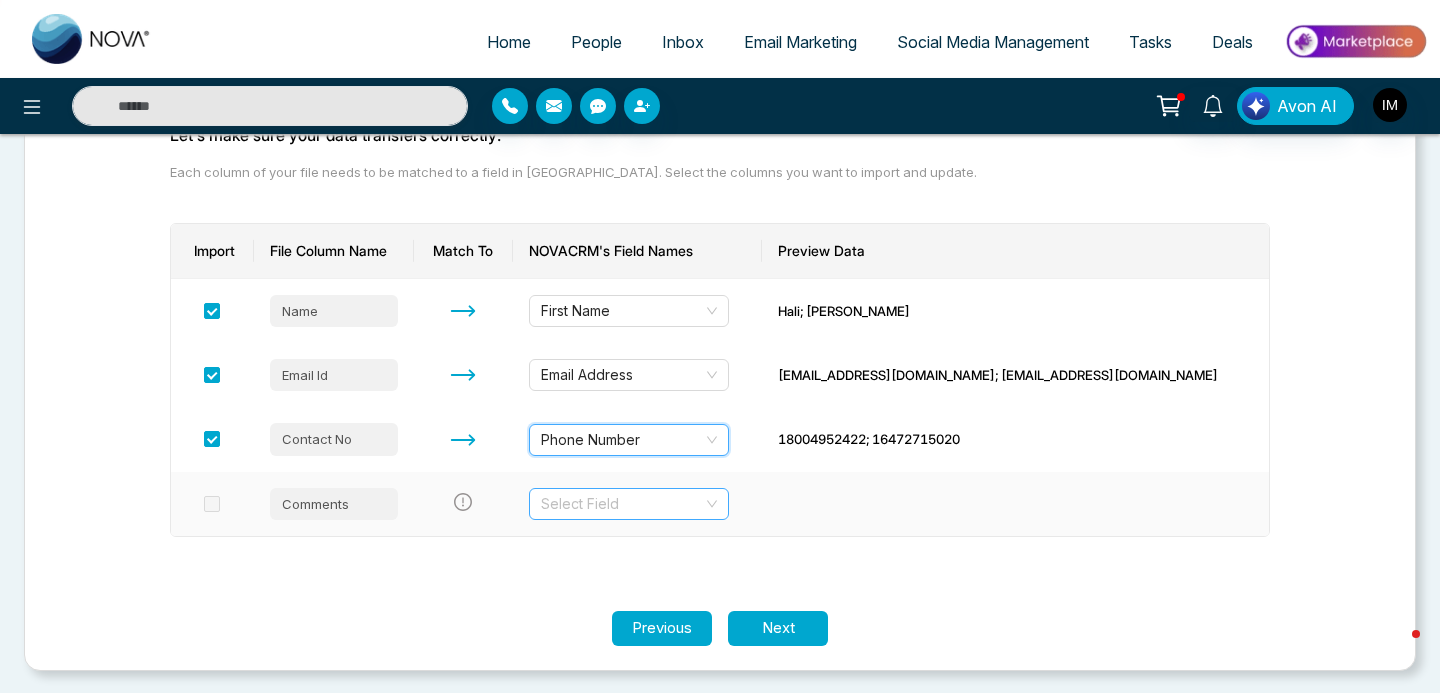 click at bounding box center [622, 504] 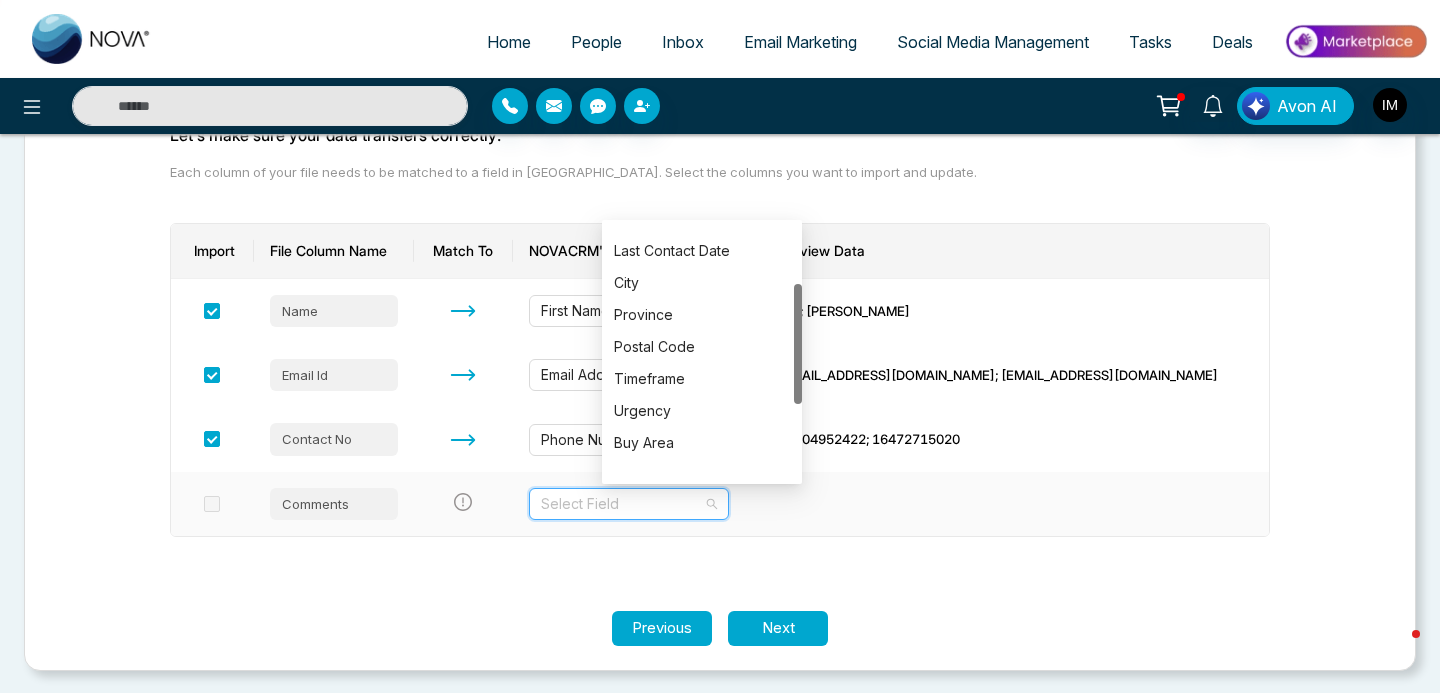 scroll, scrollTop: 288, scrollLeft: 0, axis: vertical 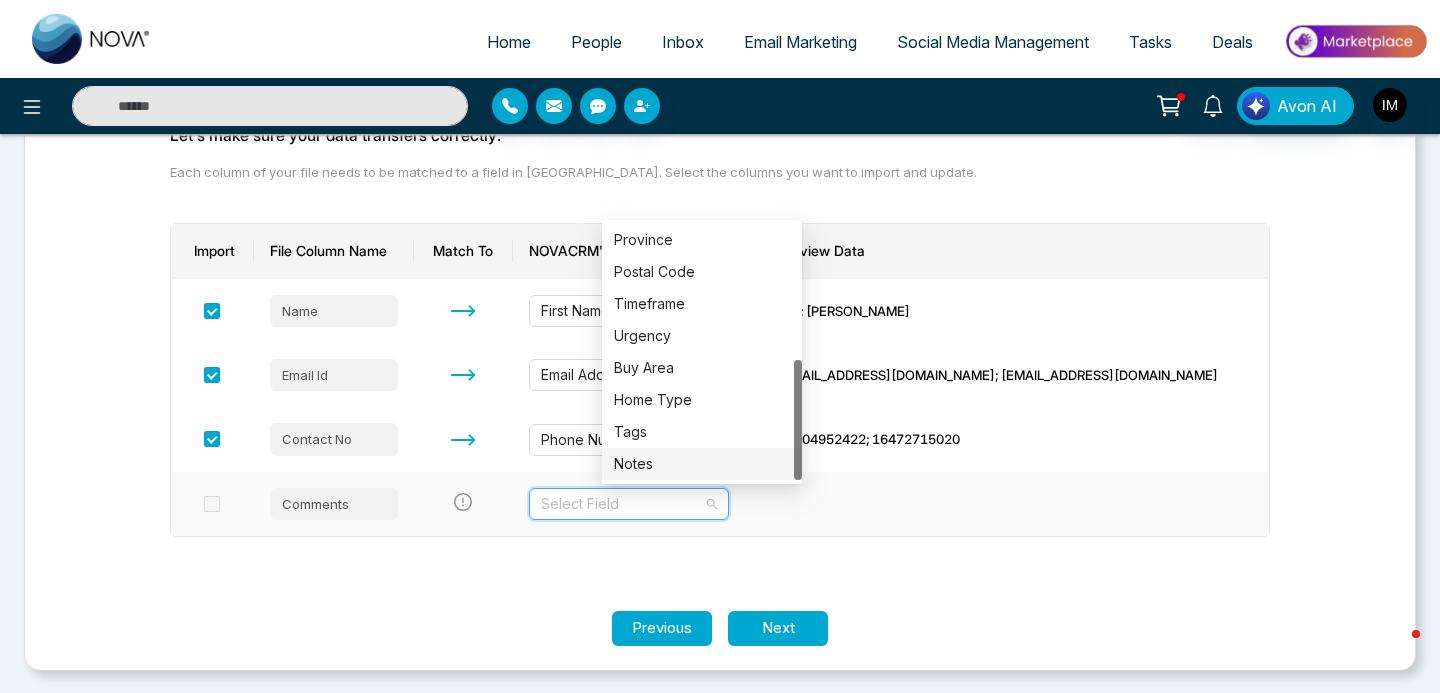 click on "Notes" at bounding box center [702, 464] 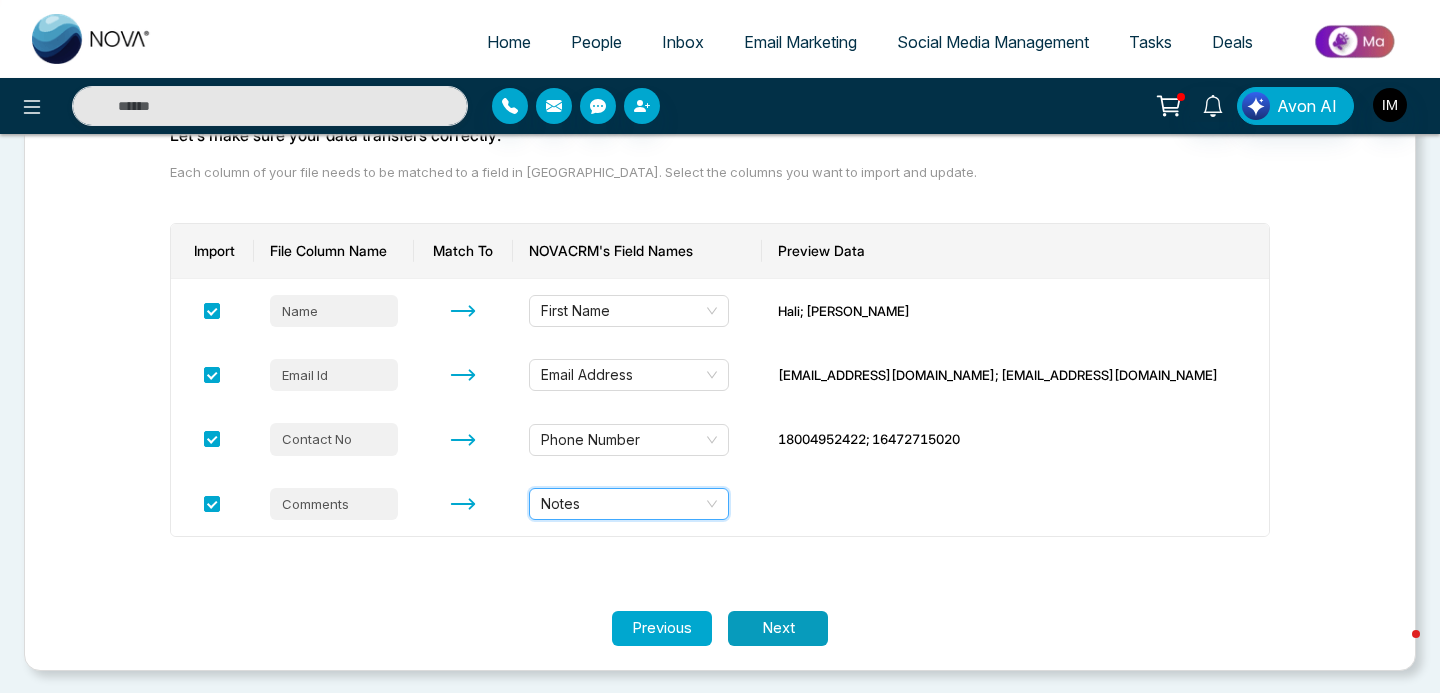 click on "Next" at bounding box center [778, 628] 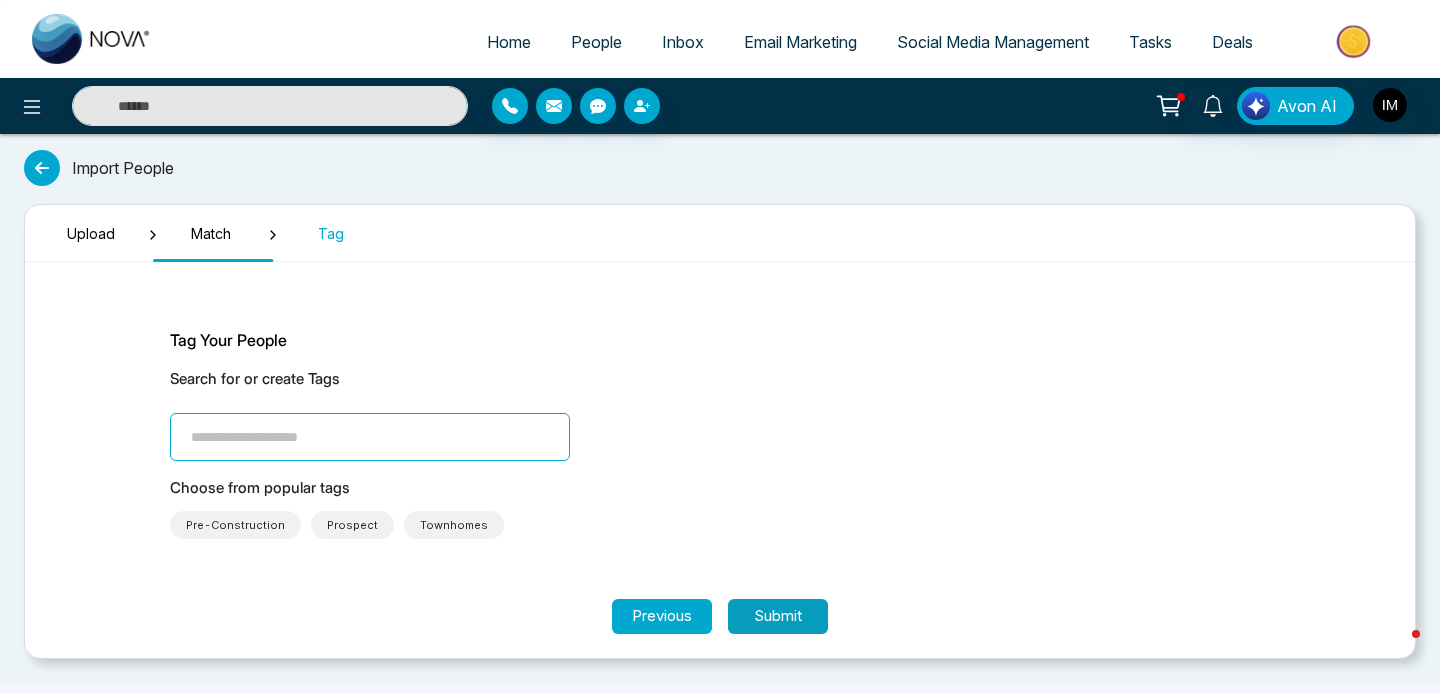 scroll, scrollTop: 0, scrollLeft: 0, axis: both 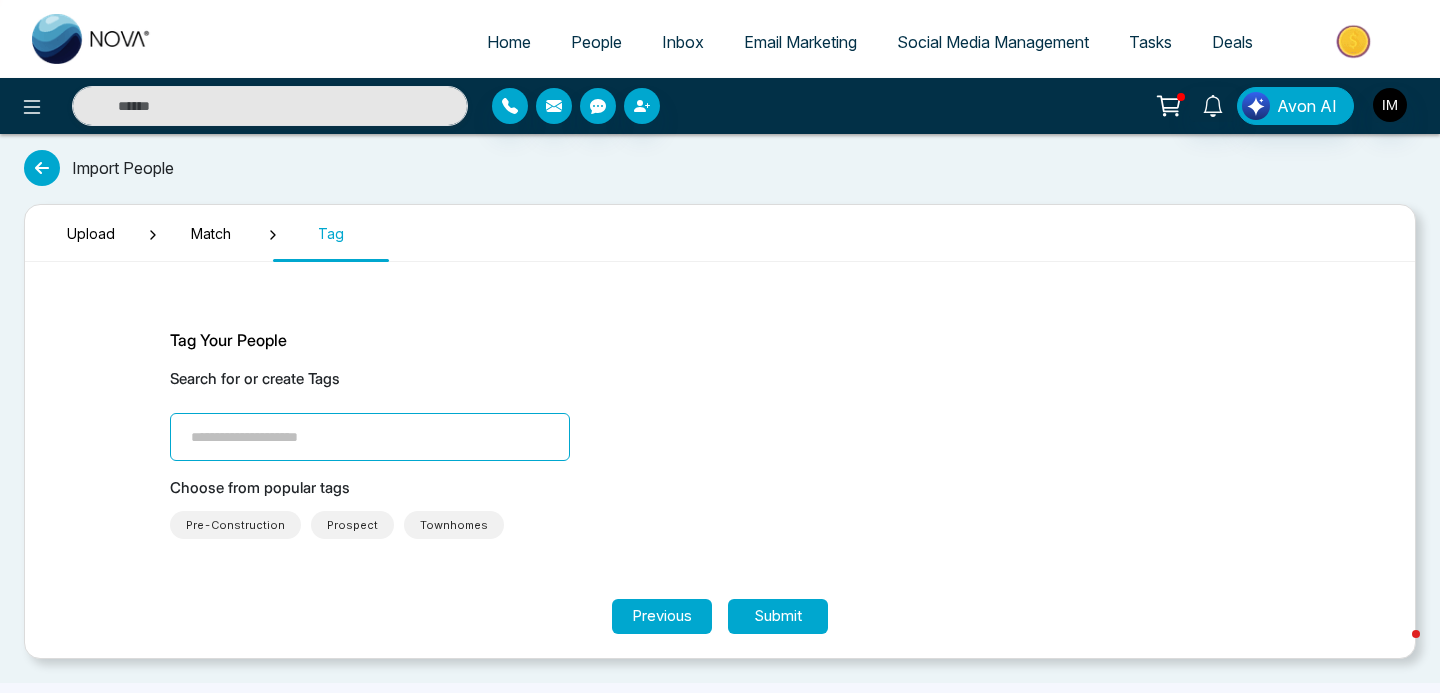 click at bounding box center (370, 437) 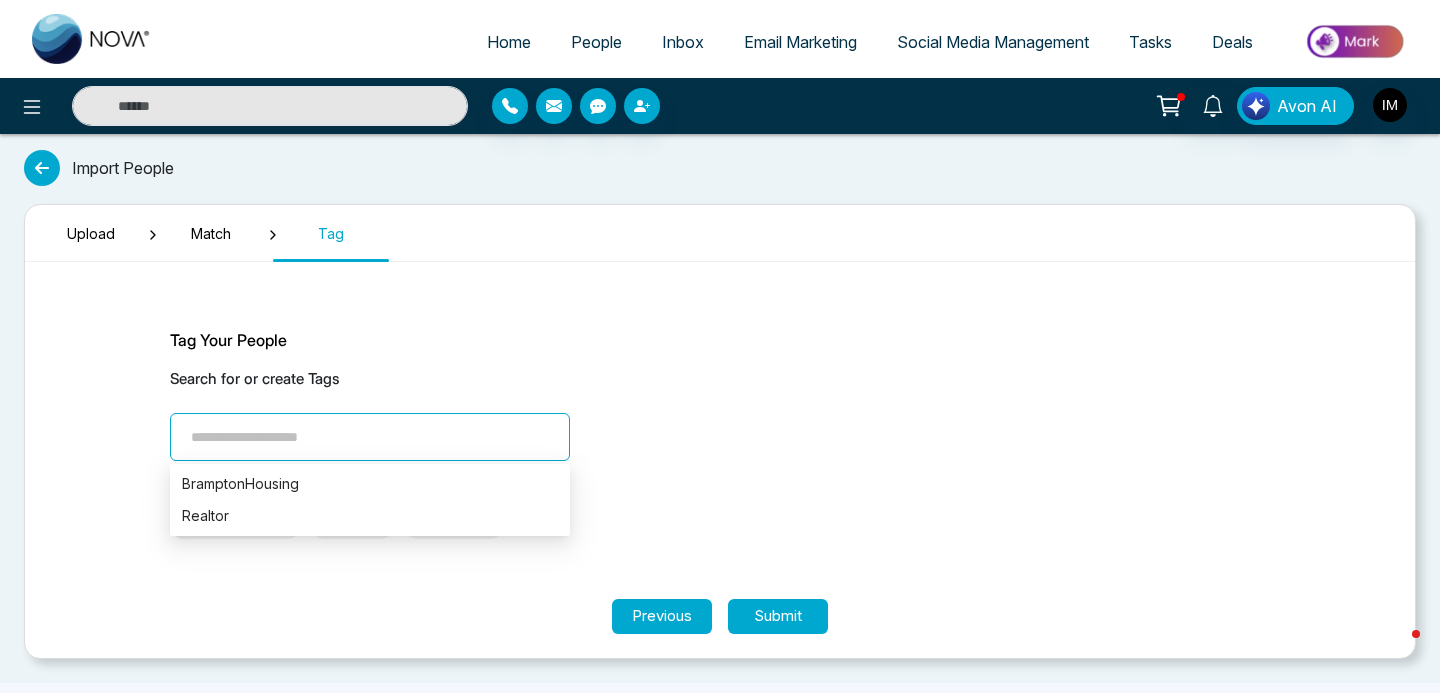 click at bounding box center [370, 437] 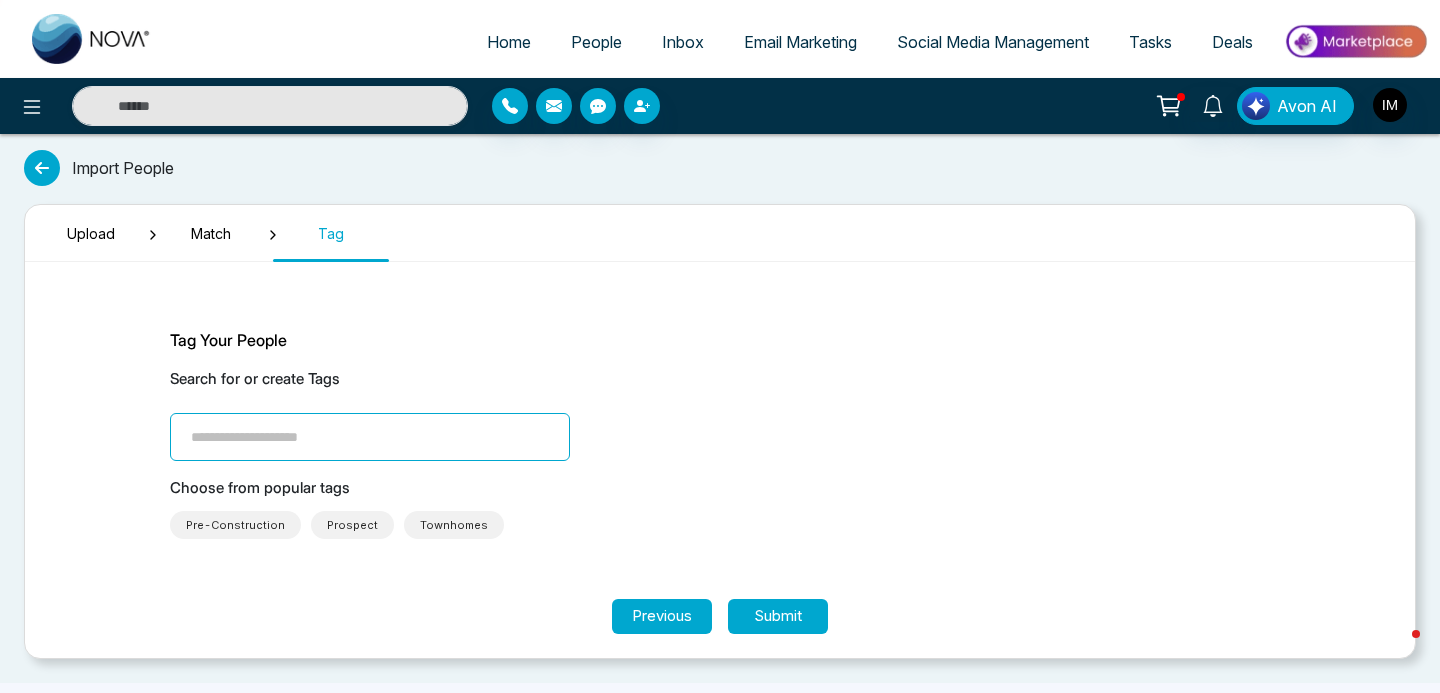click on "Tag Your People Search for or create Tags Choose from popular tags Pre-Construction Prospect Townhomes" at bounding box center (720, 438) 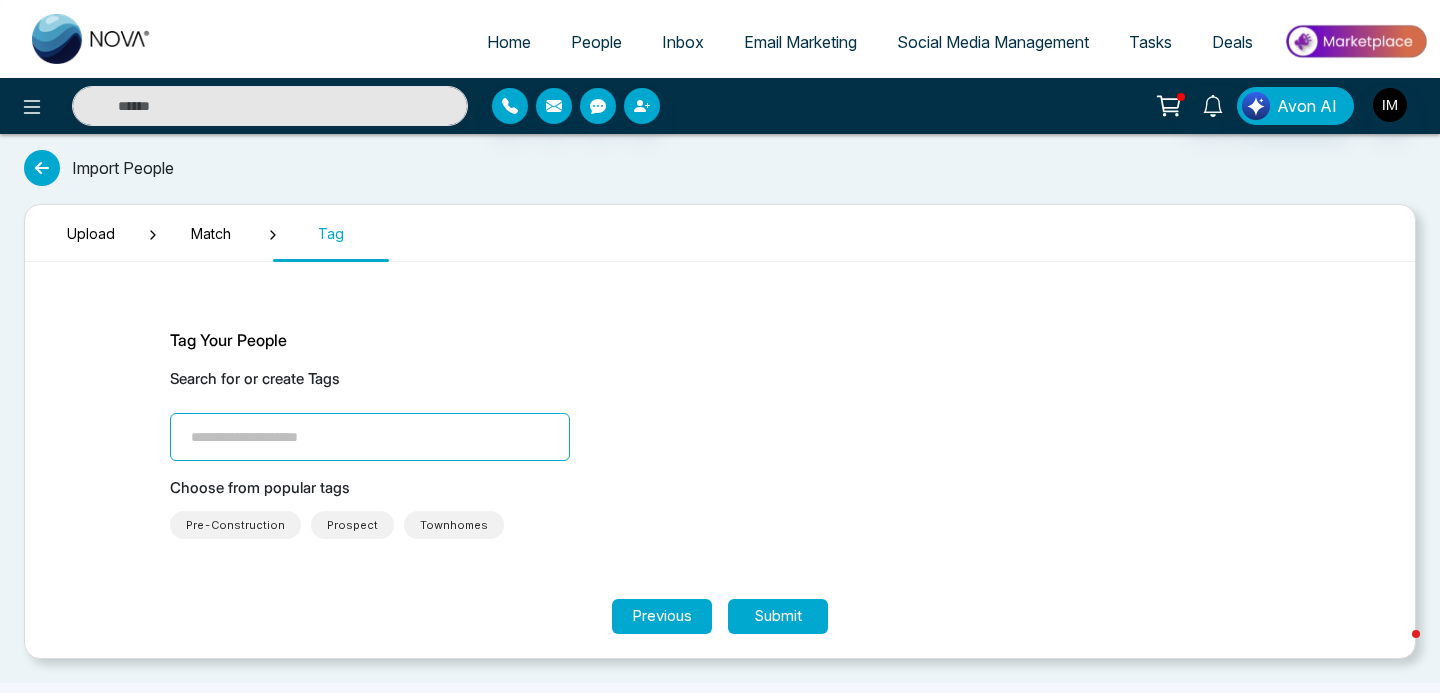 click at bounding box center [370, 437] 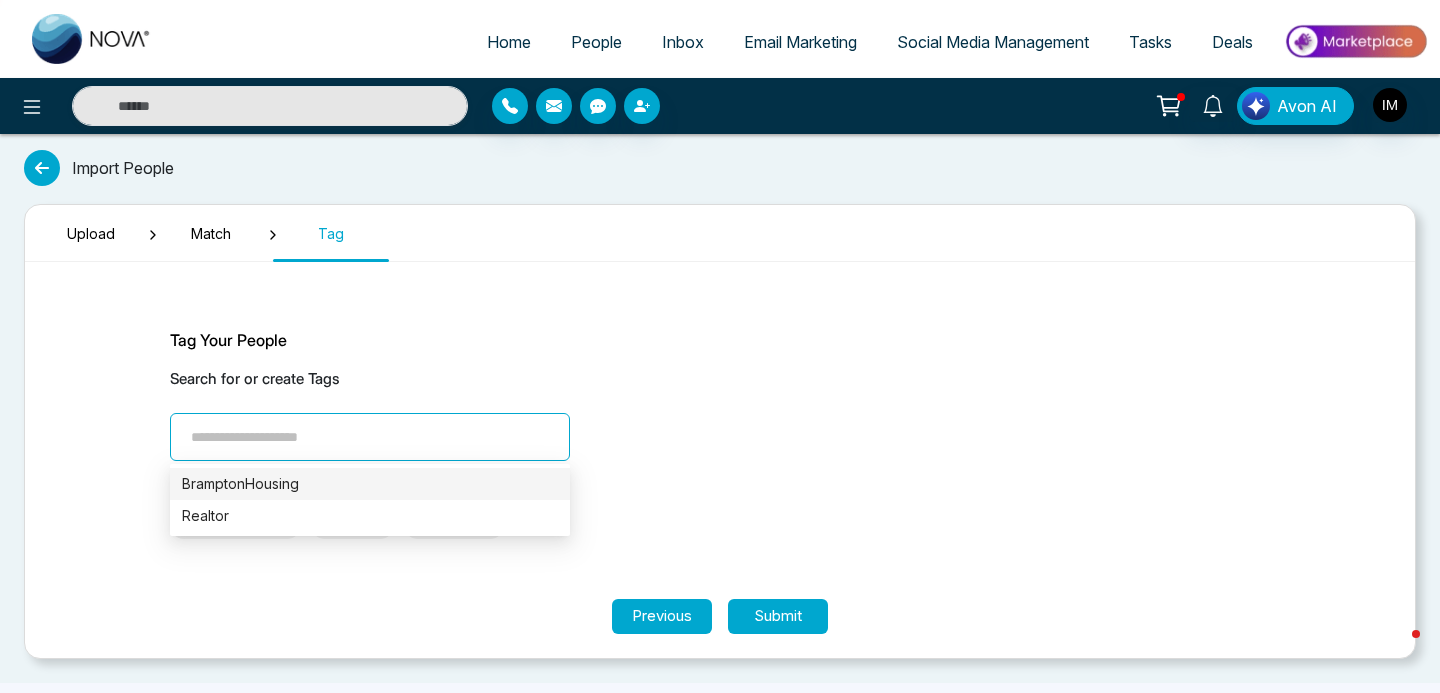 click on "BramptonHousing" at bounding box center [370, 484] 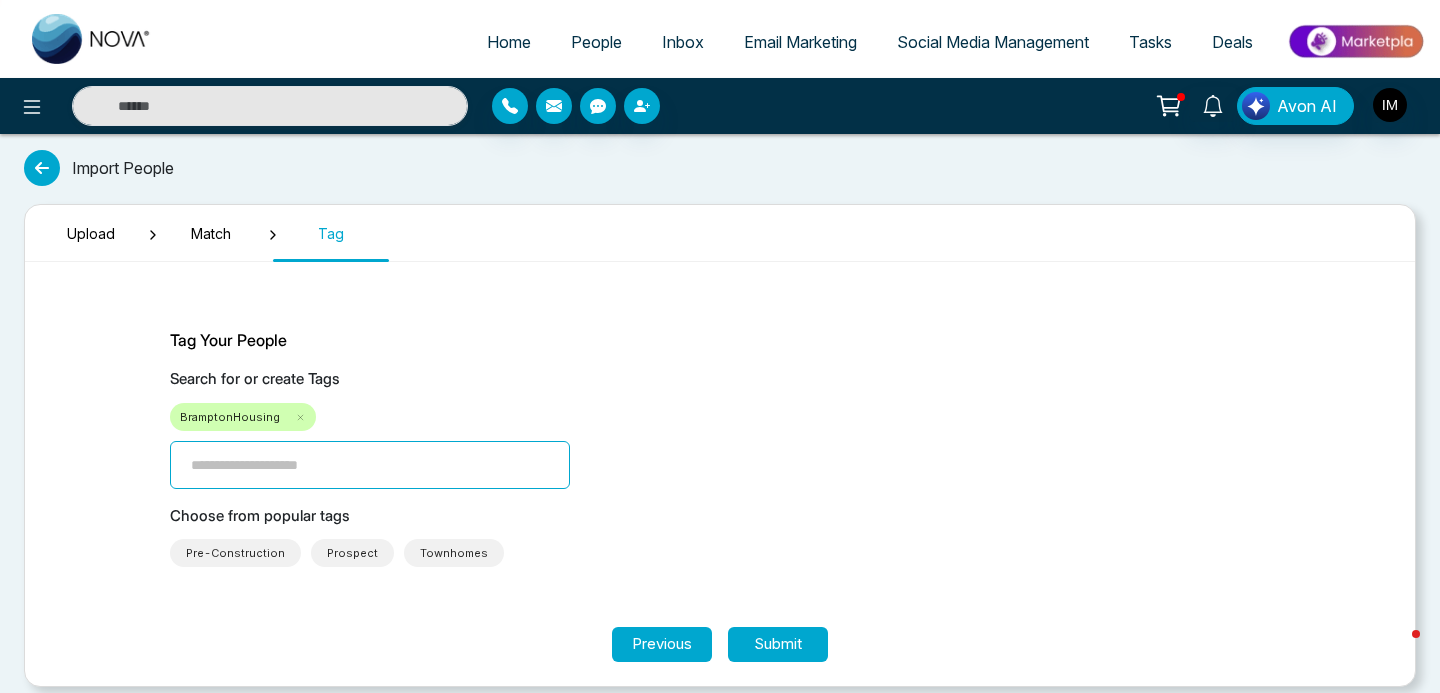 click on "People" at bounding box center [596, 42] 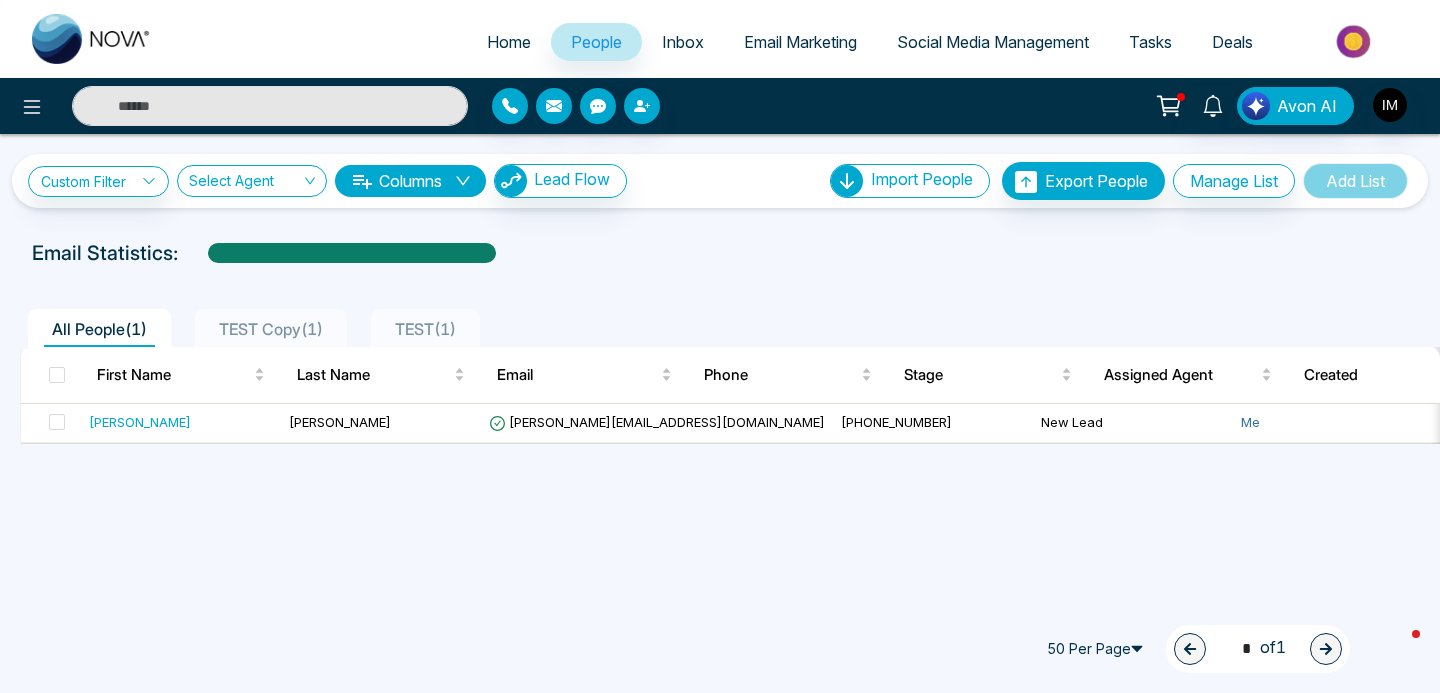click on "TEST Copy  ( 1 )" at bounding box center (271, 329) 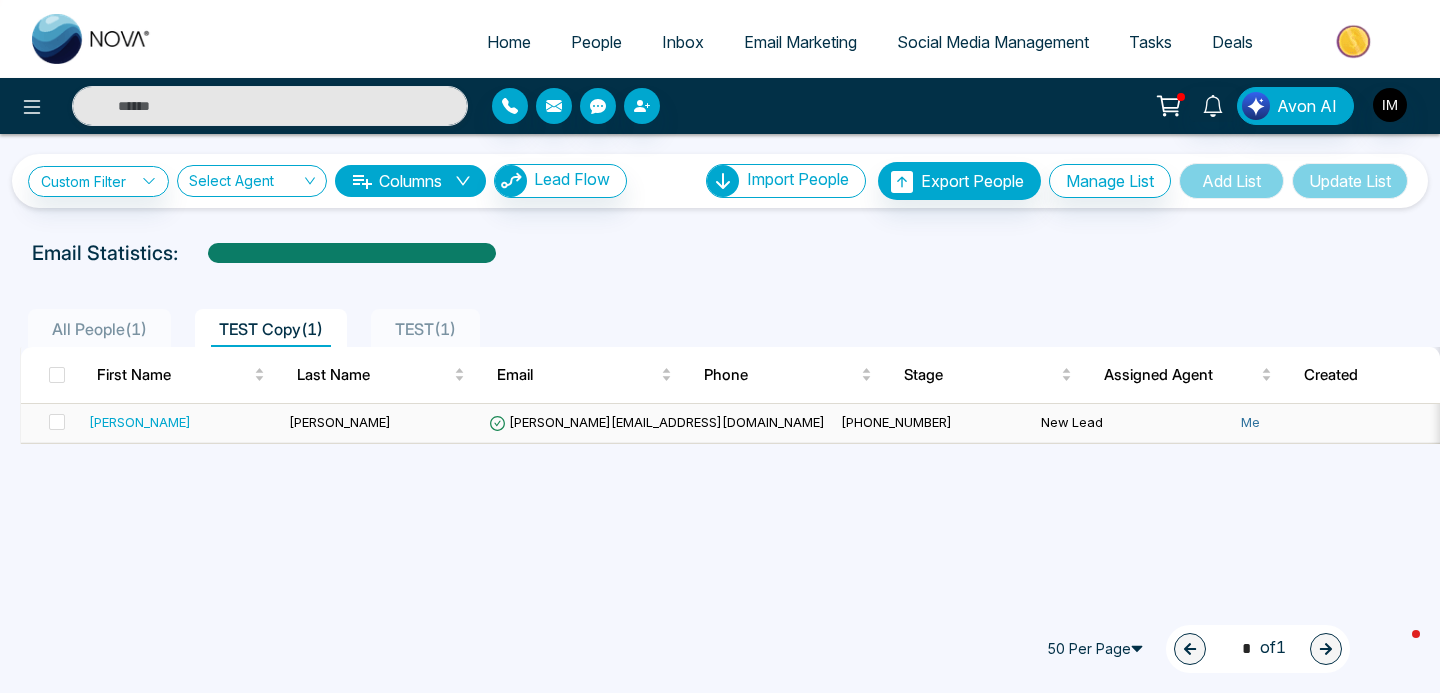 click on "[PERSON_NAME]" at bounding box center [181, 422] 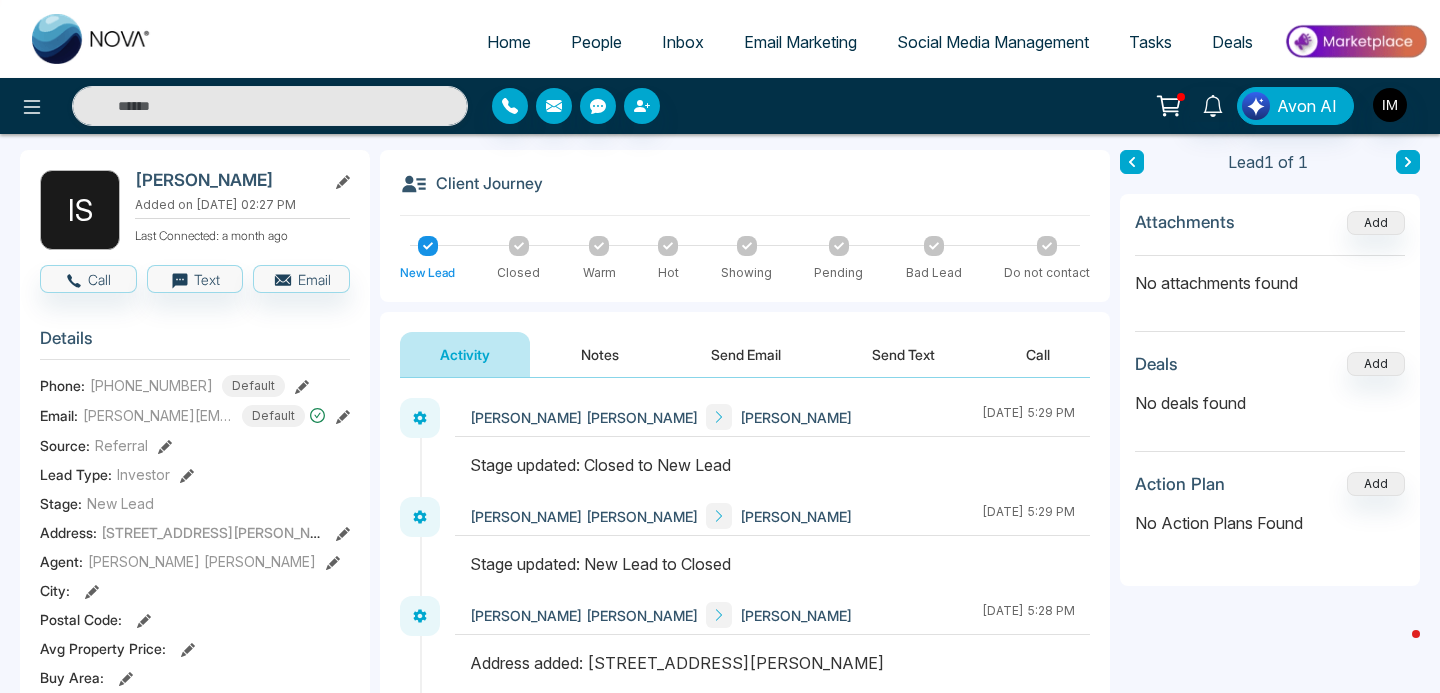 scroll, scrollTop: 80, scrollLeft: 0, axis: vertical 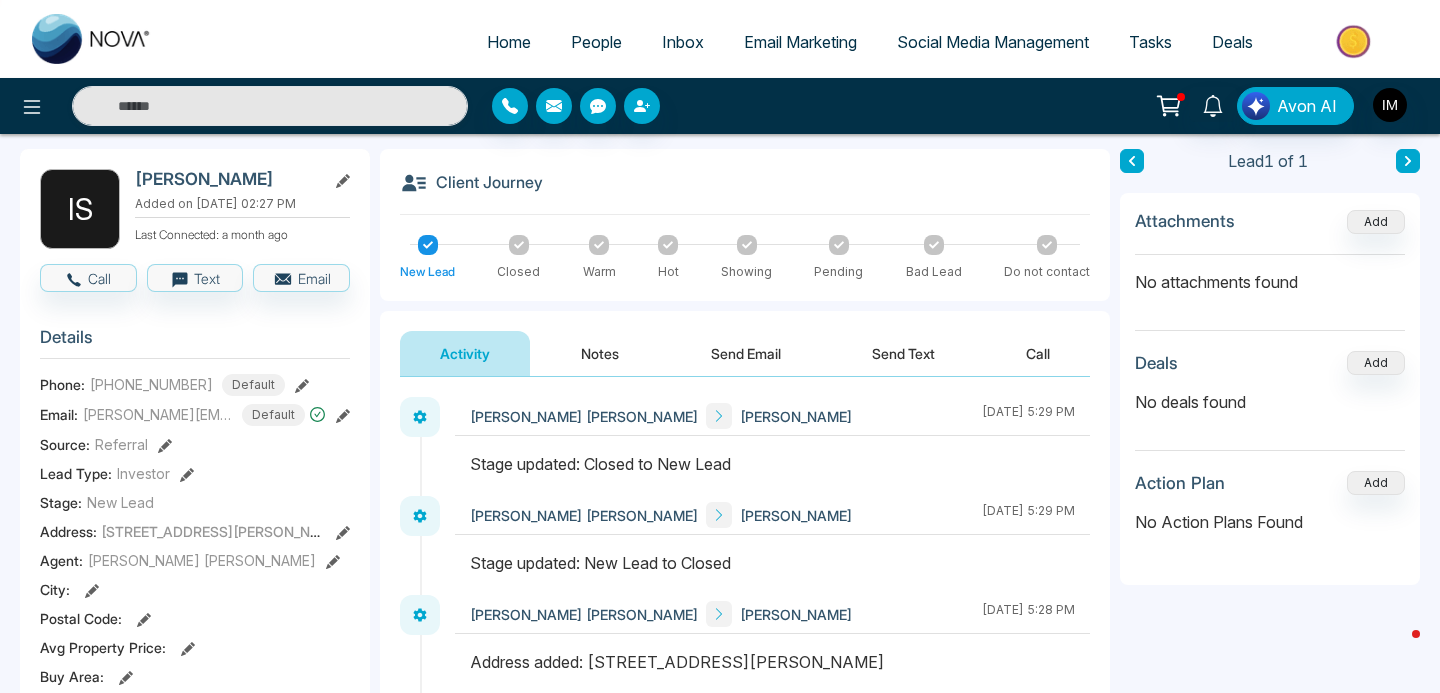 click on "People" at bounding box center (596, 42) 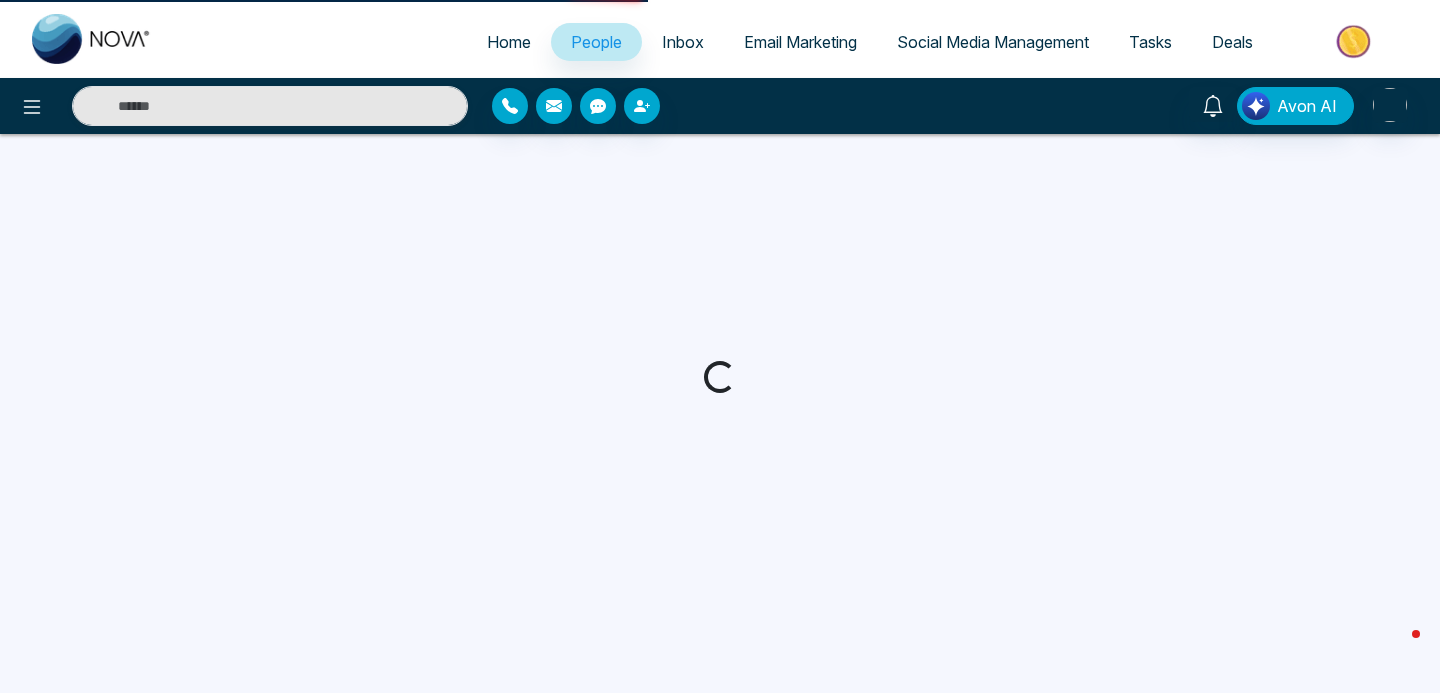 scroll, scrollTop: 0, scrollLeft: 0, axis: both 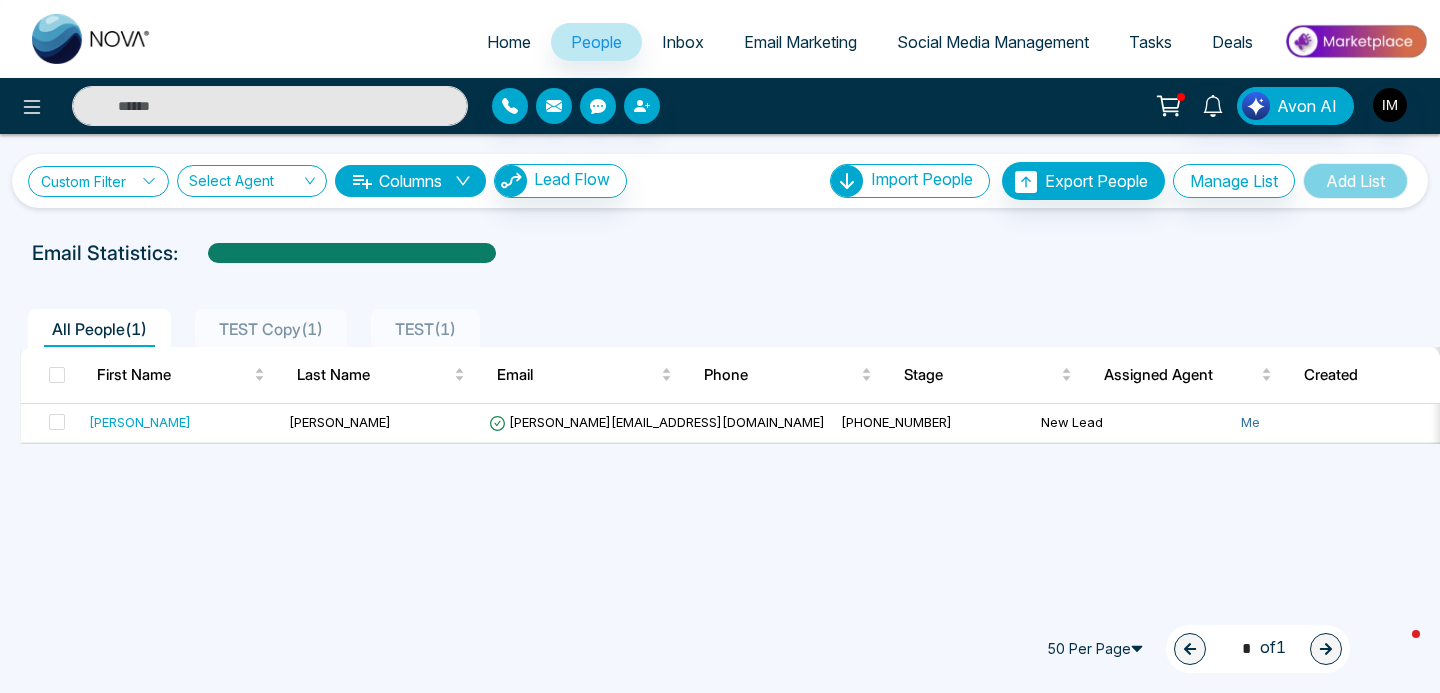click on "Custom Filter" at bounding box center [98, 181] 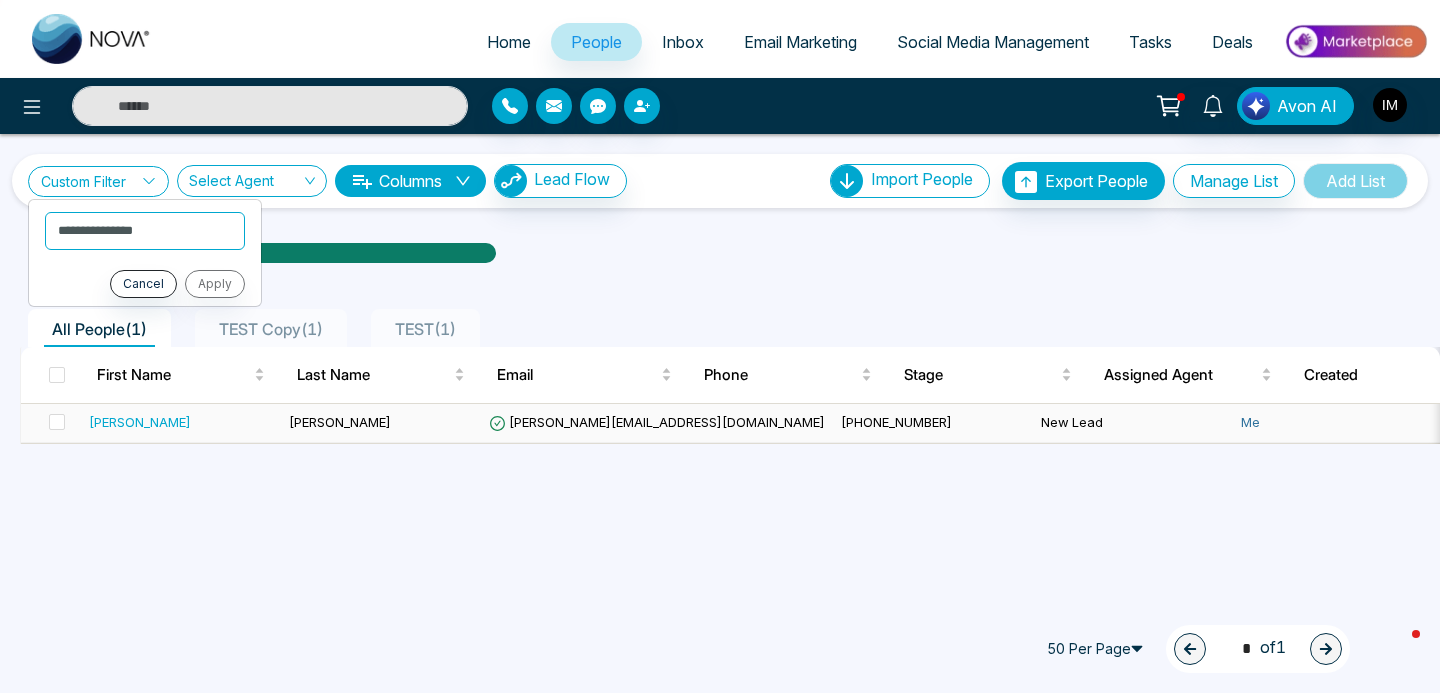 scroll, scrollTop: 0, scrollLeft: 97, axis: horizontal 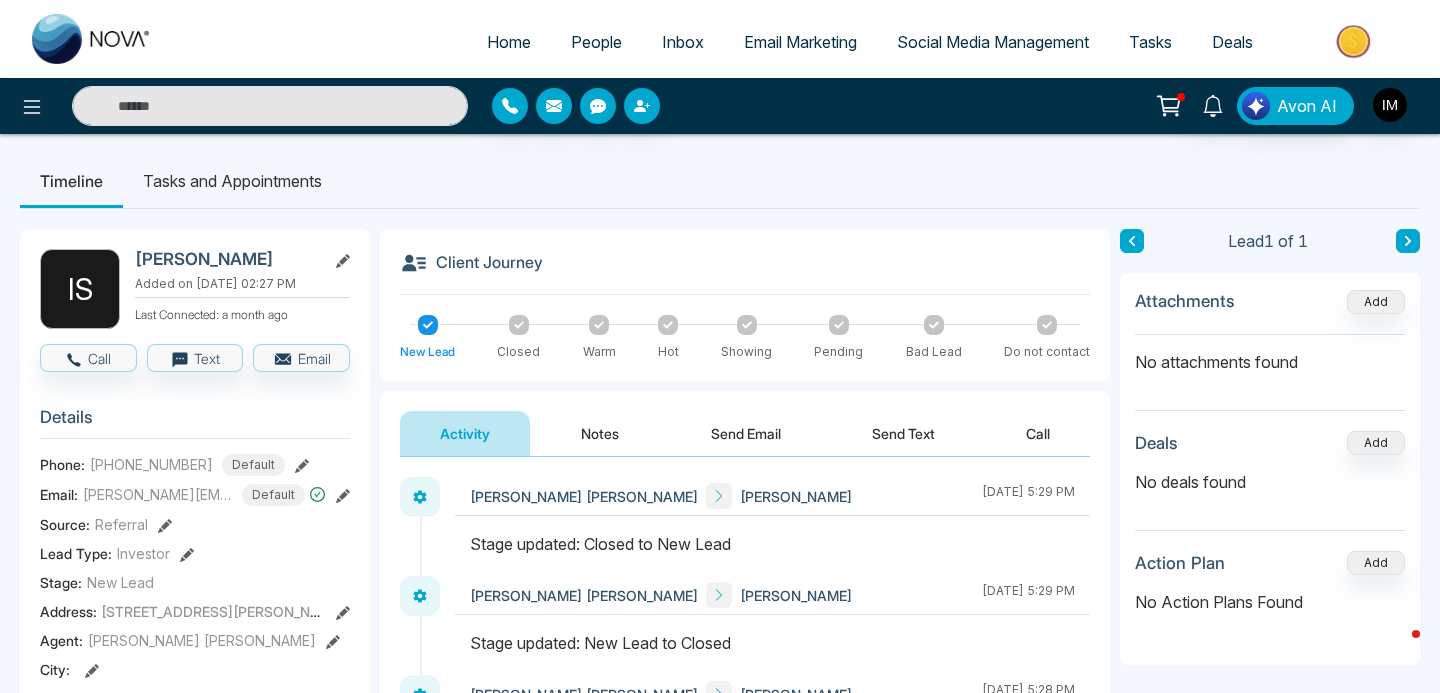 click on "People" at bounding box center [596, 42] 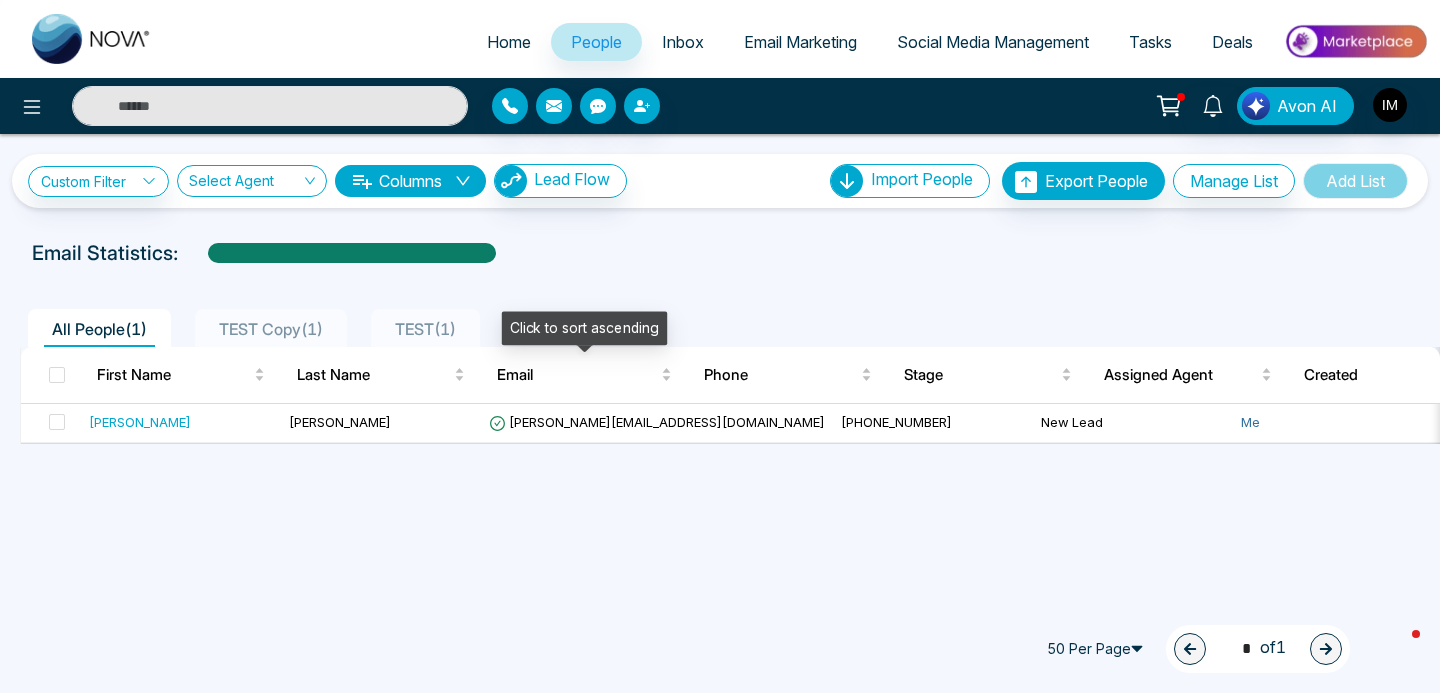 click on "Columns" at bounding box center [410, 181] 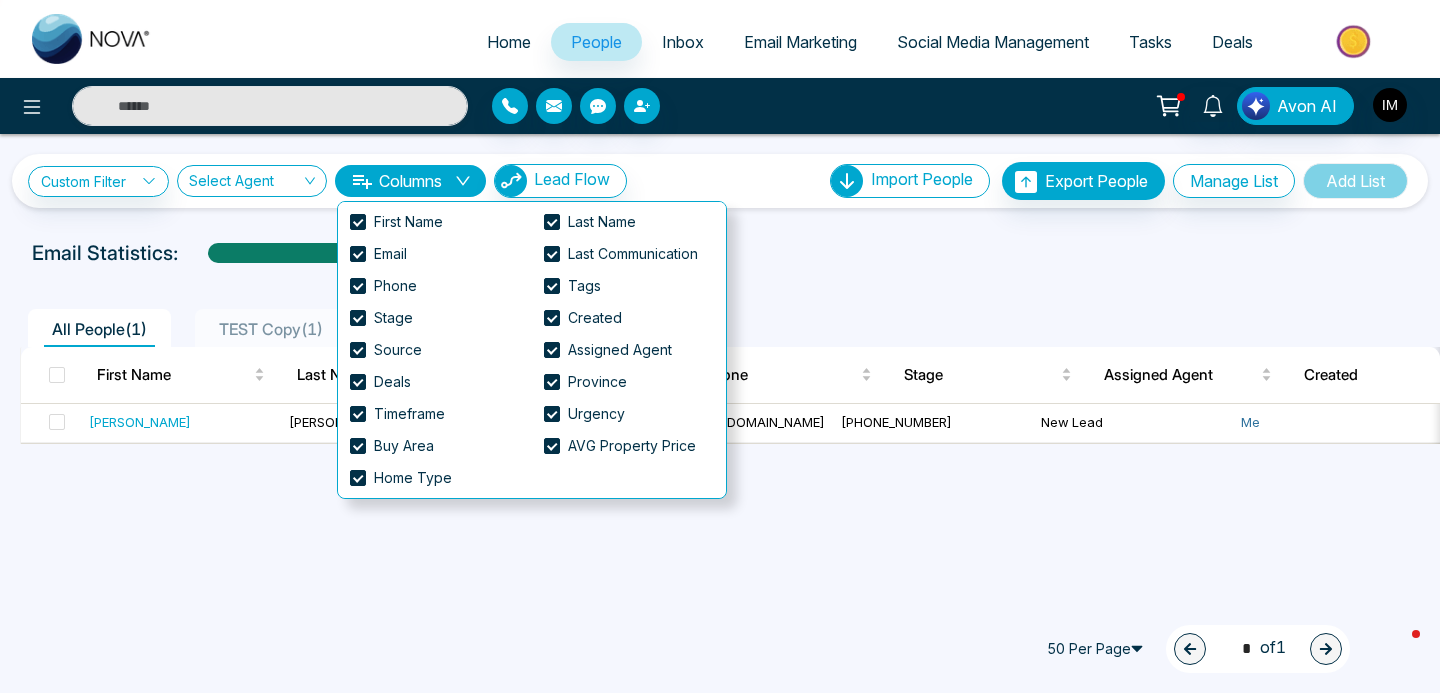 click on "**********" at bounding box center (720, 181) 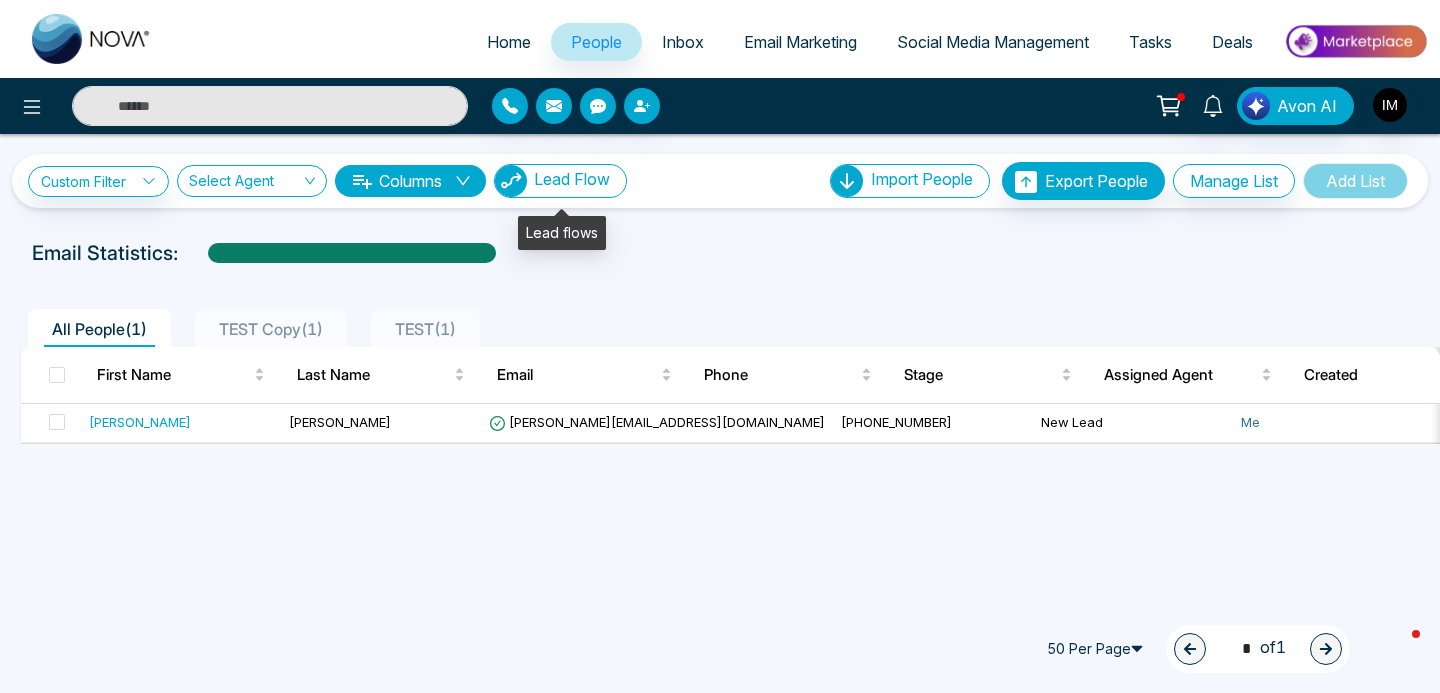 click on "Lead Flow" at bounding box center (572, 179) 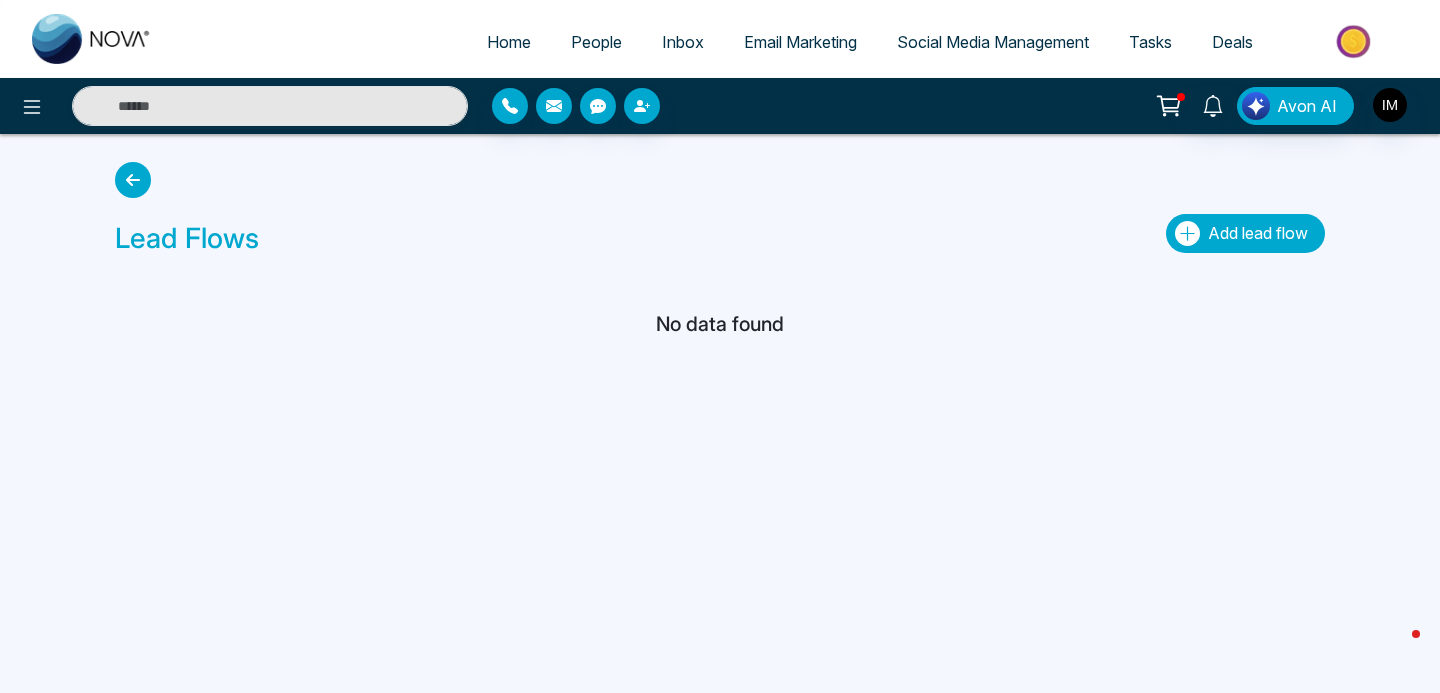 click on "Add lead flow" at bounding box center [1245, 233] 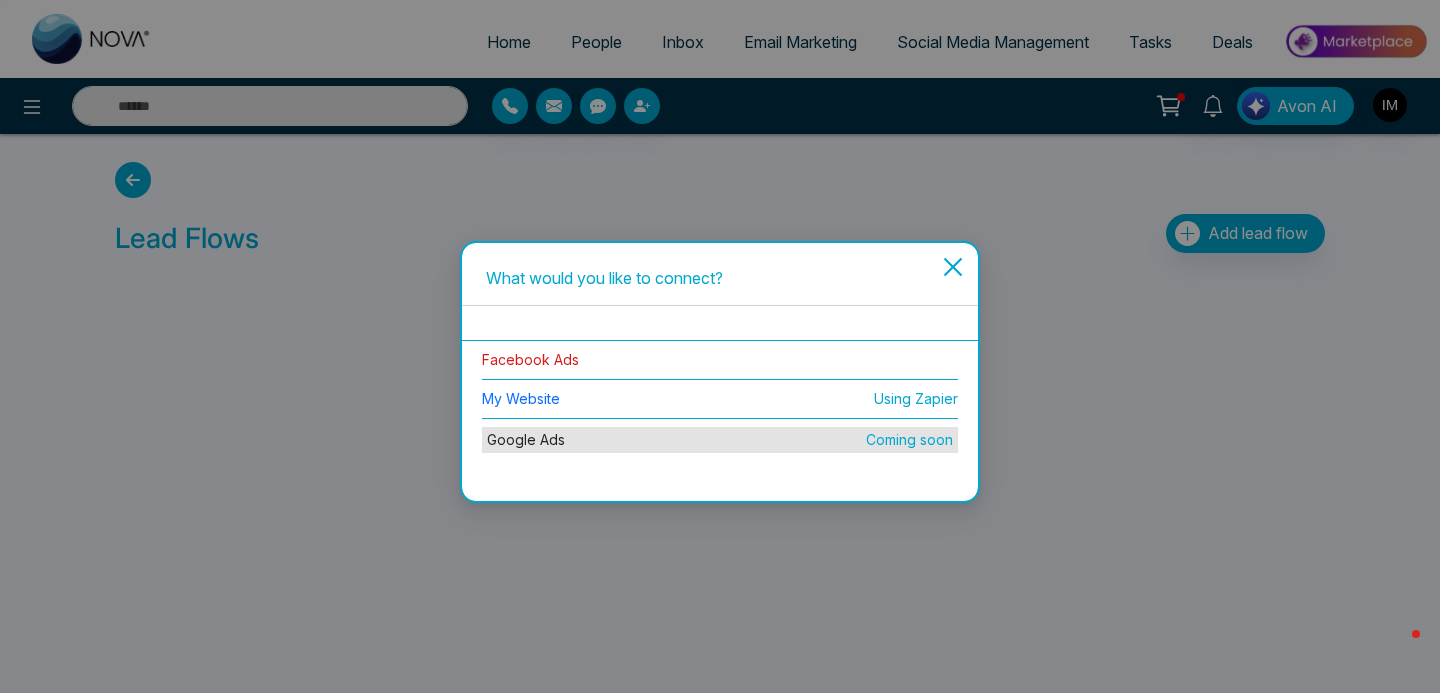 click on "Facebook Ads" at bounding box center [530, 359] 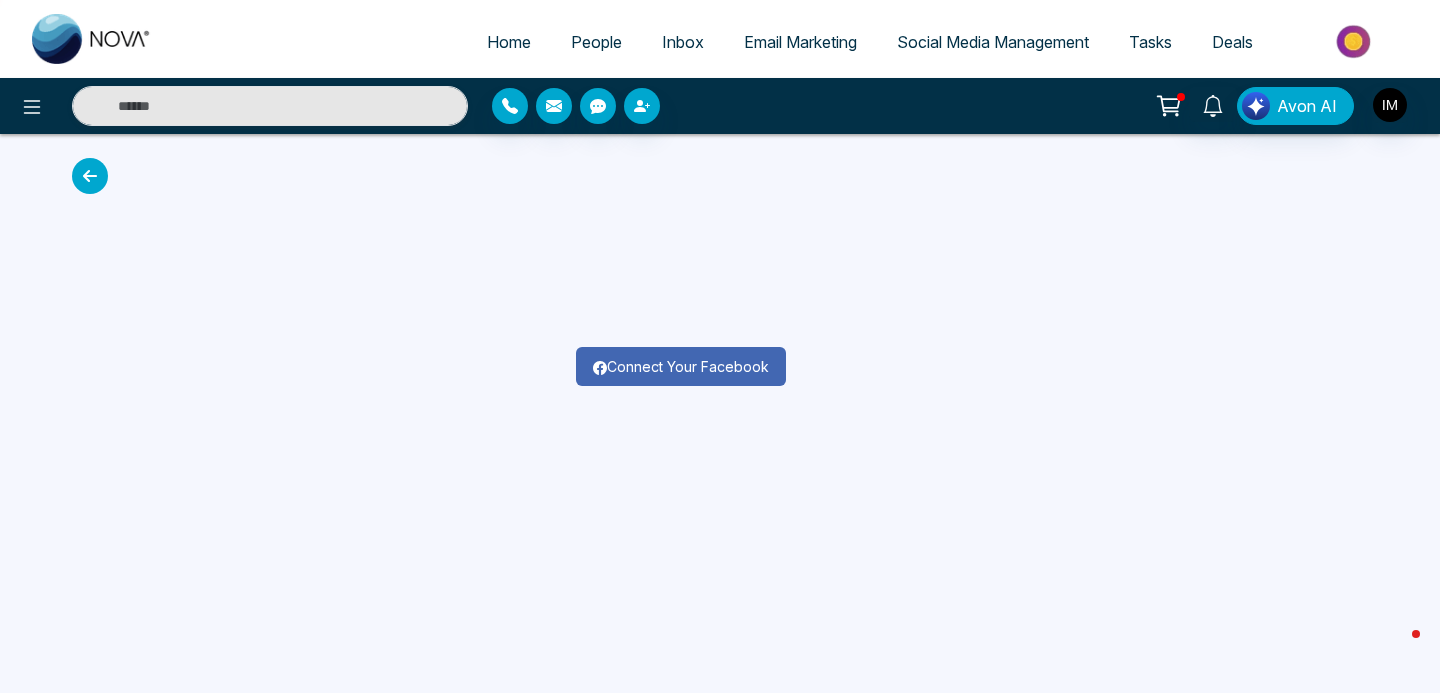 click on "Connect Your Facebook" at bounding box center [681, 366] 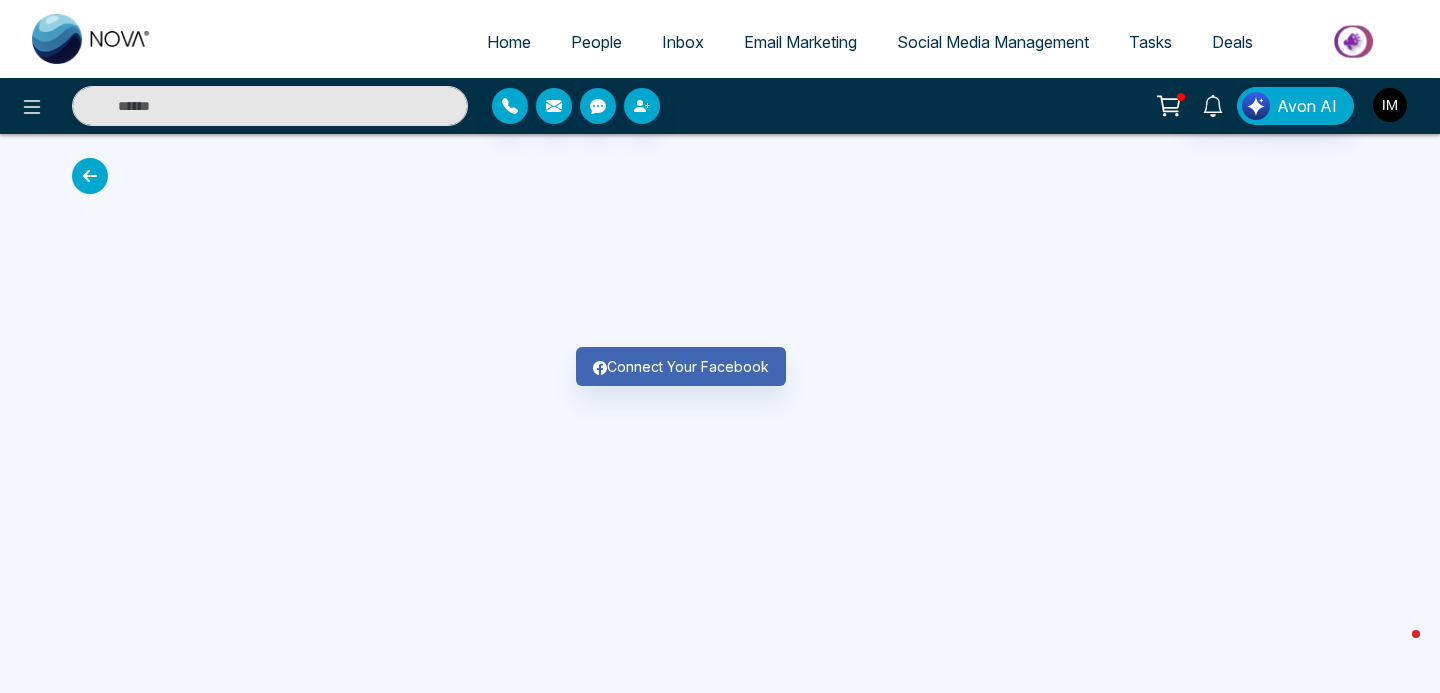 click at bounding box center [1390, 105] 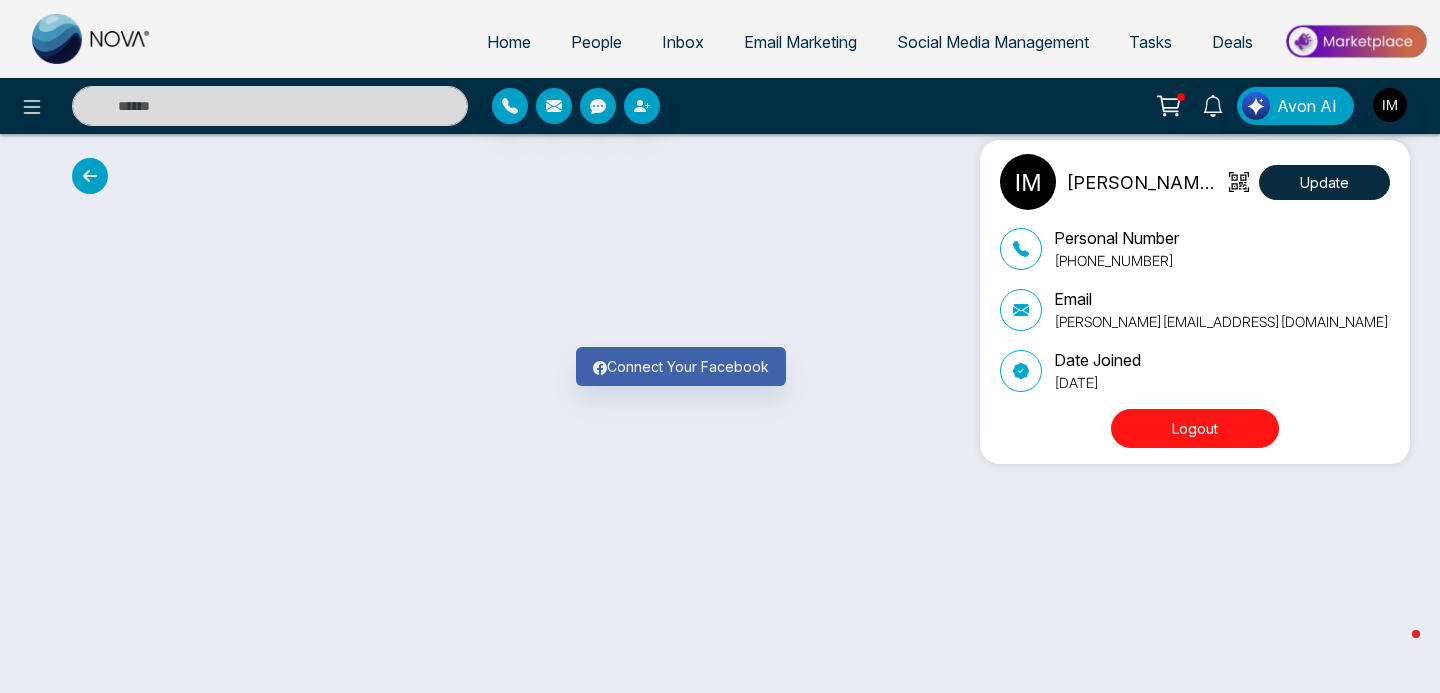 click on "Logout" at bounding box center (1195, 428) 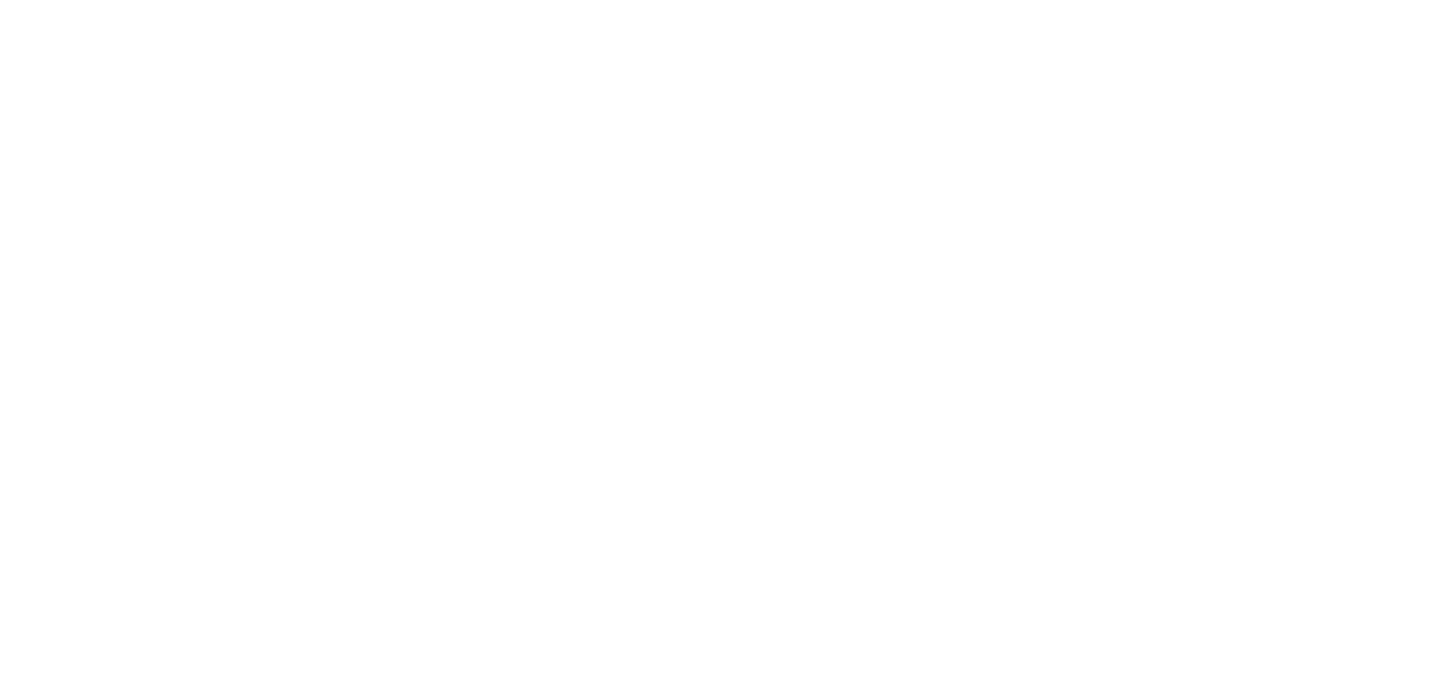 scroll, scrollTop: 0, scrollLeft: 0, axis: both 